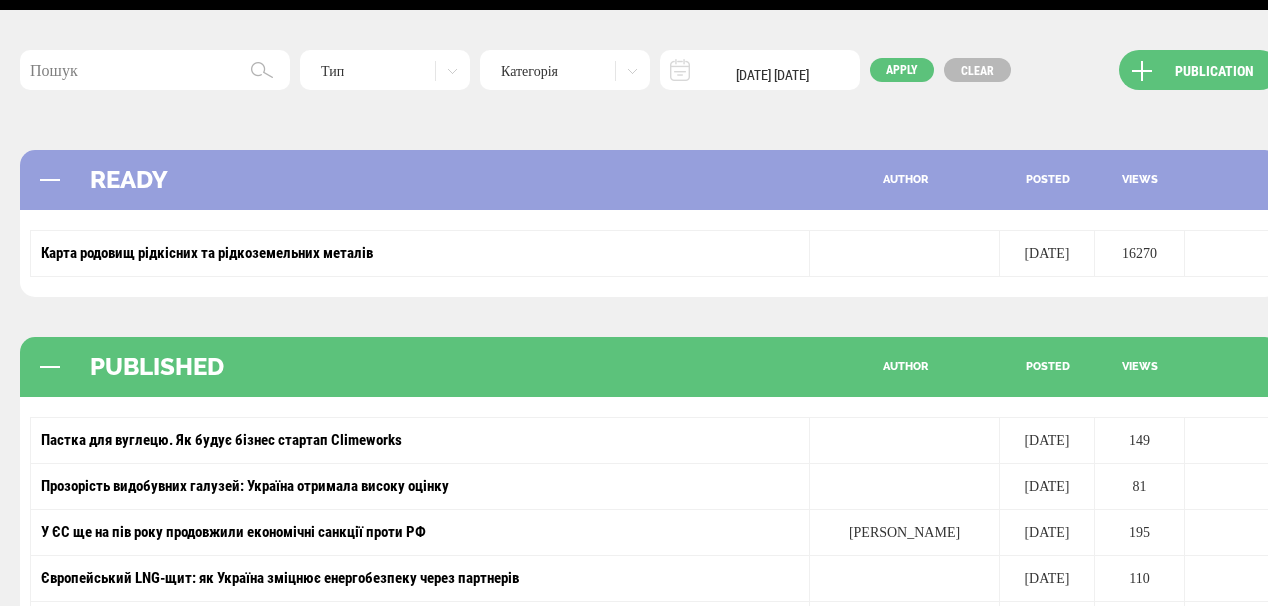 scroll, scrollTop: 80, scrollLeft: 0, axis: vertical 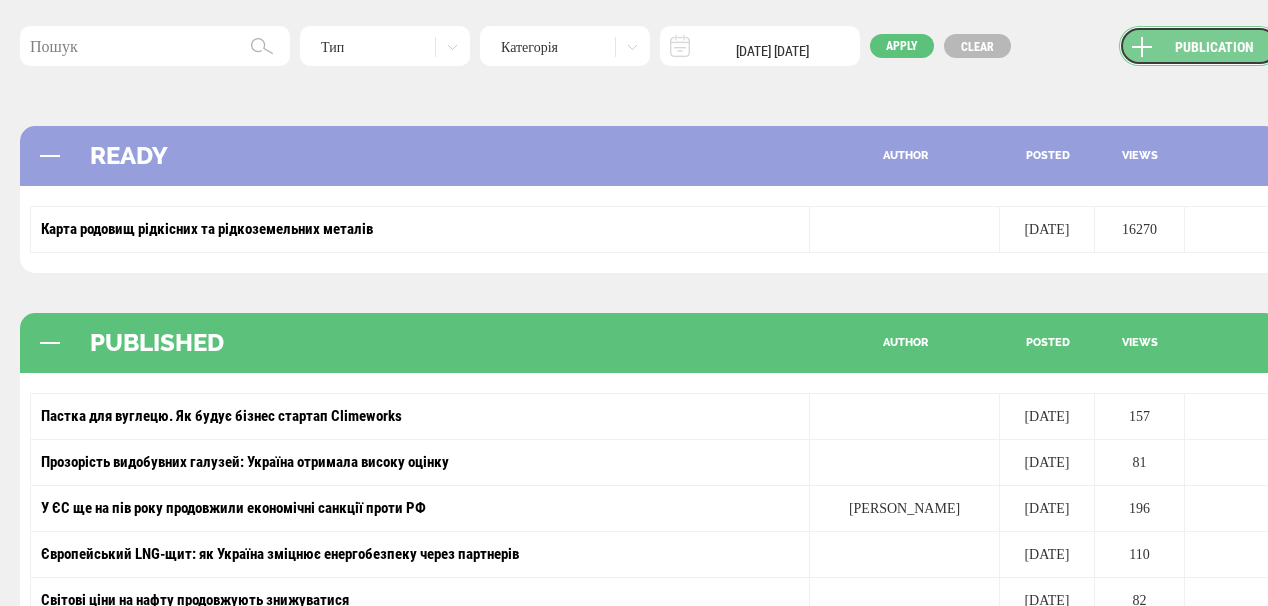 click on "Publication" at bounding box center (1199, 46) 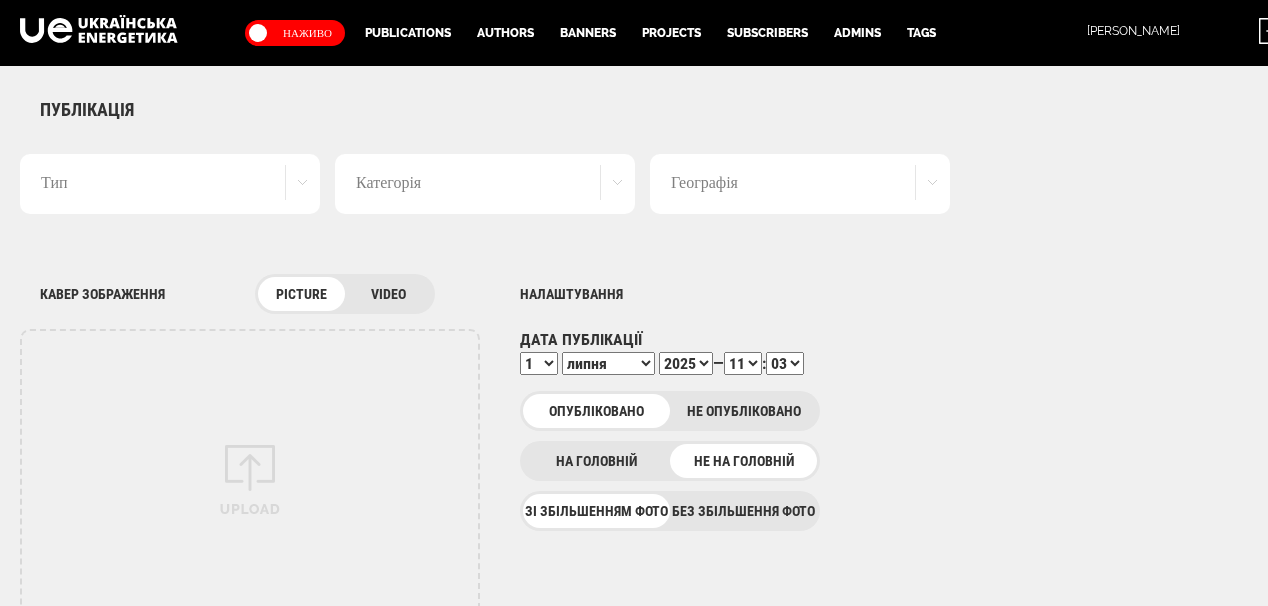 drag, startPoint x: 0, startPoint y: 0, endPoint x: 301, endPoint y: 199, distance: 360.83514 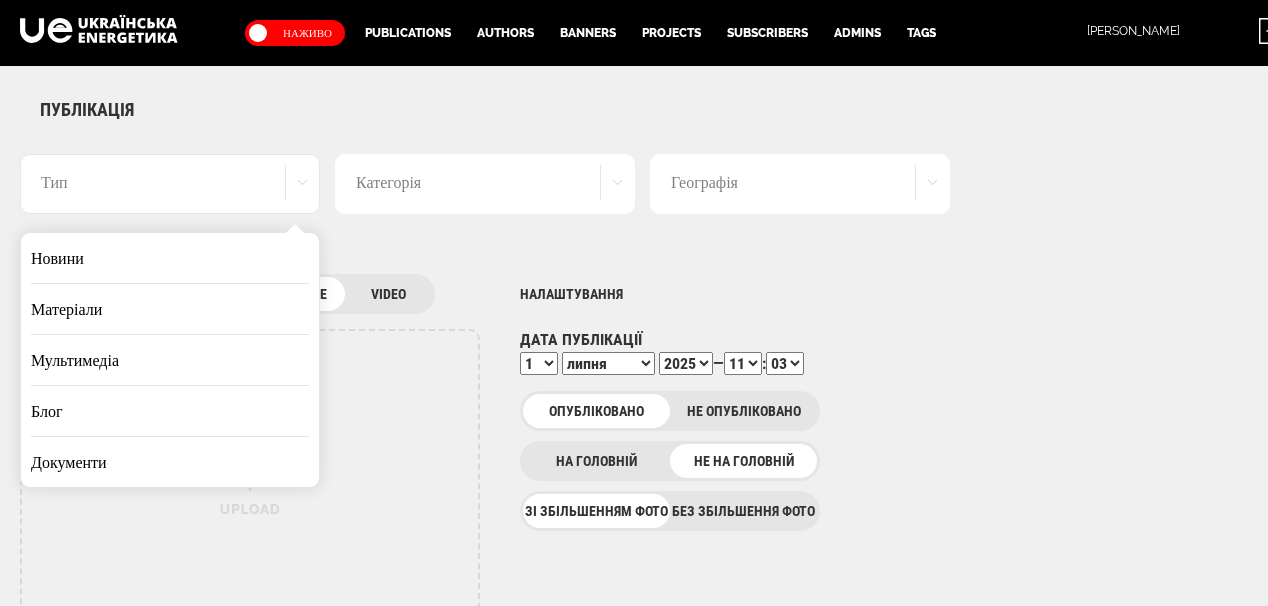 drag, startPoint x: 197, startPoint y: 250, endPoint x: 680, endPoint y: 212, distance: 484.49252 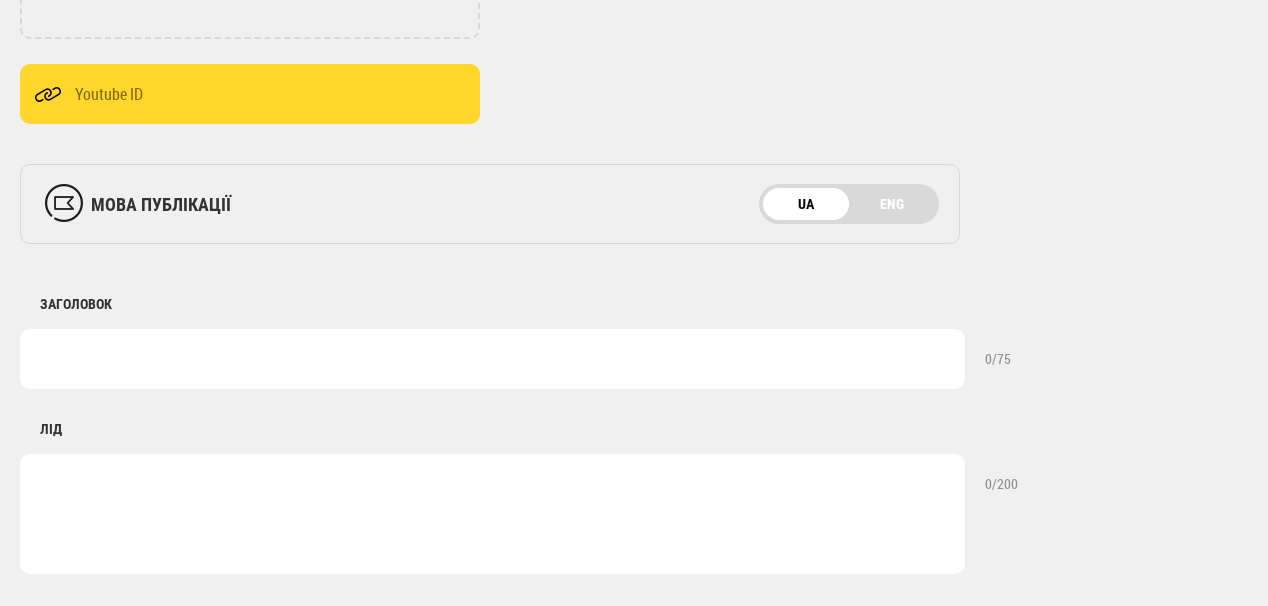 scroll, scrollTop: 720, scrollLeft: 0, axis: vertical 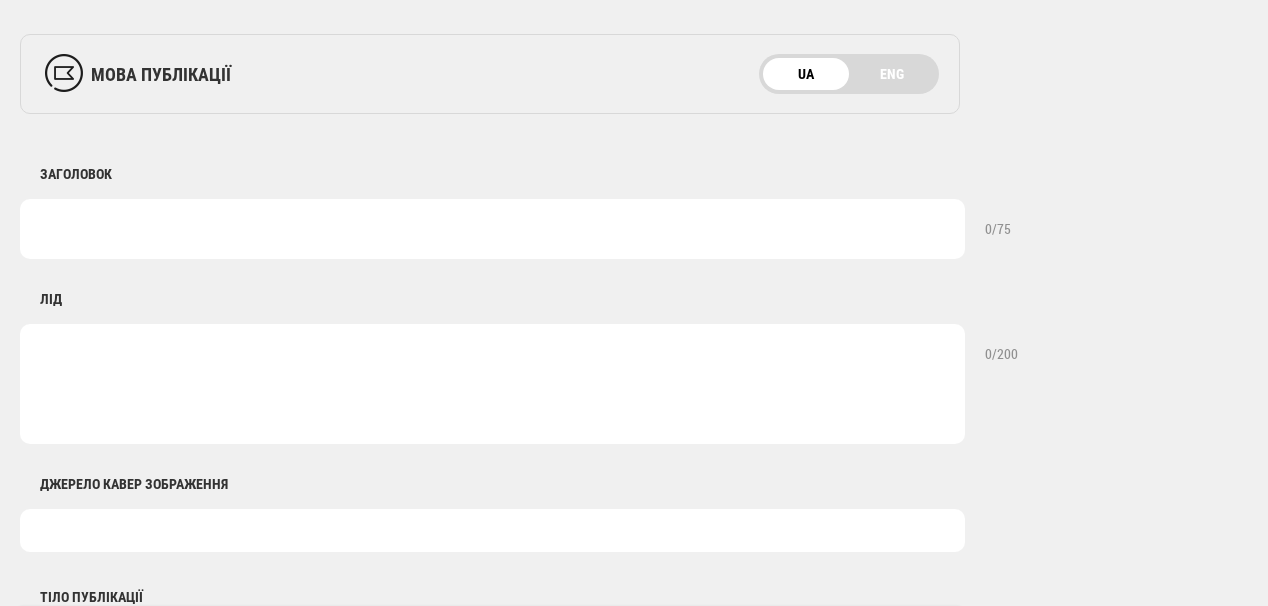 click at bounding box center [492, 229] 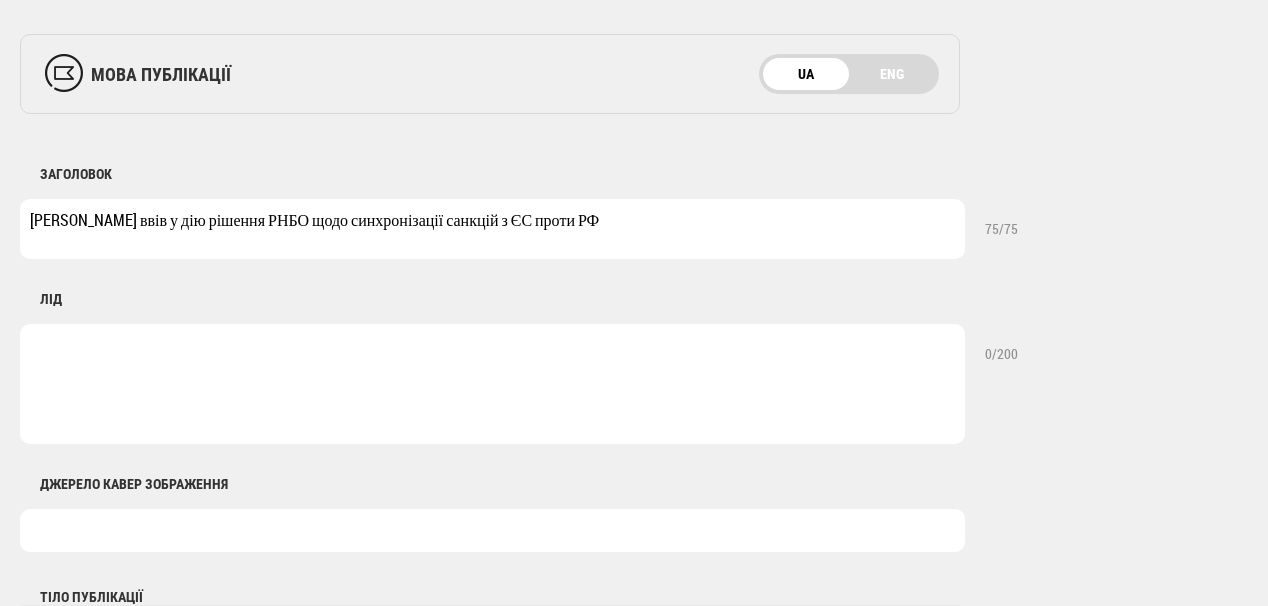drag, startPoint x: 284, startPoint y: 216, endPoint x: 326, endPoint y: 219, distance: 42.107006 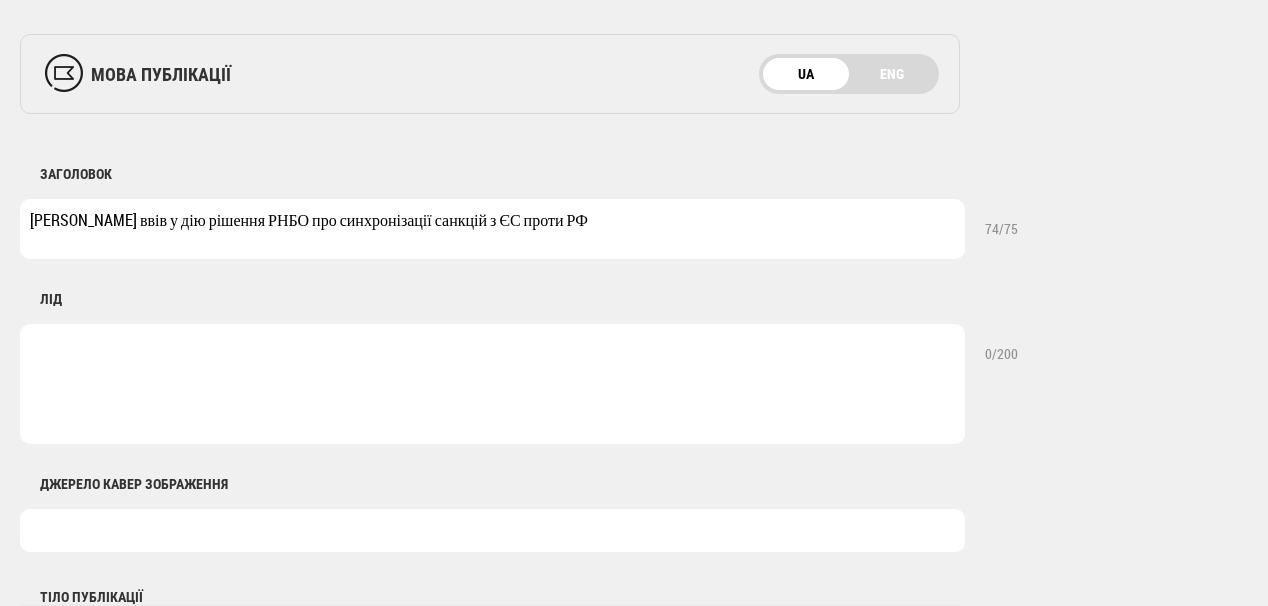 click on "Зеленський ввів у дію рішення РНБО про синхронізації санкцій з ЄС проти РФ" at bounding box center (492, 229) 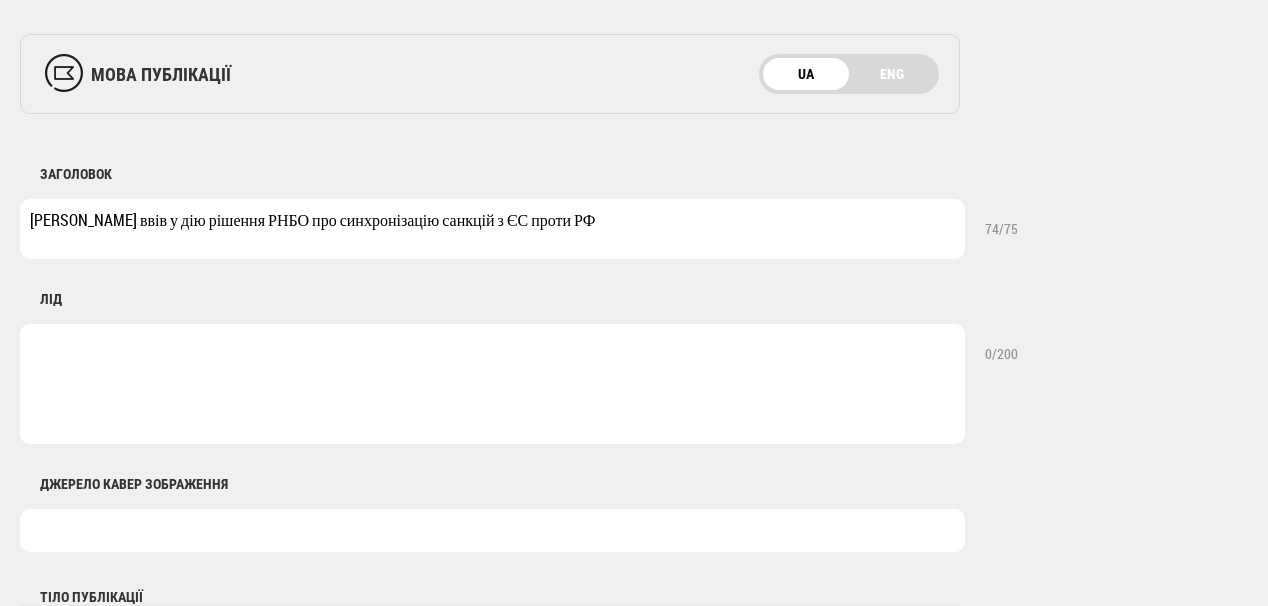 drag, startPoint x: 28, startPoint y: 216, endPoint x: 109, endPoint y: 216, distance: 81 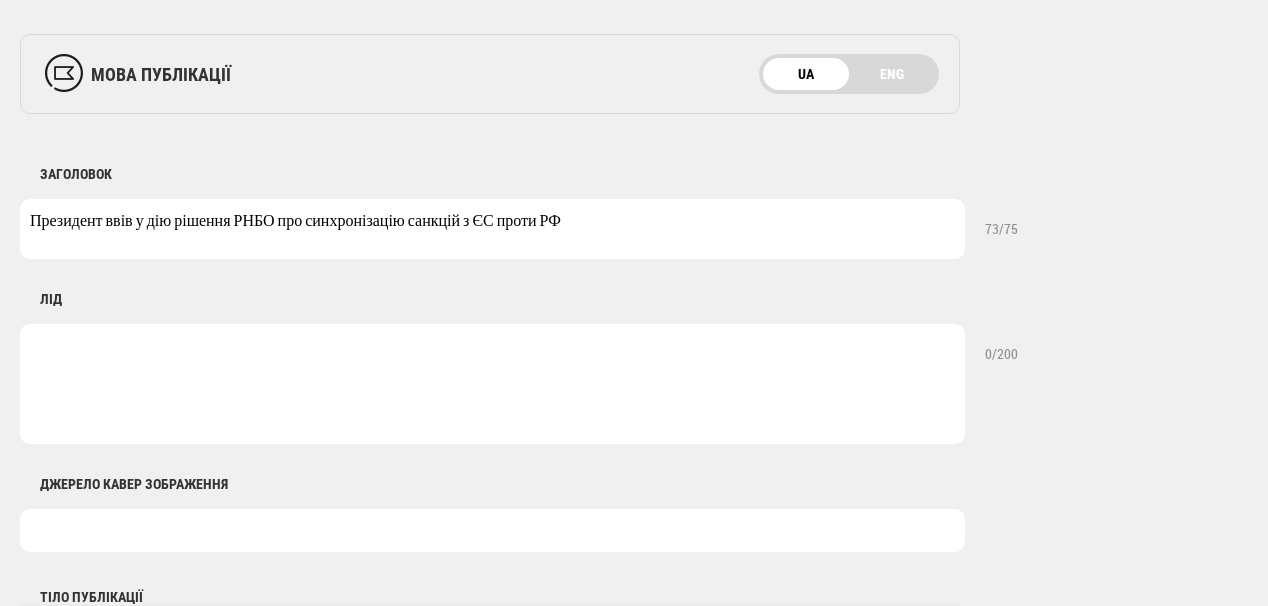 click on "Президент ввів у дію рішення РНБО про синхронізацію санкцій з ЄС проти РФ" at bounding box center [492, 229] 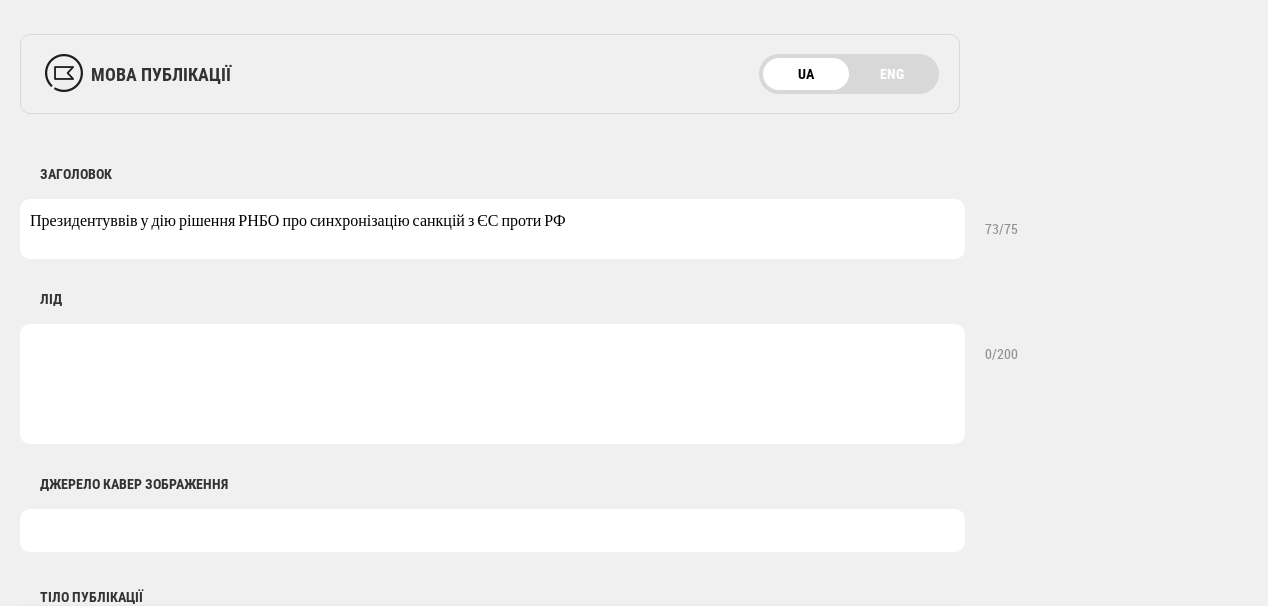 click on "Президентуввів у дію рішення РНБО про синхронізацію санкцій з ЄС проти РФ" at bounding box center (492, 229) 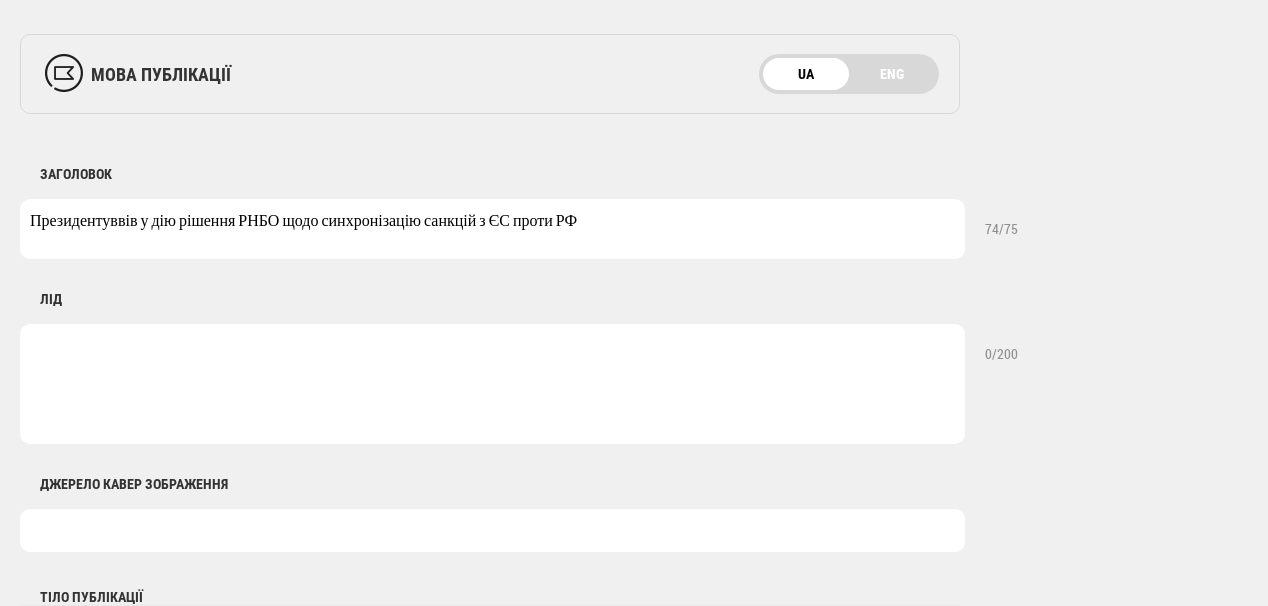 click on "Президентуввів у дію рішення РНБО щодо синхронізацію санкцій з ЄС проти РФ" at bounding box center (492, 229) 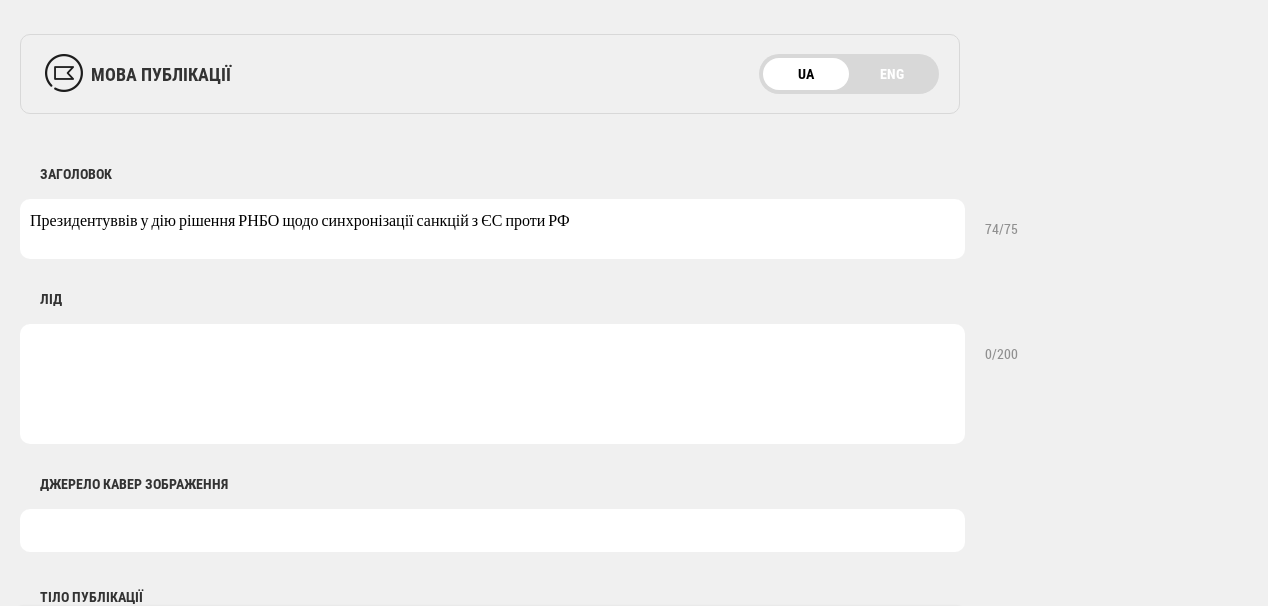 type on "Президентуввів у дію рішення РНБО щодо синхронізації санкцій з ЄС проти РФ" 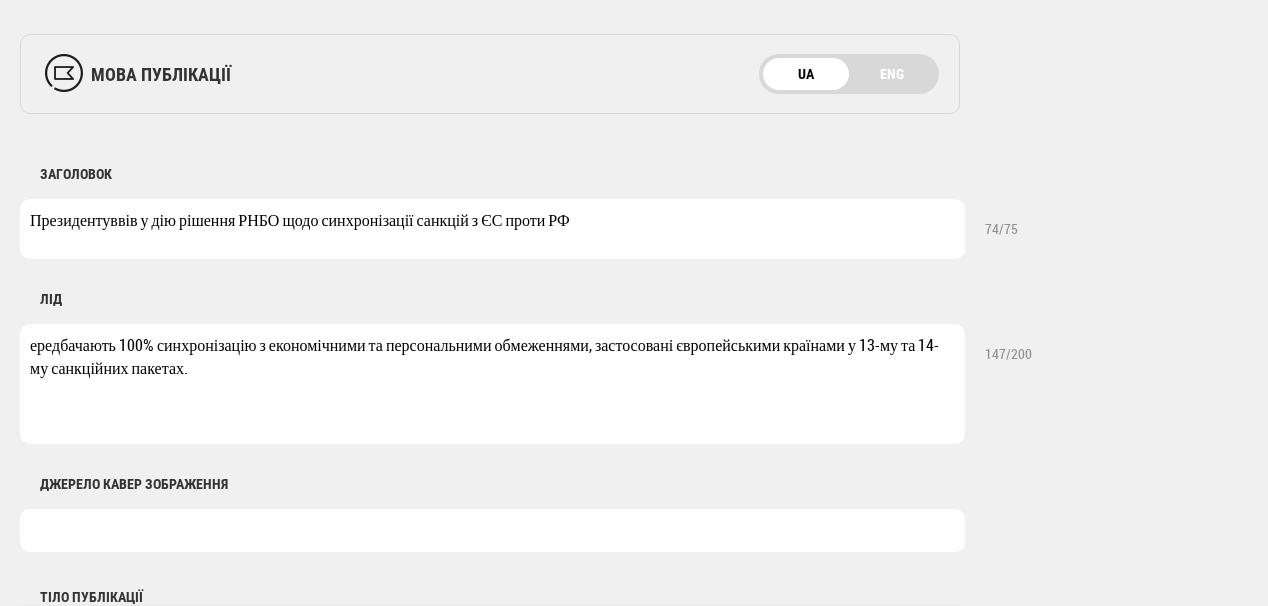 click on "ередбачають 100% синхронізацію з економічними та персональними обмеженнями, застосовані європейськими країнами у 13-му та 14-му санкційних пакетах." at bounding box center [492, 384] 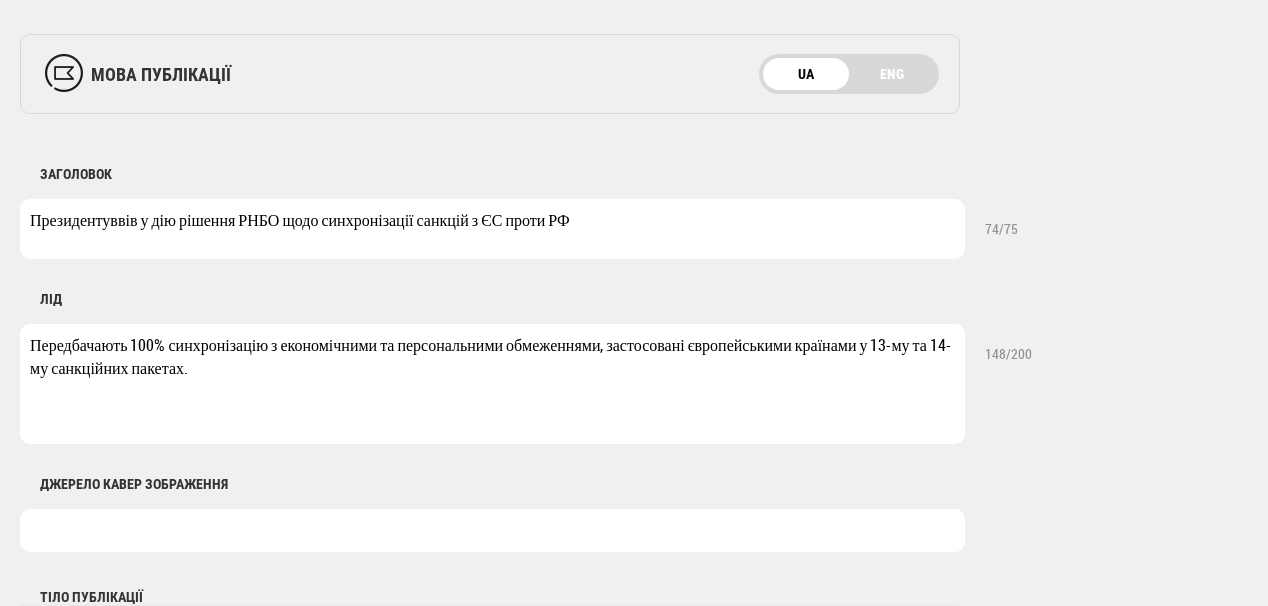 click on "Передбачають 100% синхронізацію з економічними та персональними обмеженнями, застосовані європейськими країнами у 13-му та 14-му санкційних пакетах." at bounding box center [492, 384] 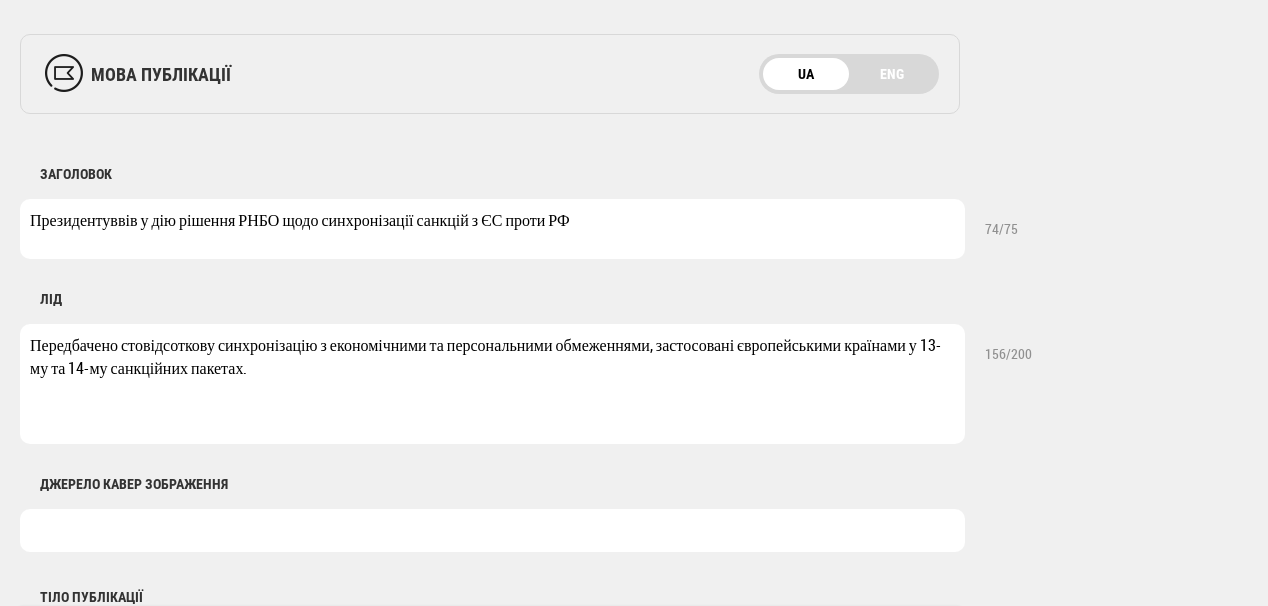 click on "Передбачено стовідсоткову синхронізацію з економічними та персональними обмеженнями, застосовані європейськими країнами у 13-му та 14-му санкційних пакетах." at bounding box center [492, 384] 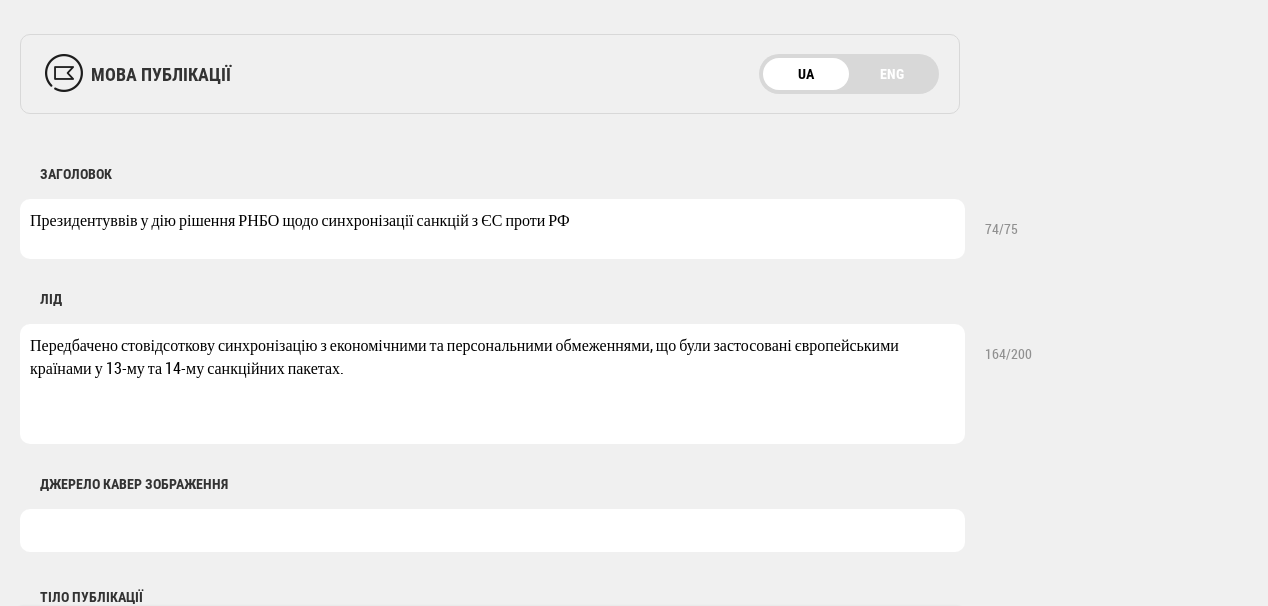 click on "Передбачено стовідсоткову синхронізацію з економічними та персональними обмеженнями, що були застосовані європейськими країнами у 13-му та 14-му санкційних пакетах." at bounding box center (492, 384) 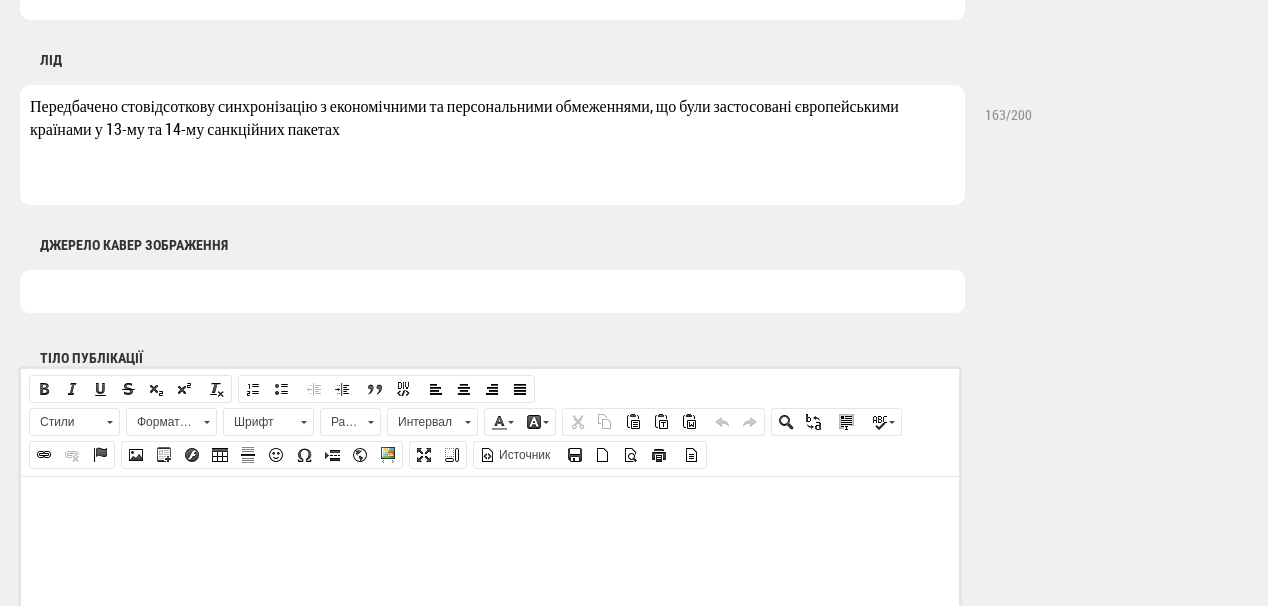scroll, scrollTop: 960, scrollLeft: 0, axis: vertical 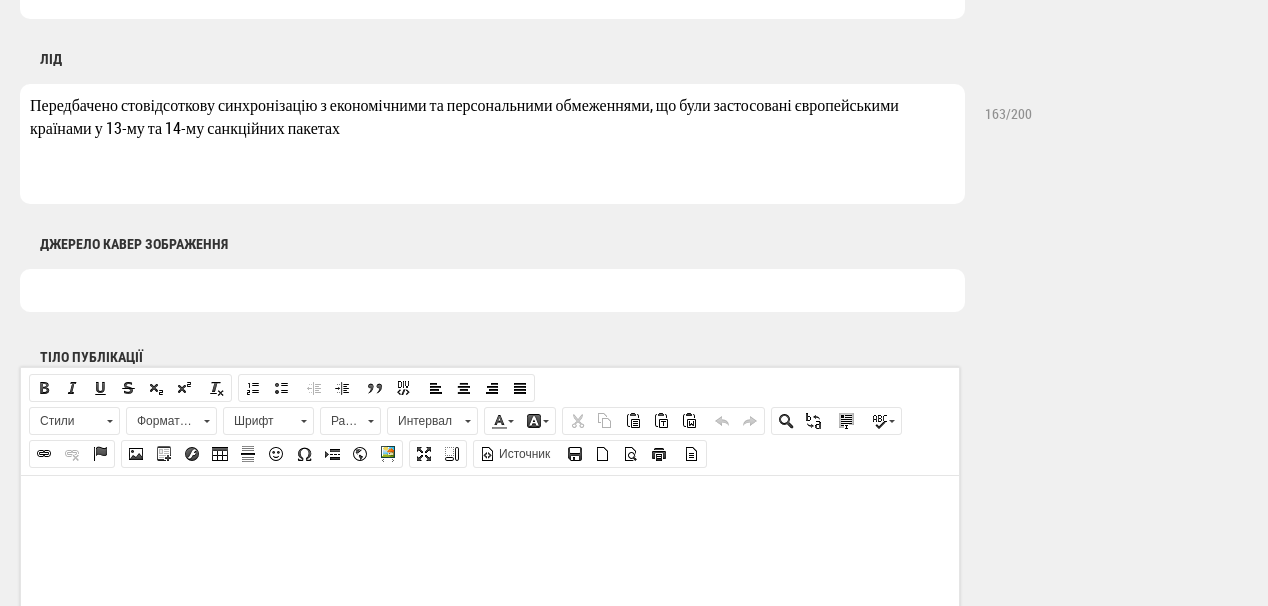 type on "Передбачено стовідсоткову синхронізацію з економічними та персональними обмеженнями, що були застосовані європейськими країнами у 13-му та 14-му санкційних пакетах" 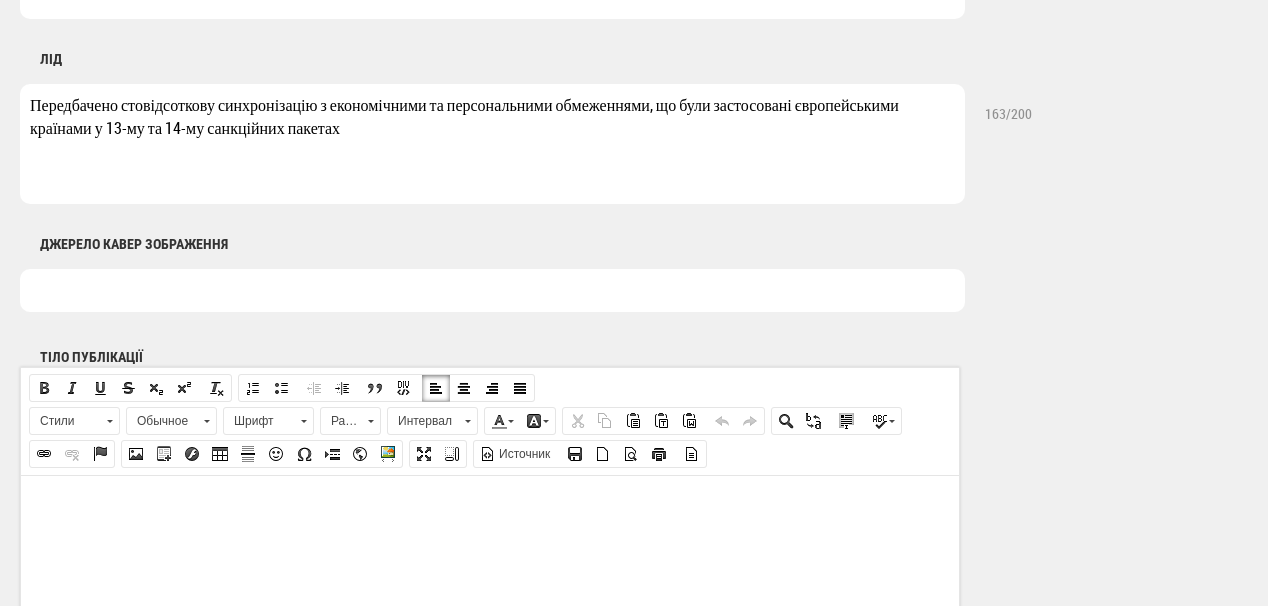 click at bounding box center [490, 505] 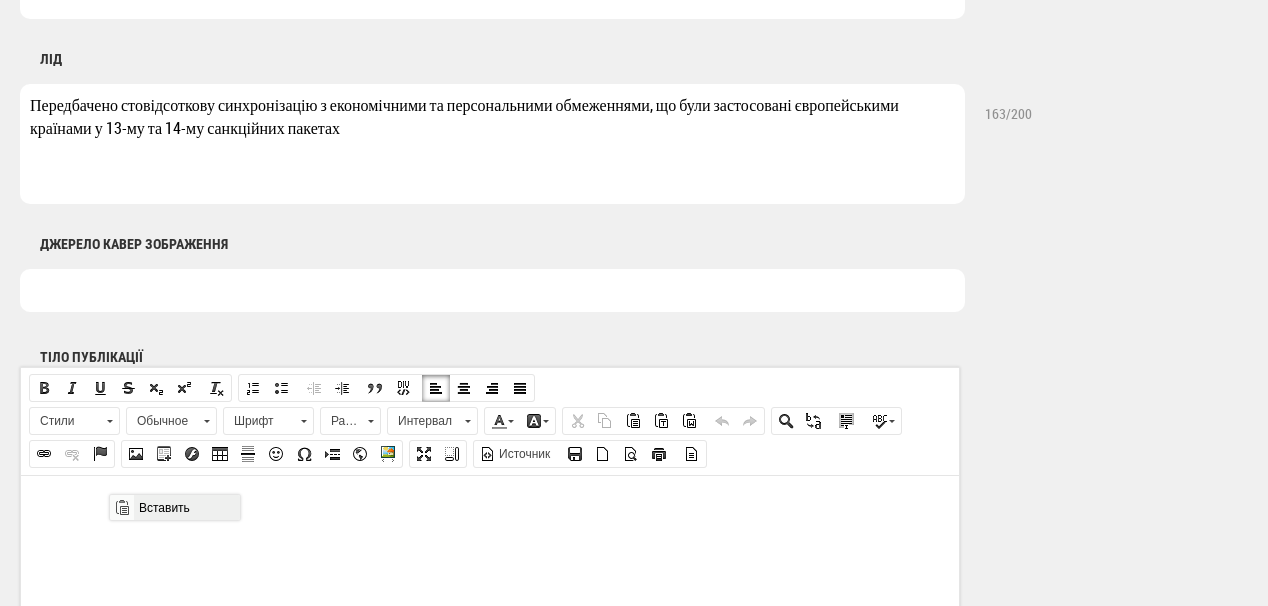 scroll, scrollTop: 0, scrollLeft: 0, axis: both 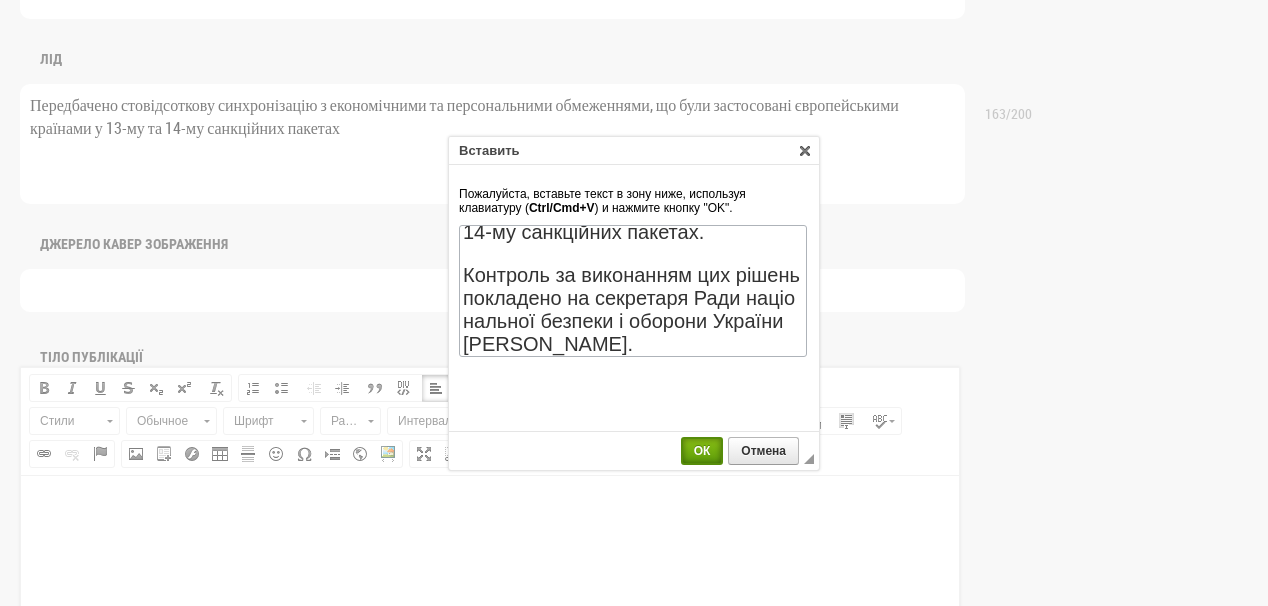click on "ОК" at bounding box center [702, 451] 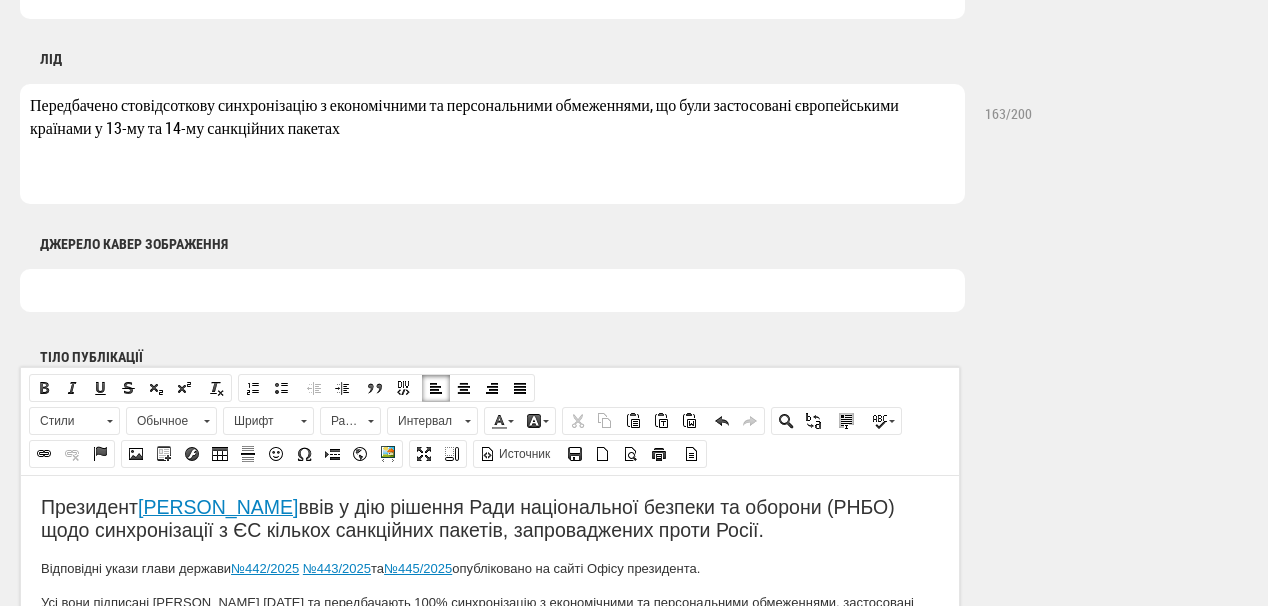 scroll, scrollTop: 0, scrollLeft: 0, axis: both 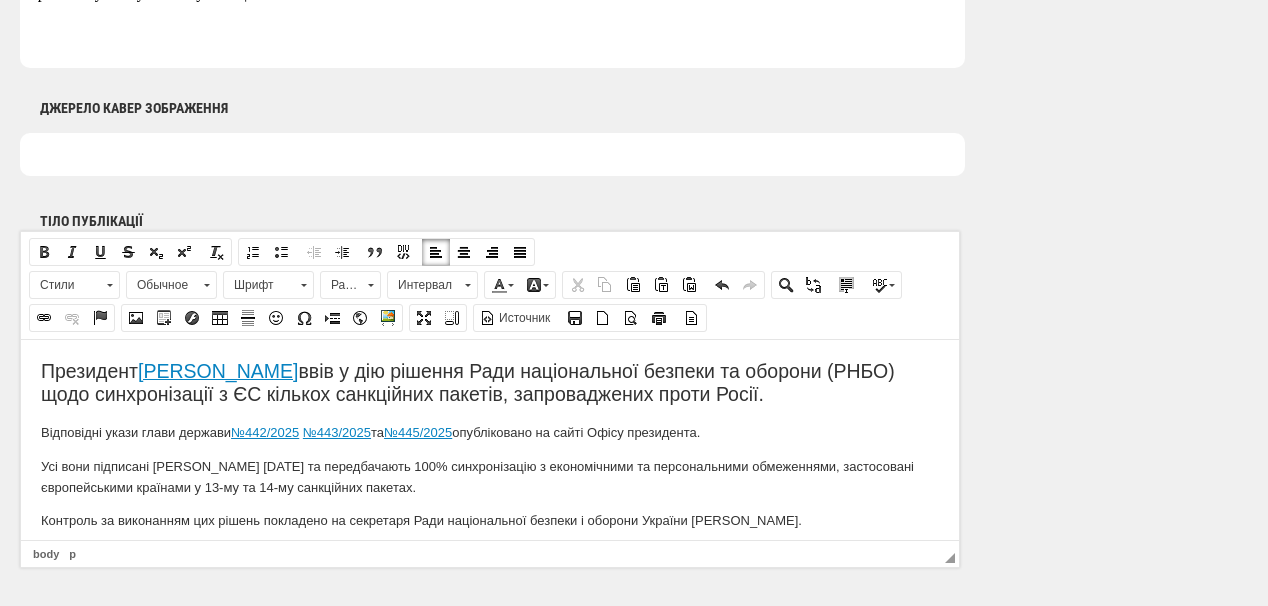 click on "Президент  Володимир Зеленський  ввів у дію рішення Ради національної безпеки та оборони (РНБО) щодо синхронізації з ЄС кількох санкційних пакетів, запроваджених проти Росії." at bounding box center [490, 382] 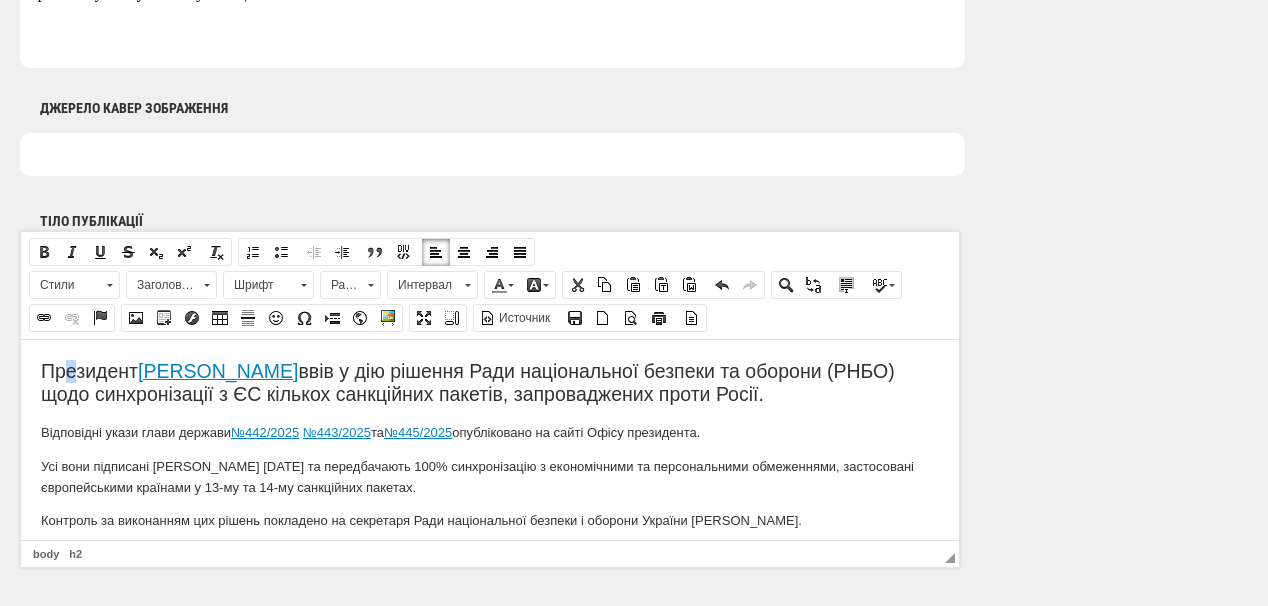 click on "Заголовок 2" at bounding box center [162, 285] 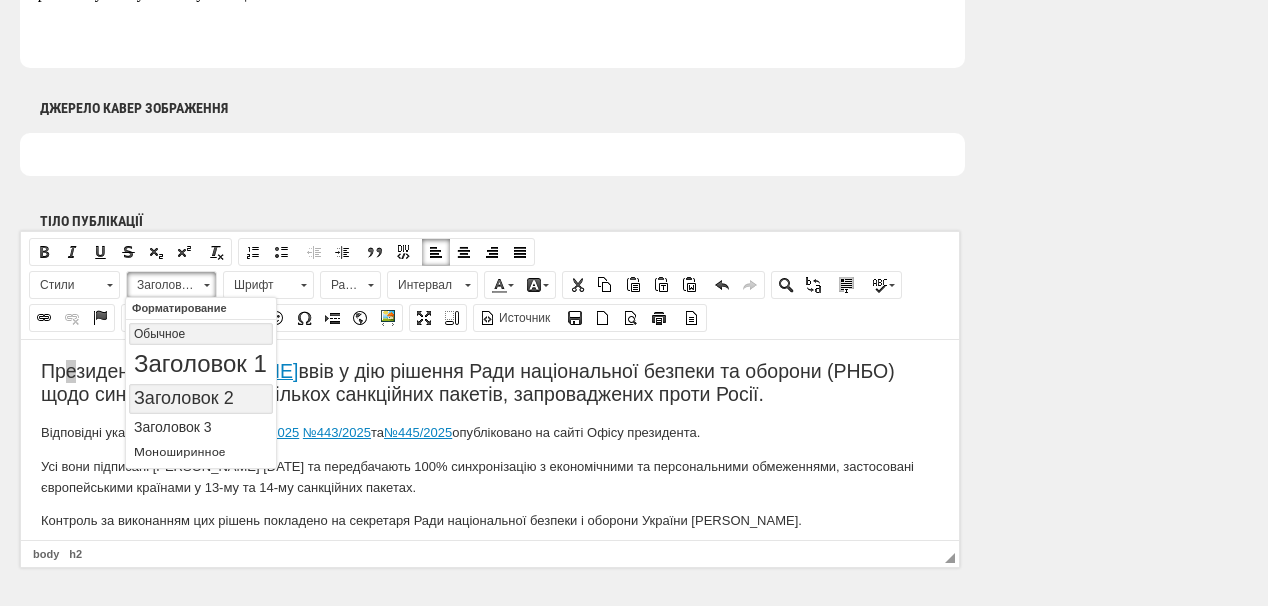scroll, scrollTop: 0, scrollLeft: 0, axis: both 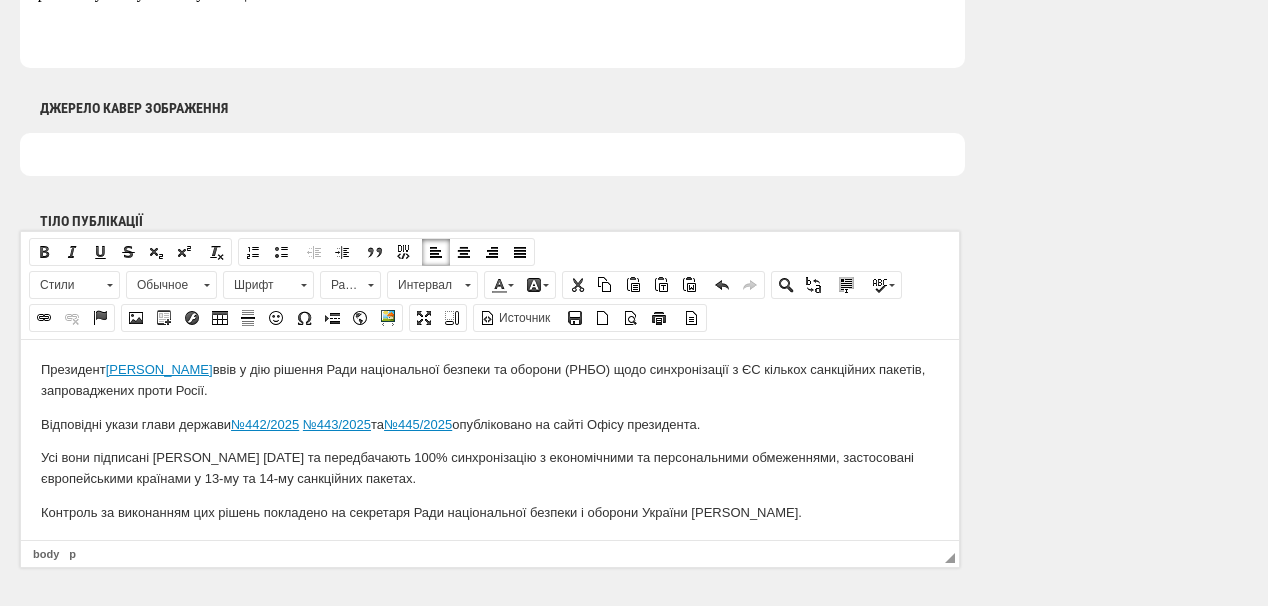 click on "Володимир Зеленський" at bounding box center [159, 368] 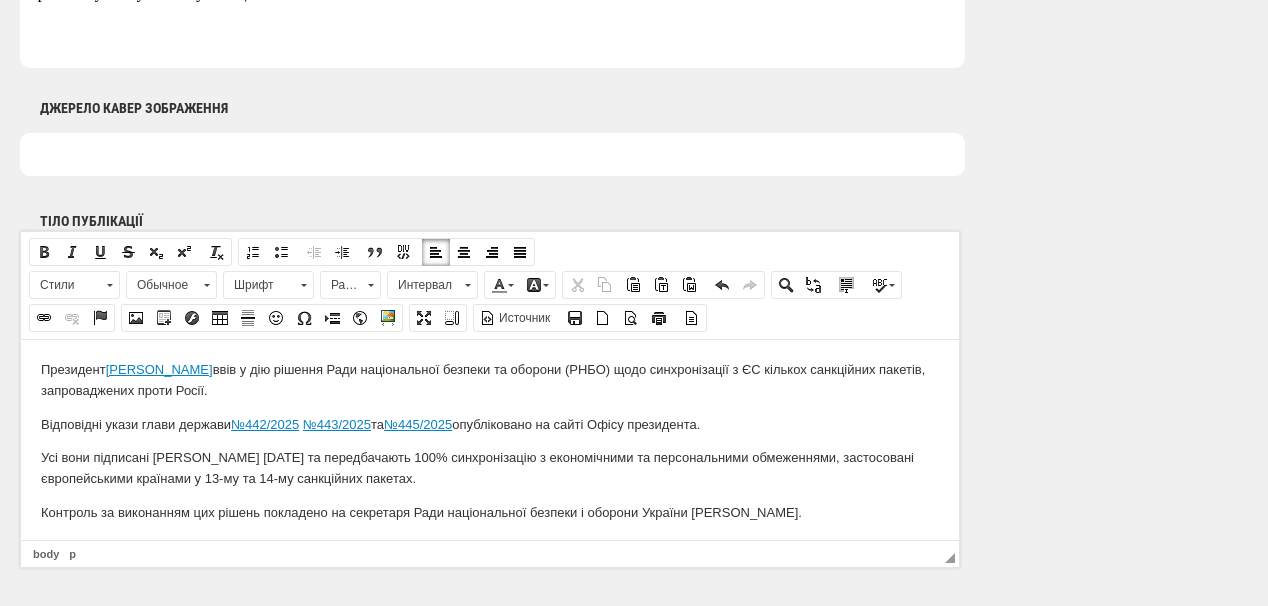 type 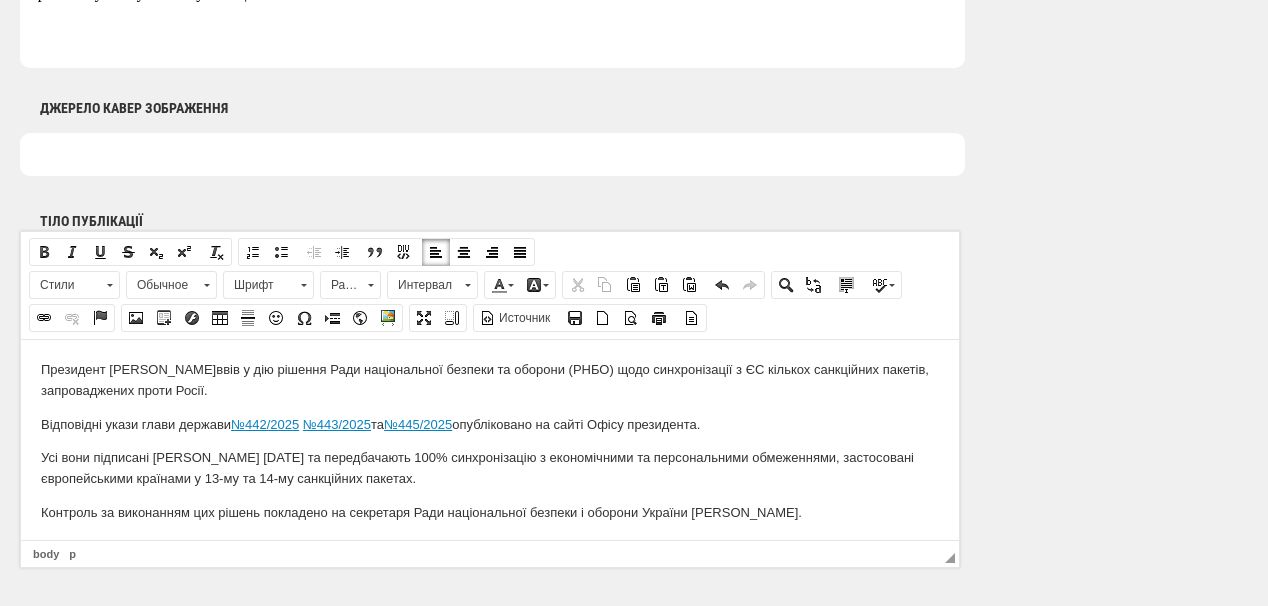 click on "Пр е зидент Володимир Зеленський  ввів у дію рішення Ради національної безпеки та оборони (РНБО) щодо синхронізації з ЄС кількох санкційних пакетів, запроваджених проти Росії." at bounding box center (490, 380) 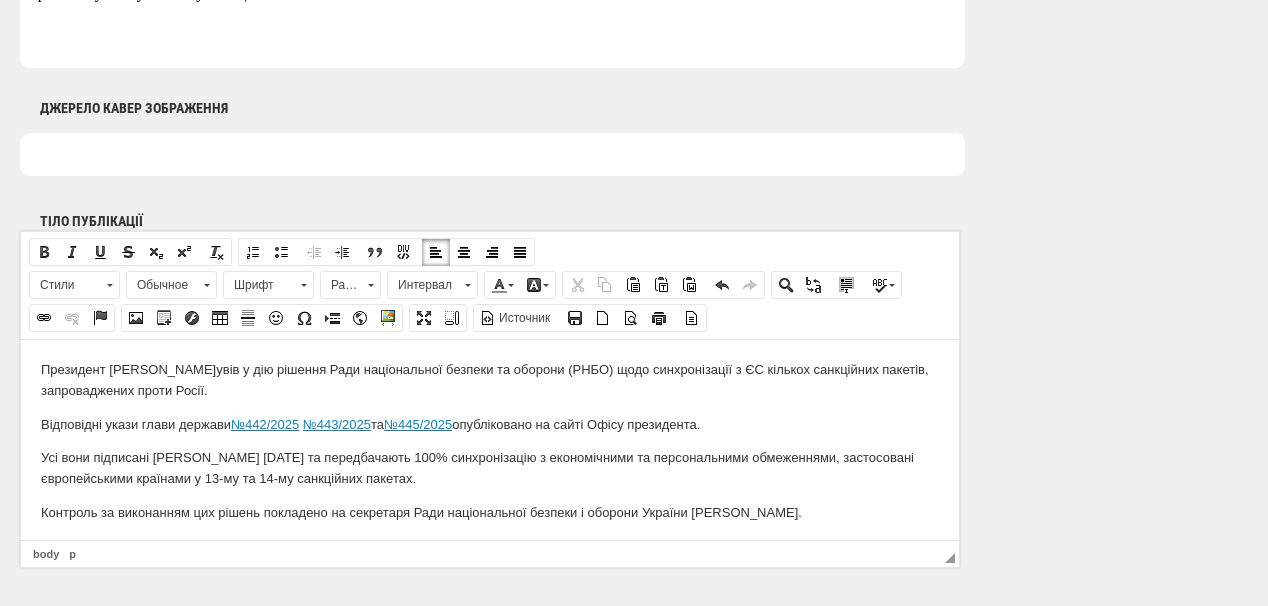 click on "Пр е зидент Володимир Зеленський  у вів у дію рішення Ради національної безпеки та оборони (РНБО) щодо синхронізації з ЄС кількох санкційних пакетів, запроваджених проти Росії." at bounding box center [490, 380] 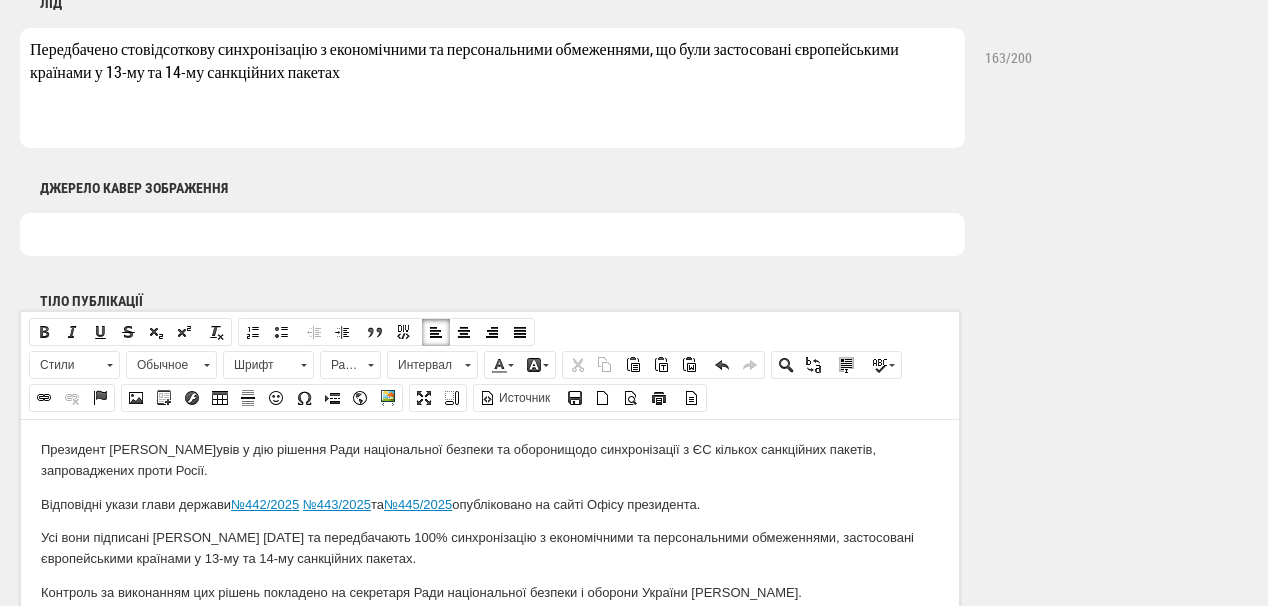 scroll, scrollTop: 4, scrollLeft: 0, axis: vertical 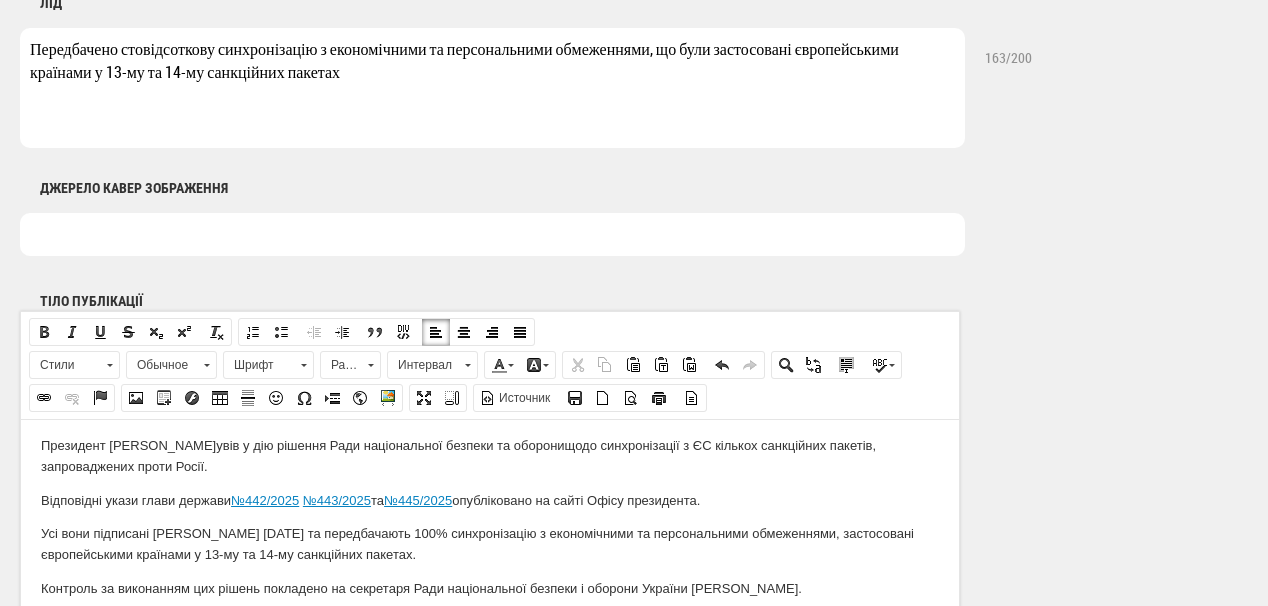 click on "Пр е зидент Володимир Зеленський  у вів у дію рішення Ради національної безпеки та оборони  щодо синхронізації з ЄС кількох санкційних пакетів, запроваджених проти Росії. Відповідні укази глави держави  №442/2025   №443/2025  та  №445/2025  опубліковано на сайті Офісу президента. Усі вони підписані Зеленським 29 червня та передбачають 100% синхронізацію з економічними та персональними обмеженнями, застосовані європейськими країнами у 13-му та 14-му санкційних пакетах." at bounding box center (490, 517) 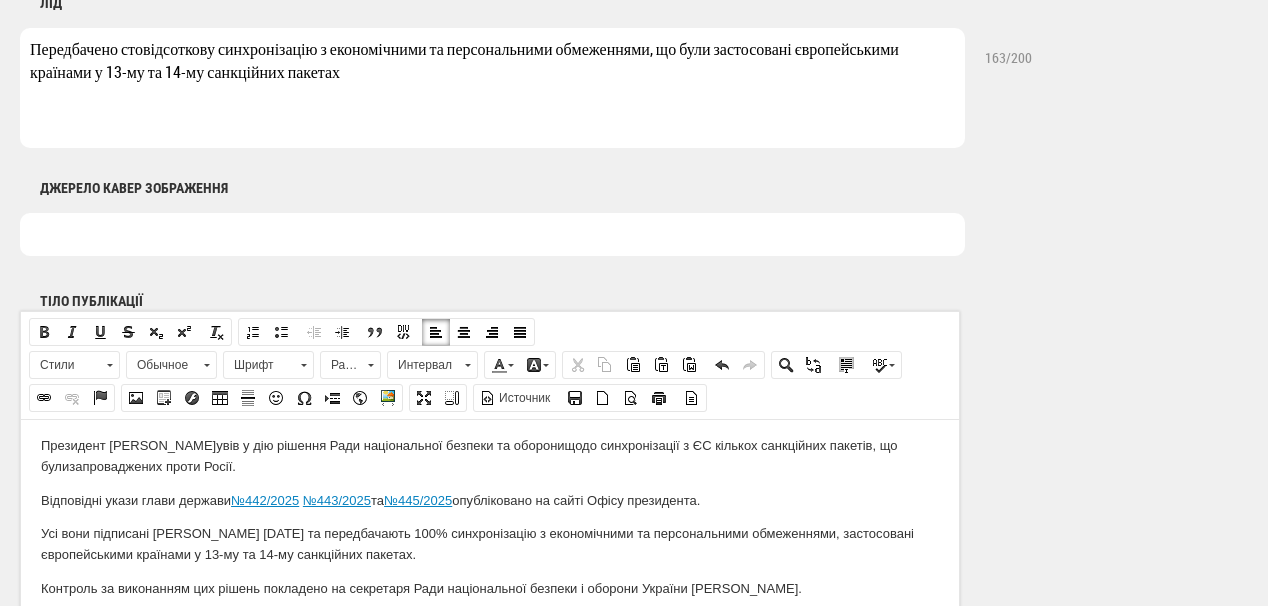 click on "Пр е зидент Володимир Зеленський  у вів у дію рішення Ради національної безпеки та оборони  щодо синхронізації з ЄС кількох санкційних пакетів, що були  запроваджених проти Росії." at bounding box center [490, 456] 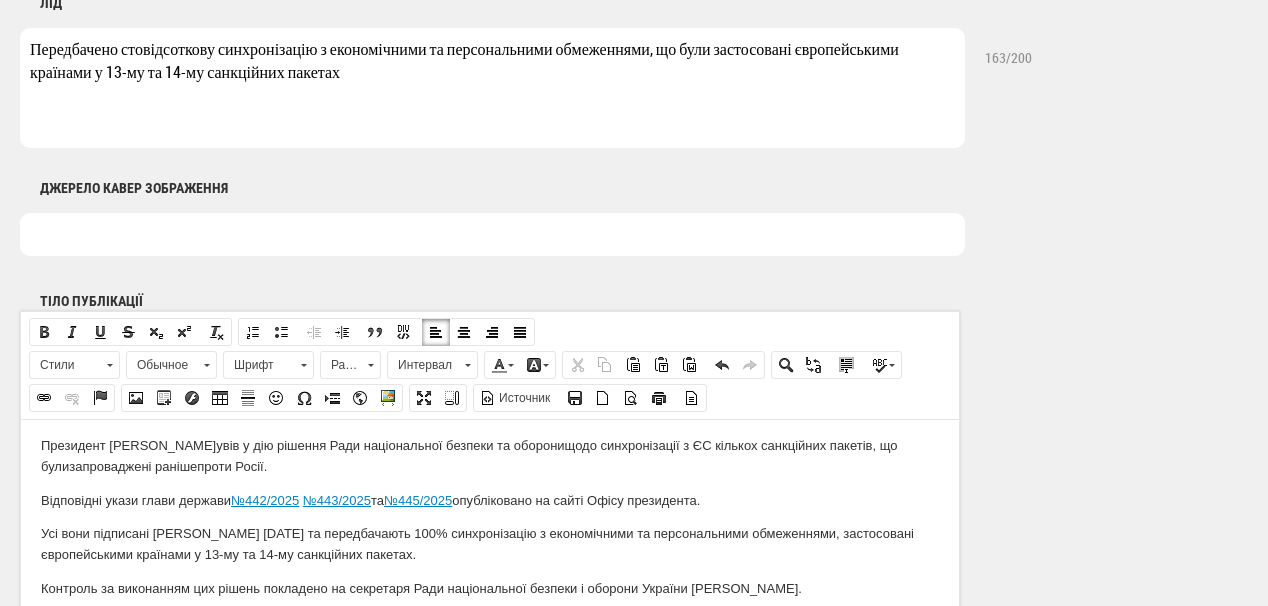 click on "Пр е зидент Володимир Зеленський  у вів у дію рішення Ради національної безпеки та оборони  щодо синхронізації з ЄС кількох санкційних пакетів, що були  запроваджені раніше  проти Росії." at bounding box center [490, 456] 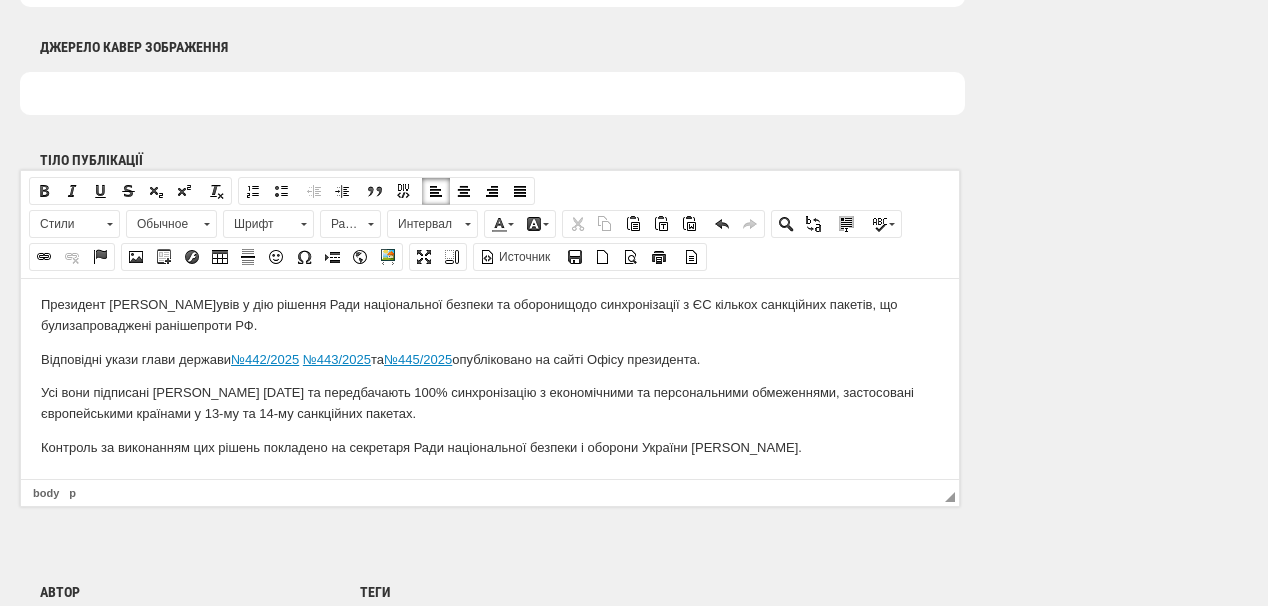 scroll, scrollTop: 1176, scrollLeft: 0, axis: vertical 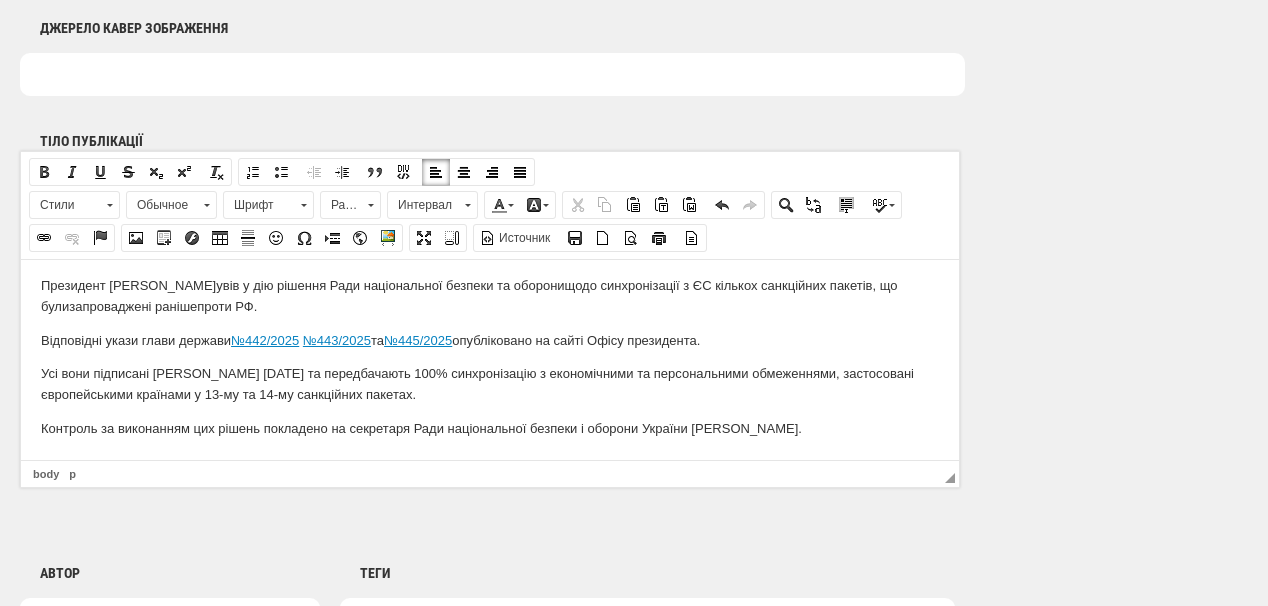 click on "Відповідні укази глави держави  №442/2025   №443/2025  та  №445/2025  опубліковано на сайті Офісу президента." at bounding box center [490, 340] 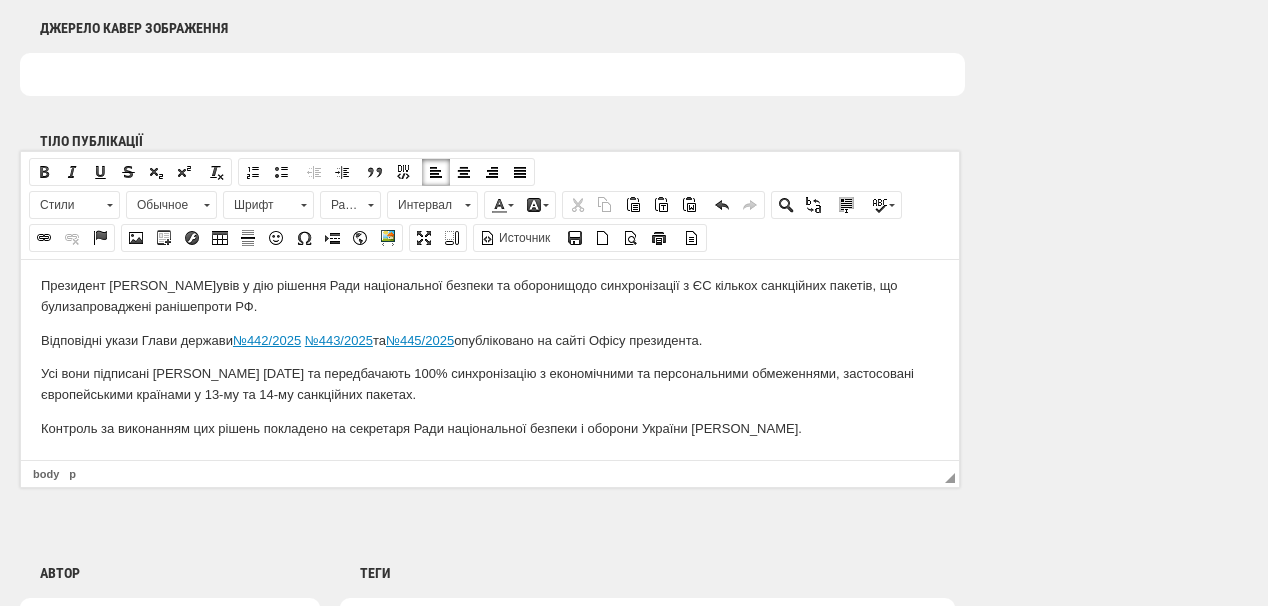 click on "Відповідні укази Г лави держави  №442/2025   №443/2025  та  №445/2025  опубліковано на сайті Офісу президента." at bounding box center [490, 340] 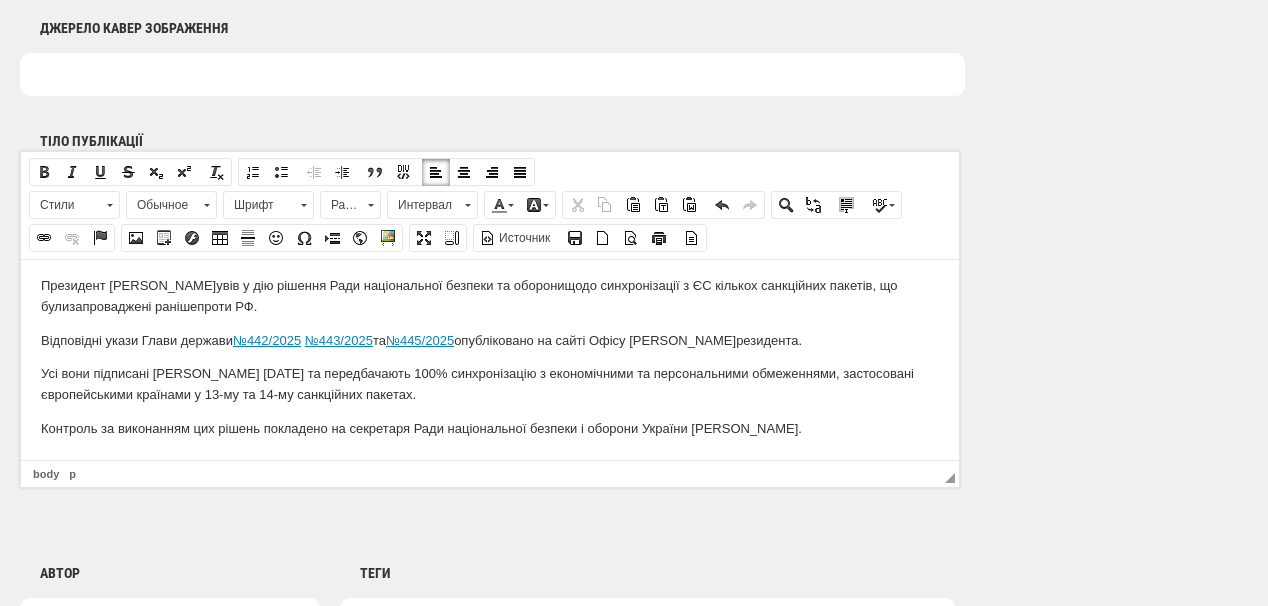 click on "Усі вони підписані Зеленським 29 червня та передбачають 100% синхронізацію з економічними та персональними обмеженнями, застосовані європейськими країнами у 13-му та 14-му санкційних пакетах." at bounding box center (490, 384) 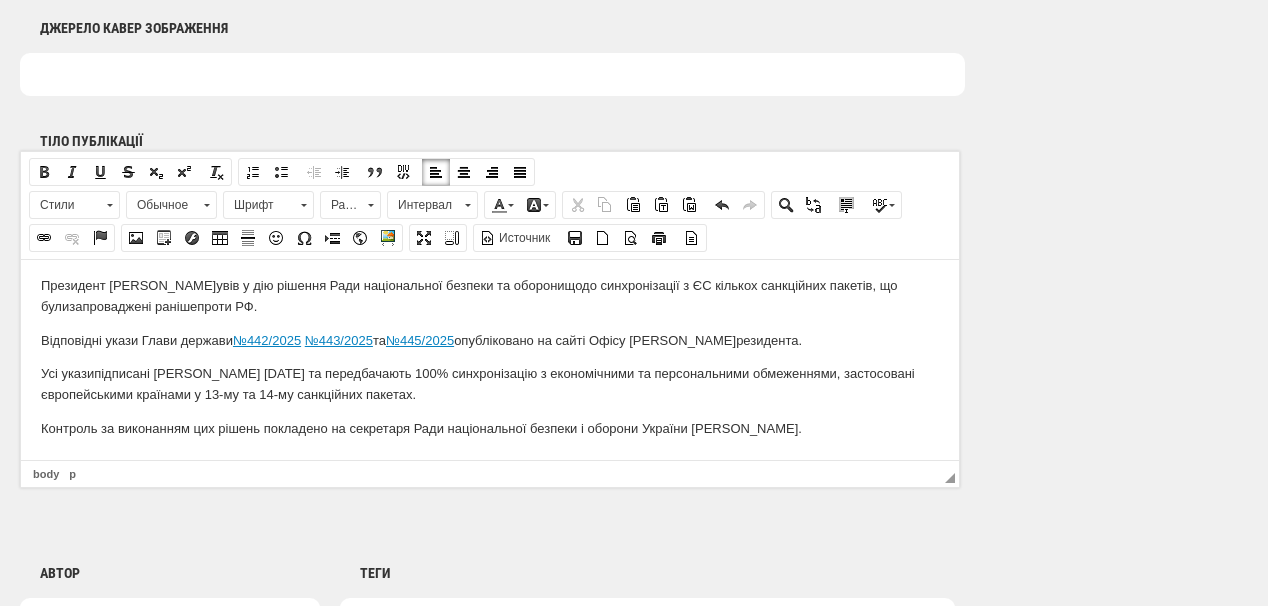 click on "Усі укази  підписані Зеленським 29 червня та передбачають 100% синхронізацію з економічними та персональними обмеженнями, застосовані європейськими країнами у 13-му та 14-му санкційних пакетах." at bounding box center [490, 384] 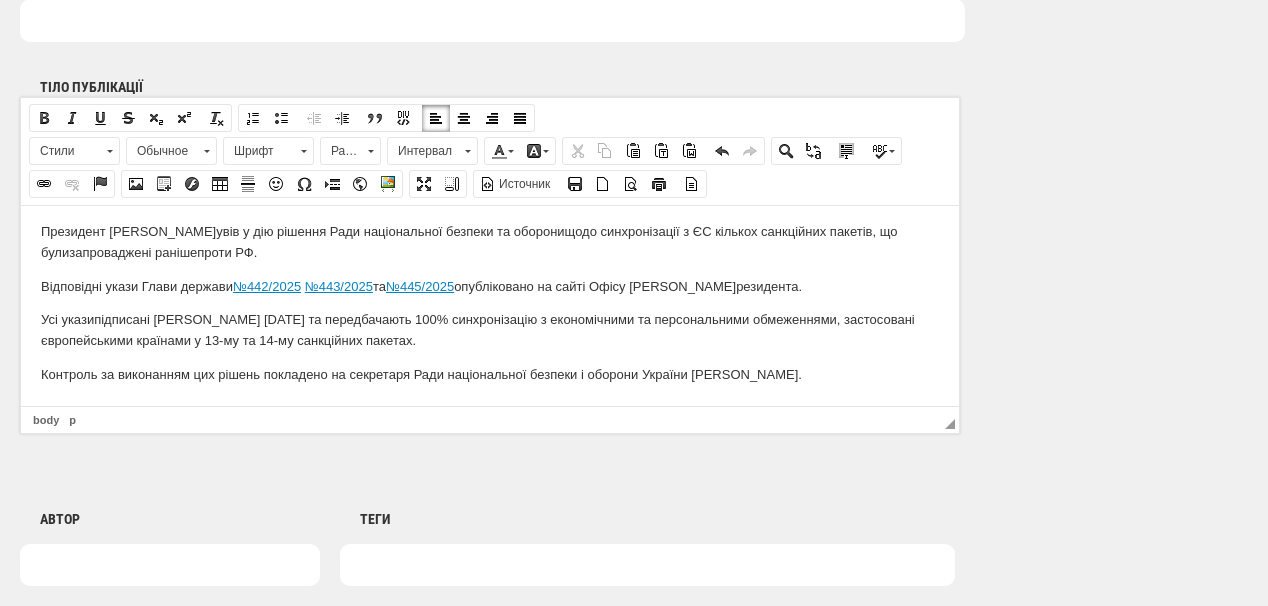 scroll, scrollTop: 1256, scrollLeft: 0, axis: vertical 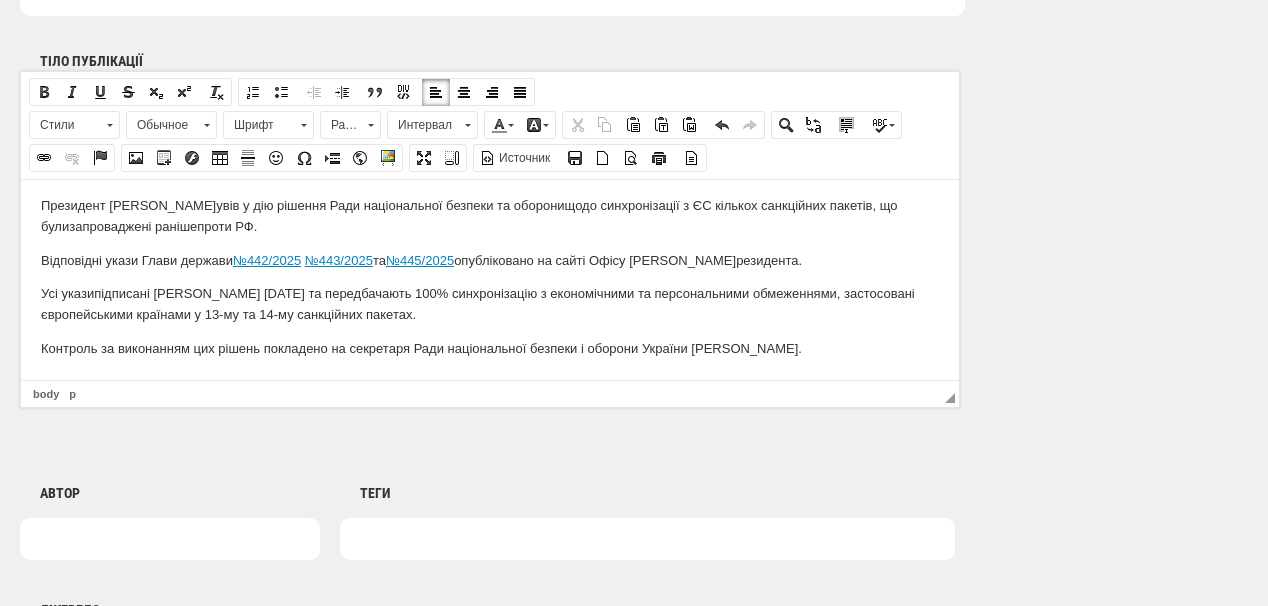 click on "Усі укази  підписані Володимиром Зеленським 29 червня та передбачають 100% синхронізацію з економічними та персональними обмеженнями, застосовані європейськими країнами у 13-му та 14-му санкційних пакетах." at bounding box center (490, 304) 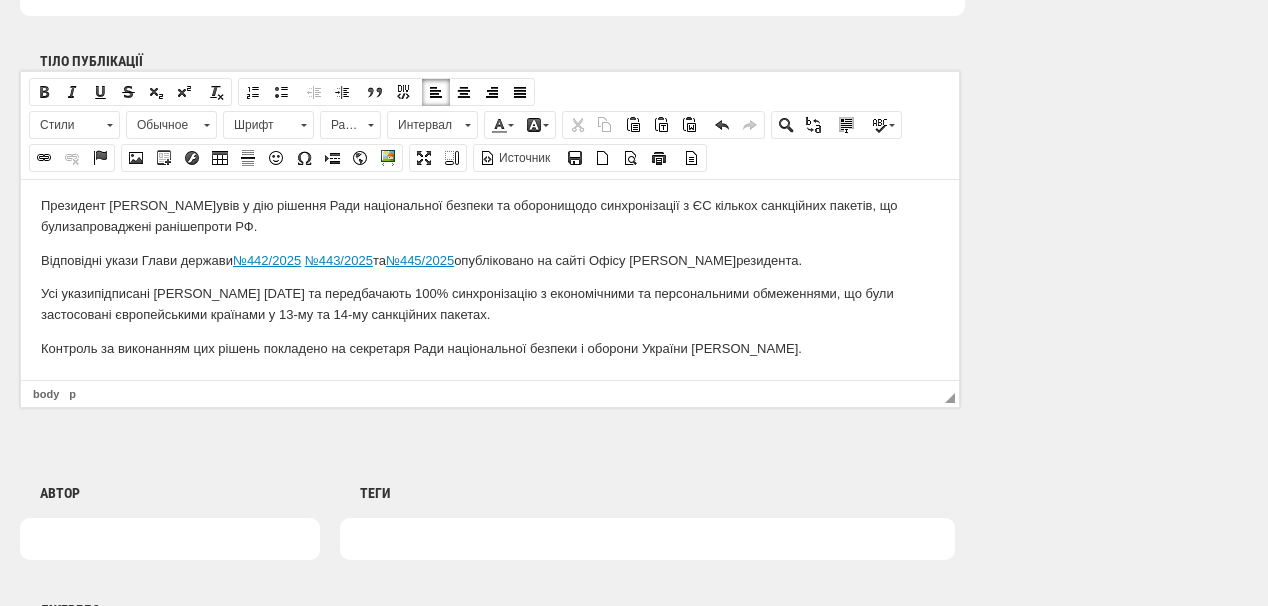click on "Контроль за виконанням цих рішень покладено на секретаря Ради національної безпеки і оборони України Олександра Литвиненка." at bounding box center [490, 348] 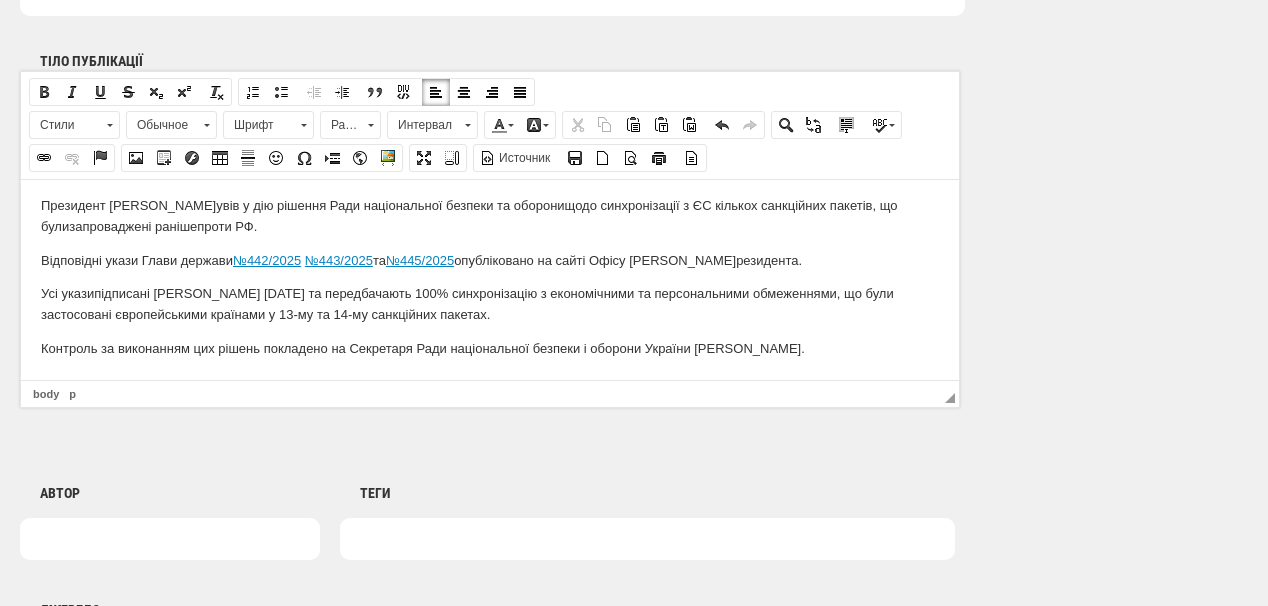 click on "Контроль за виконанням цих рішень покладено на С екретаря Ради національної безпеки і оборони України Олександра Литвиненка." at bounding box center [490, 348] 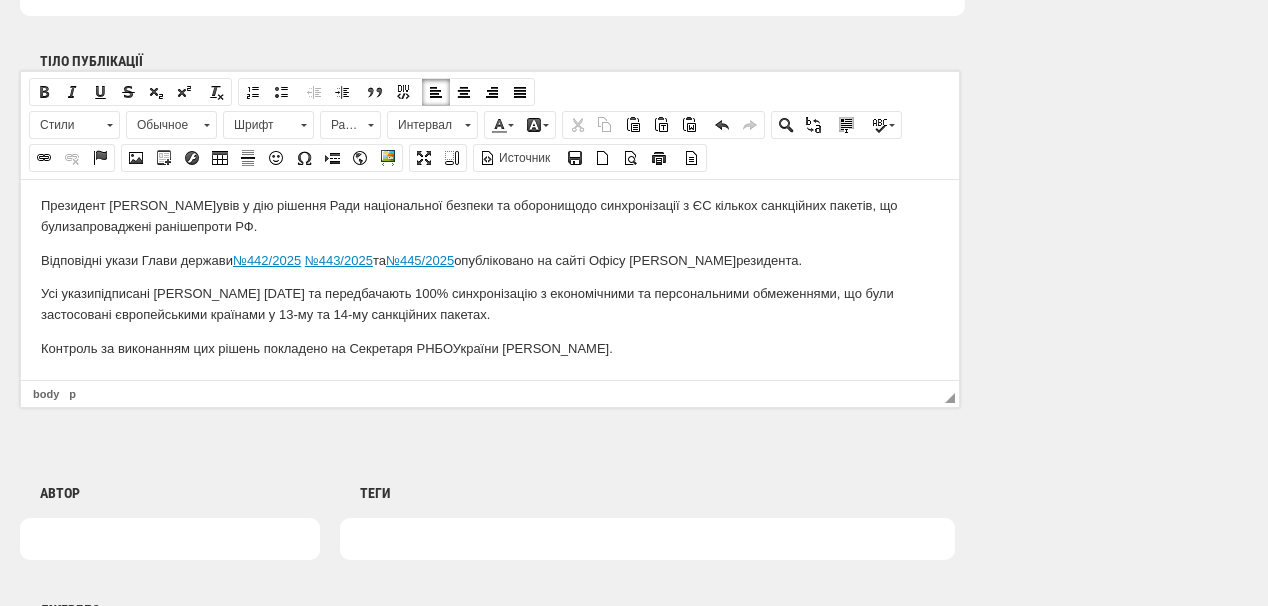 click on "Контроль за виконанням цих рішень покладено на С екретаря РНБО  України Олександра Литвиненка." at bounding box center (490, 348) 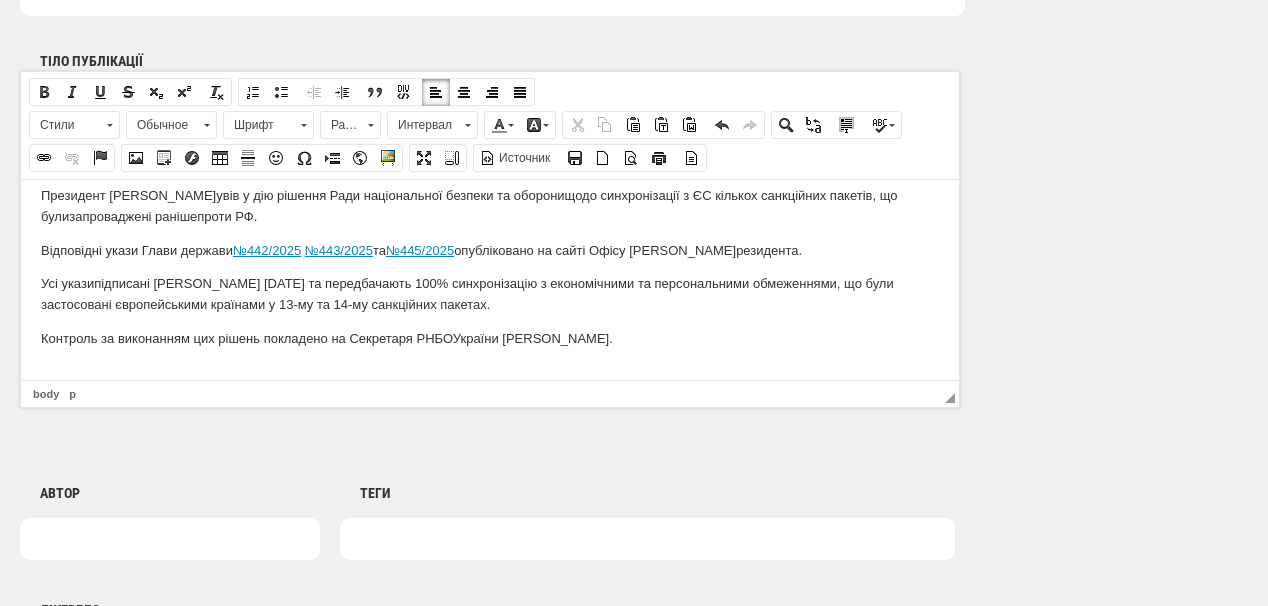 click at bounding box center (490, 372) 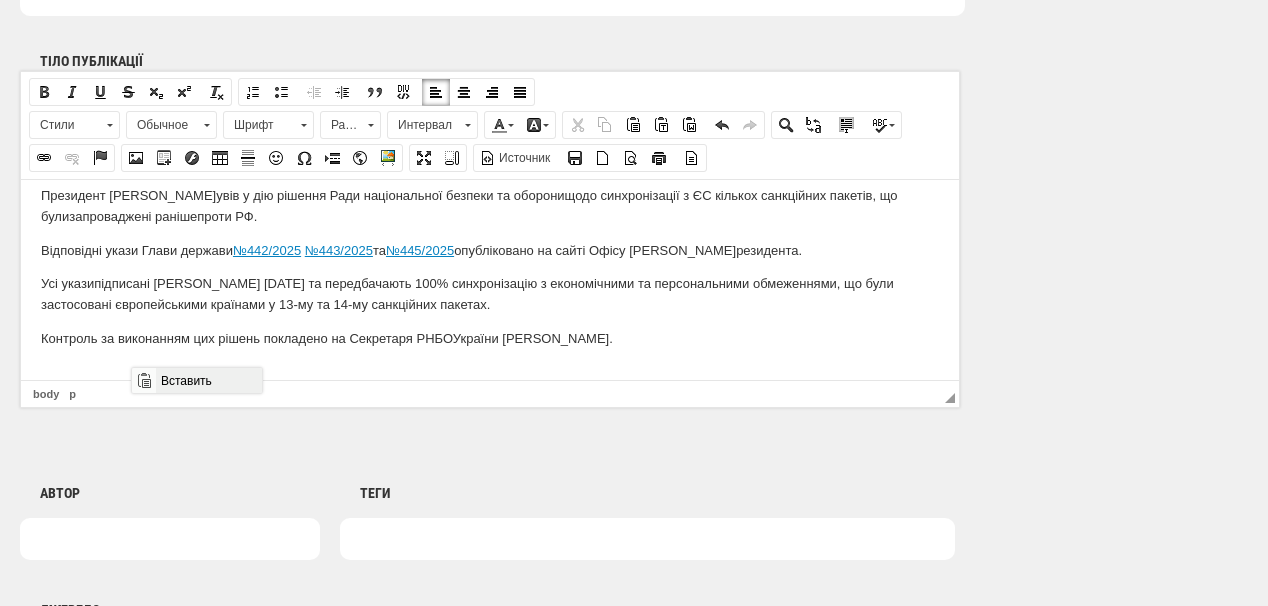 click on "Вставить" at bounding box center [208, 380] 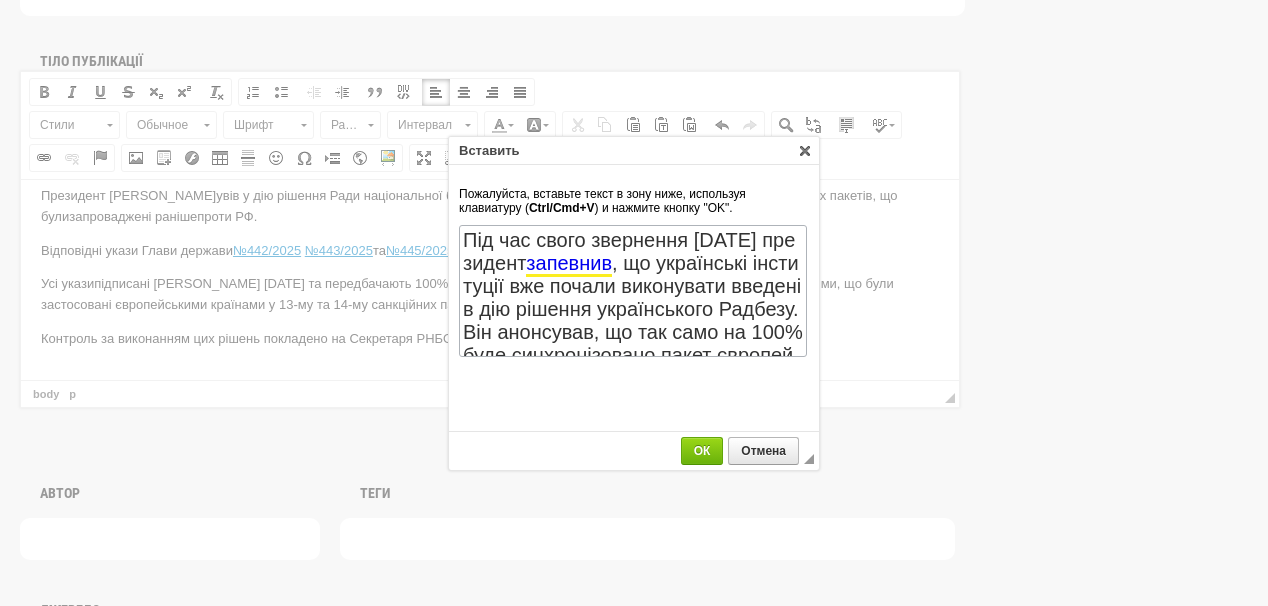 scroll, scrollTop: 240, scrollLeft: 0, axis: vertical 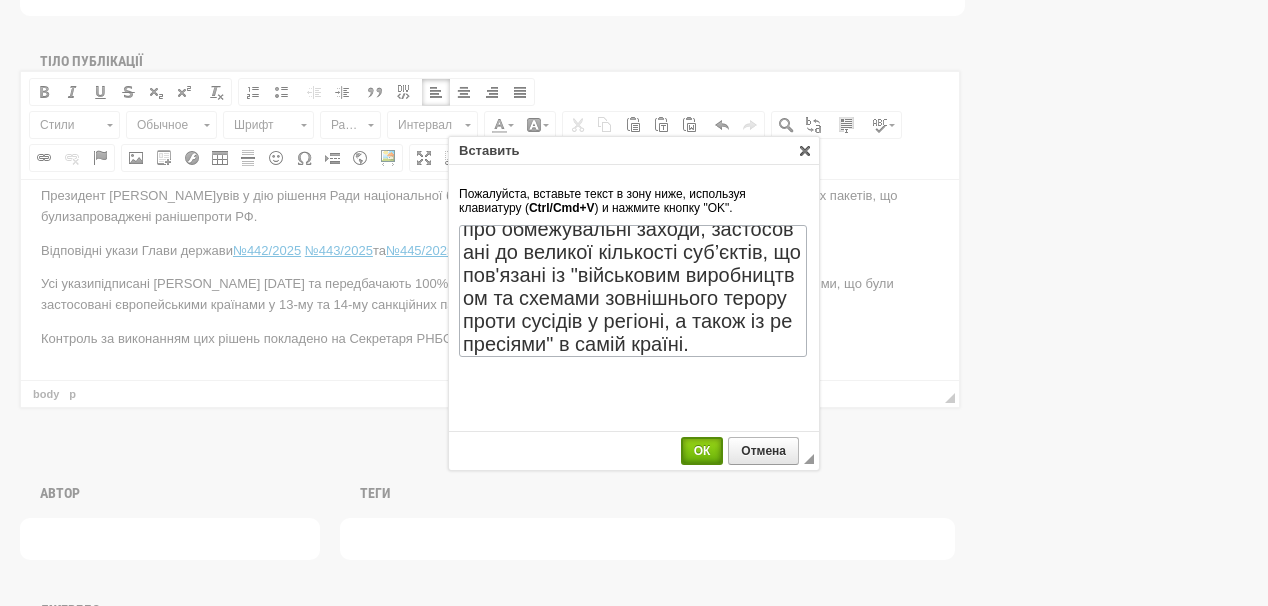 click on "ОК" at bounding box center (702, 451) 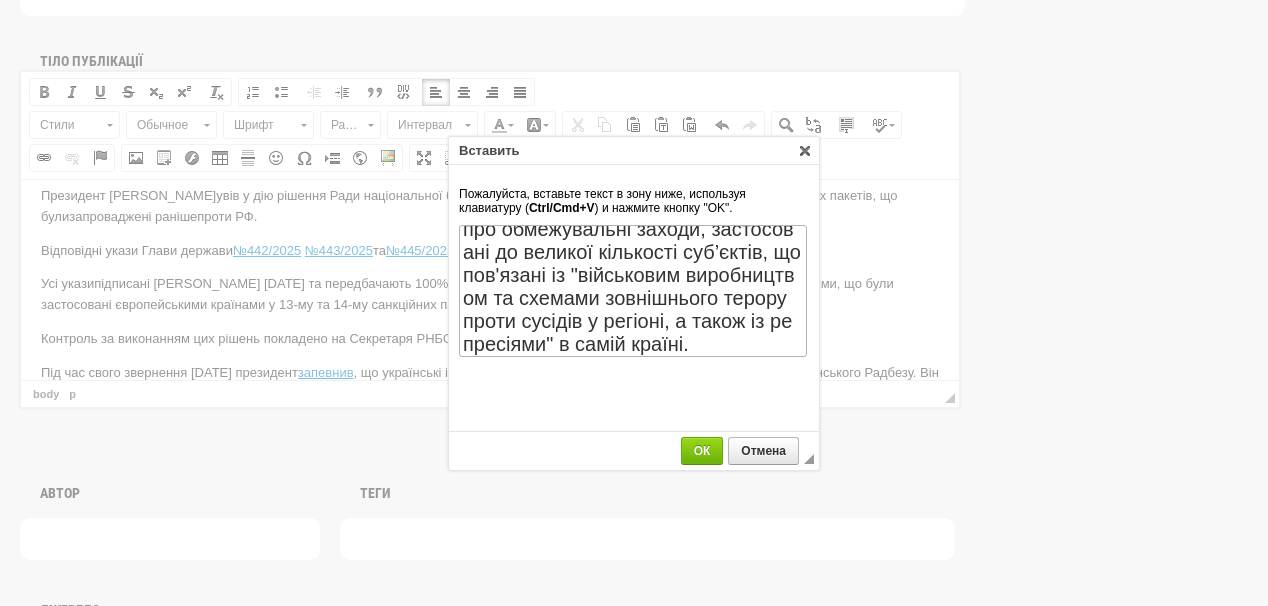 scroll, scrollTop: 89, scrollLeft: 0, axis: vertical 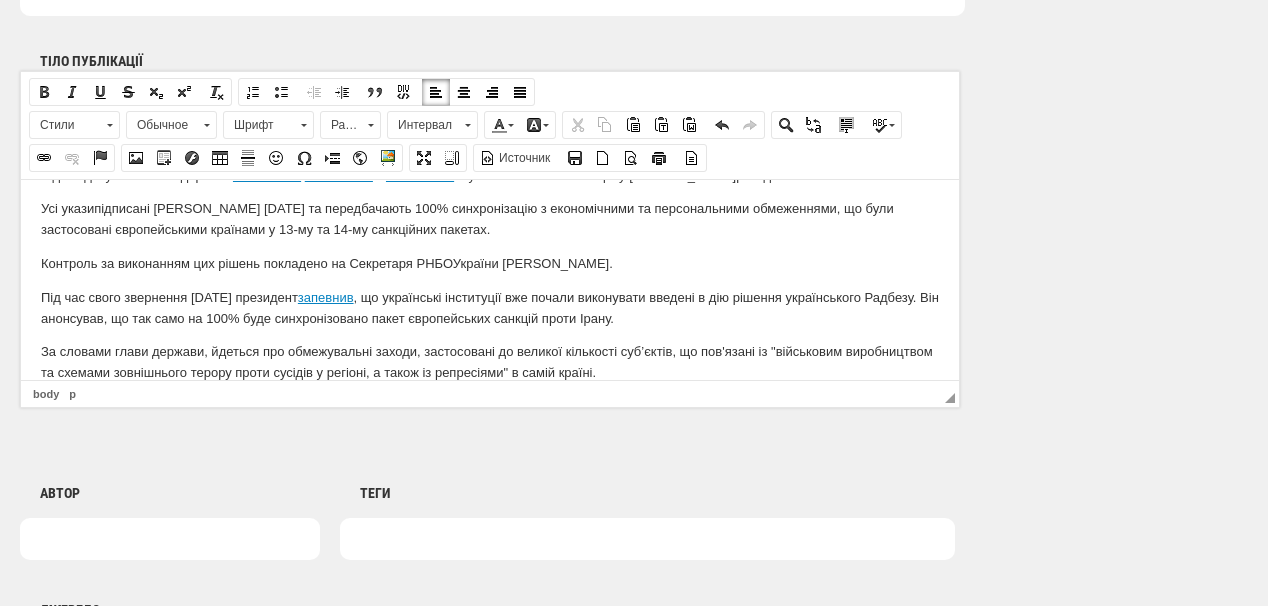 click on "Під час свого звернення 30 червня президент  запевнив , що українські інституції вже почали виконувати введені в дію рішення українського Радбезу. Він анонсував, що так само на 100% буде синхронізовано пакет європейських санкцій проти Ірану." at bounding box center (490, 308) 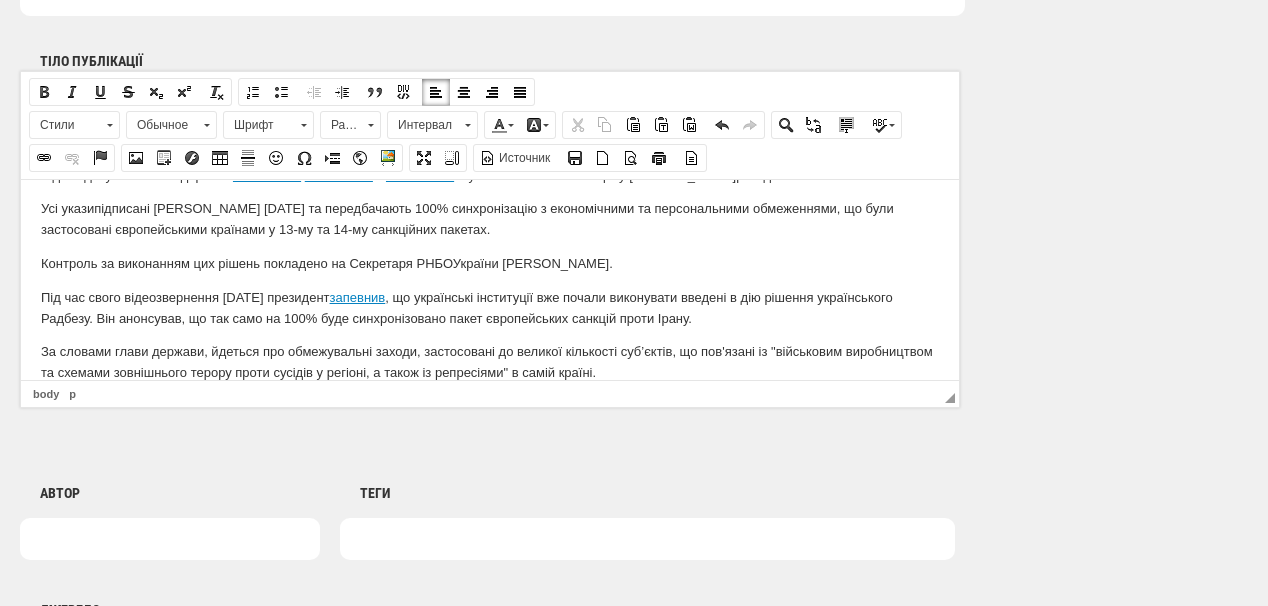 drag, startPoint x: 287, startPoint y: 296, endPoint x: 347, endPoint y: 291, distance: 60.207973 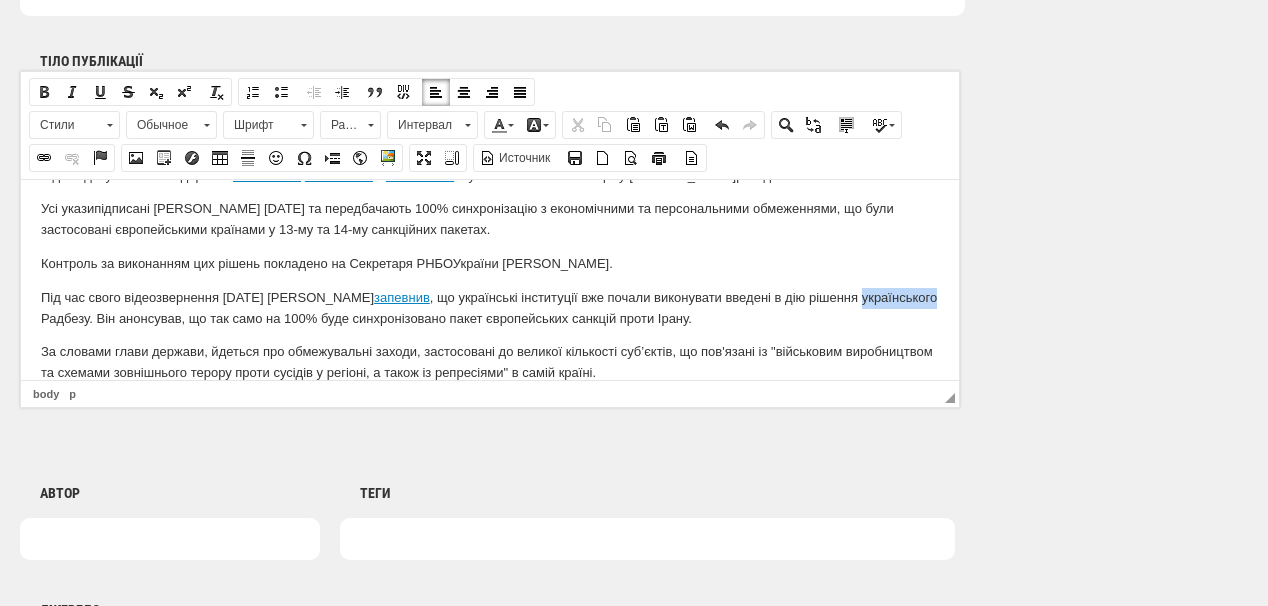 drag, startPoint x: 848, startPoint y: 299, endPoint x: 926, endPoint y: 295, distance: 78.10249 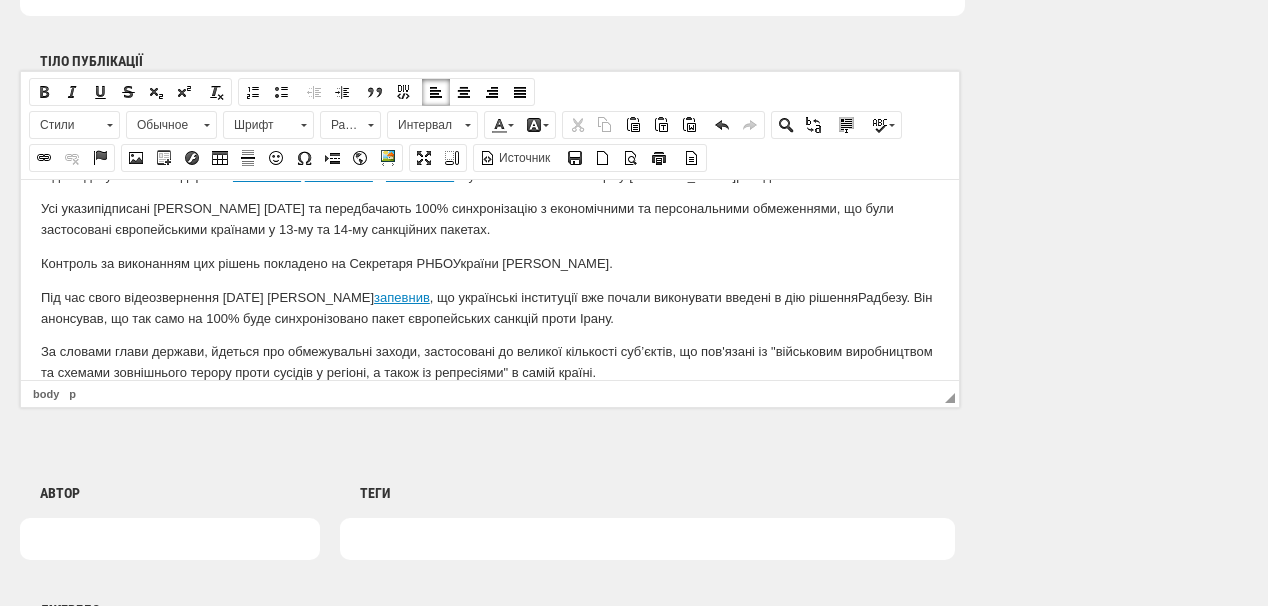 click on "Під час свого відеозвернення 30 червня Зеленський  запевнив , що українські інституції вже почали виконувати введені в дію рішення  Радбезу. Він анонсував, що так само на 100% буде синхронізовано пакет європейських санкцій проти Ірану." at bounding box center (490, 308) 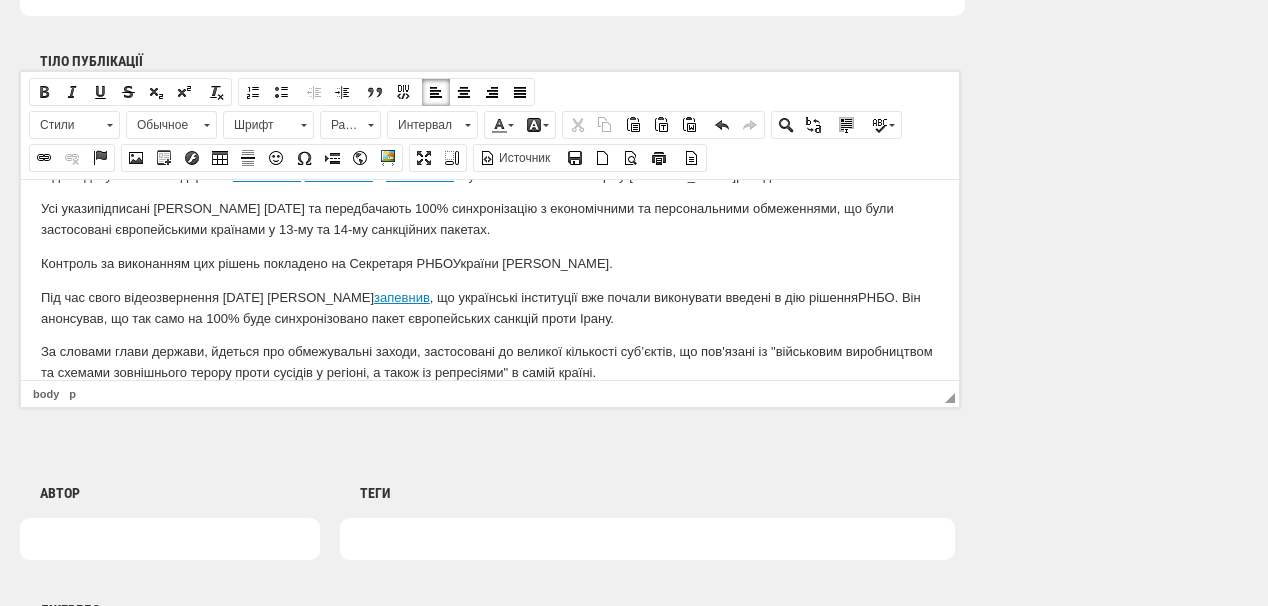 click on "Під час свого відеозвернення 30 червня Зеленський  запевнив , що українські інституції вже почали виконувати введені в дію рішення  РНБО . Він анонсував, що так само на 100% буде синхронізовано пакет європейських санкцій проти Ірану." at bounding box center (490, 308) 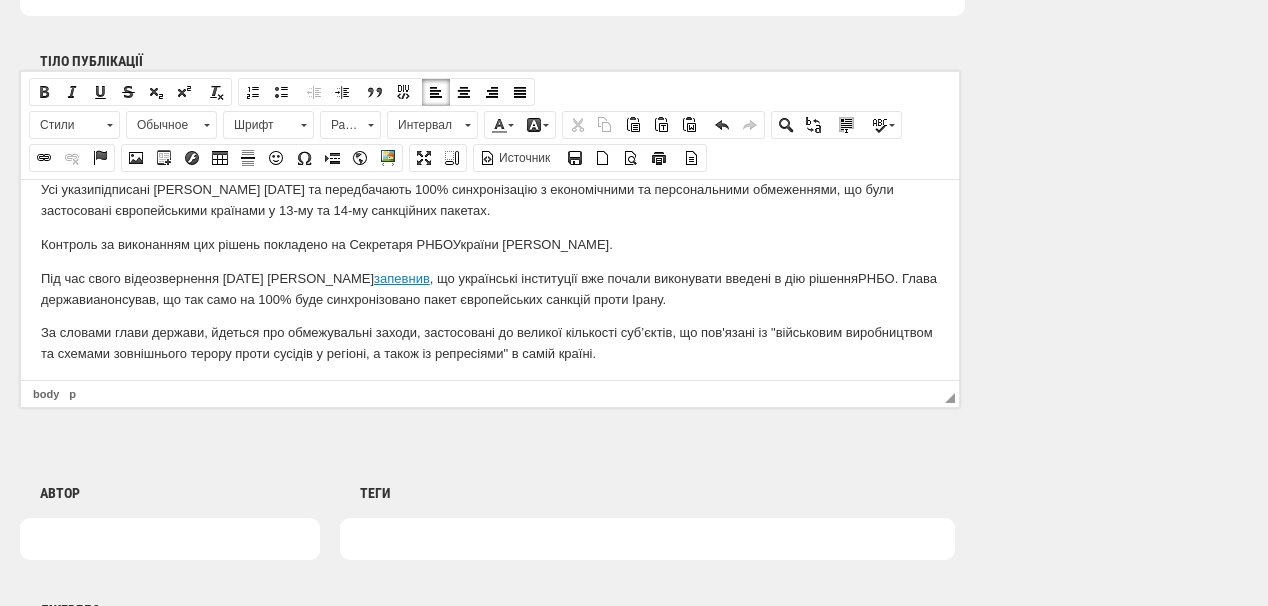 scroll, scrollTop: 112, scrollLeft: 0, axis: vertical 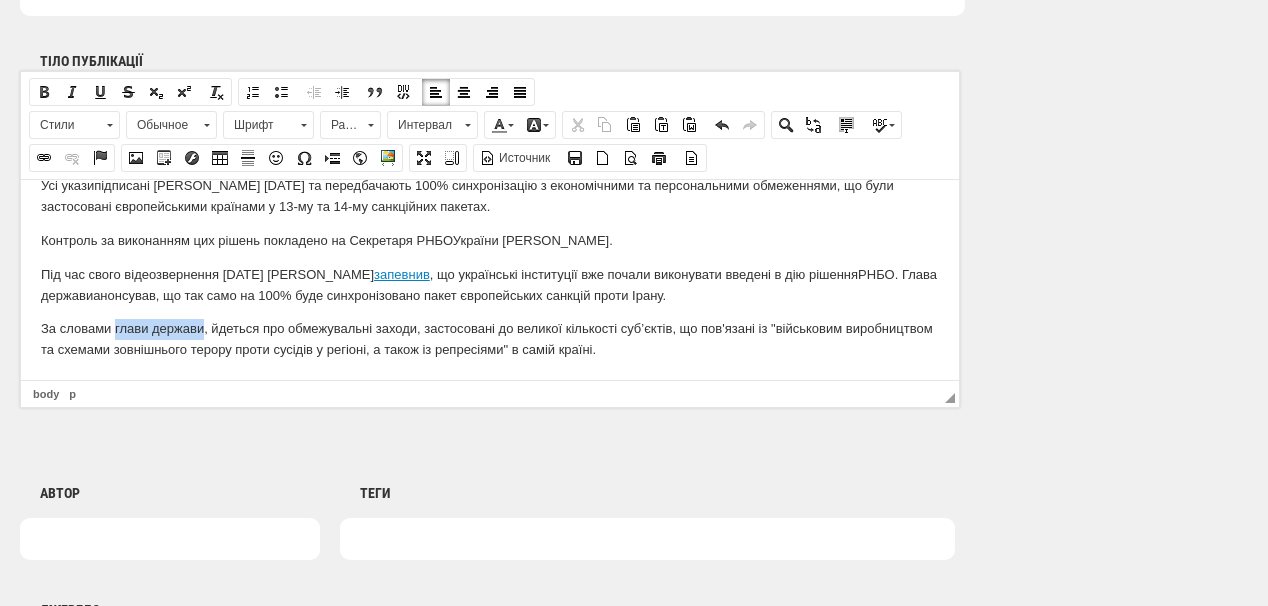 drag, startPoint x: 115, startPoint y: 325, endPoint x: 195, endPoint y: 323, distance: 80.024994 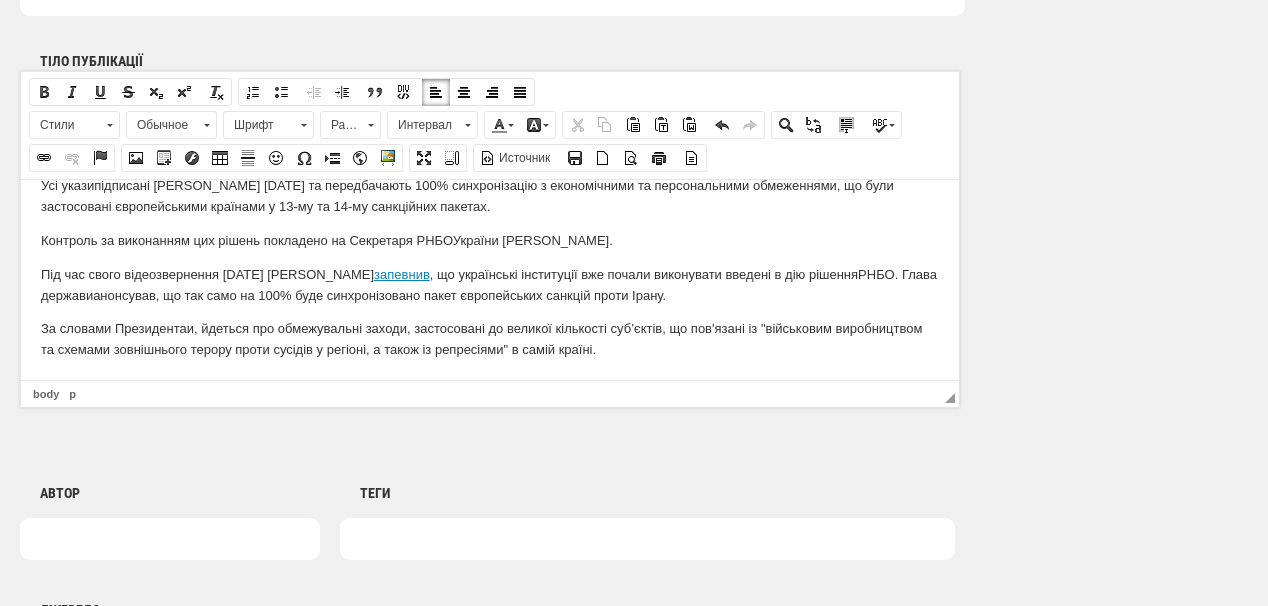 click on "За словами Президентаи, йдеться про обмежувальні заходи, застосовані до великої кількості суб’єктів, що пов'язані із "військовим виробництвом та схемами зовнішнього терору проти сусідів у регіоні, а також із репресіями" в самій країні." at bounding box center (490, 339) 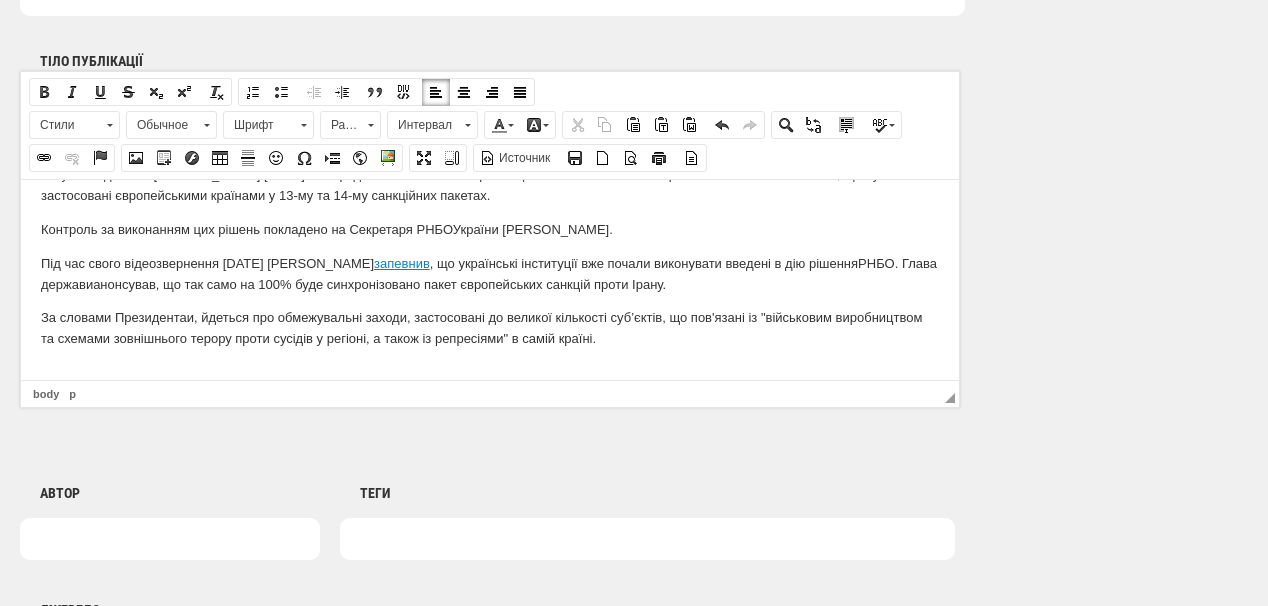 click at bounding box center (490, 372) 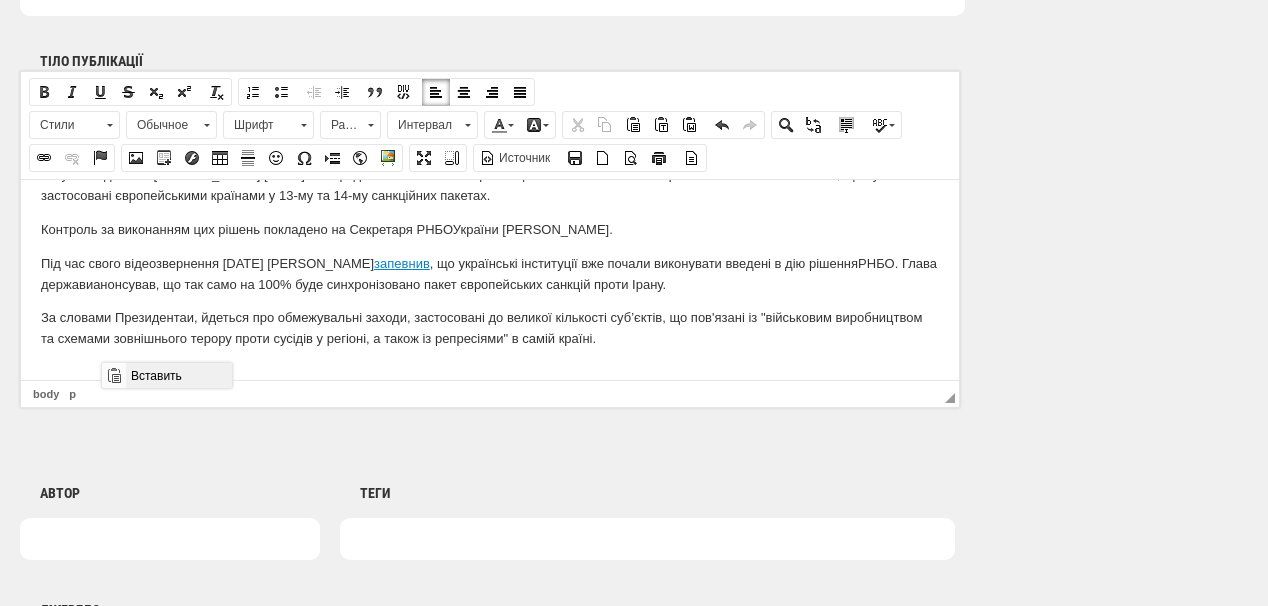 click on "Вставить" at bounding box center [178, 375] 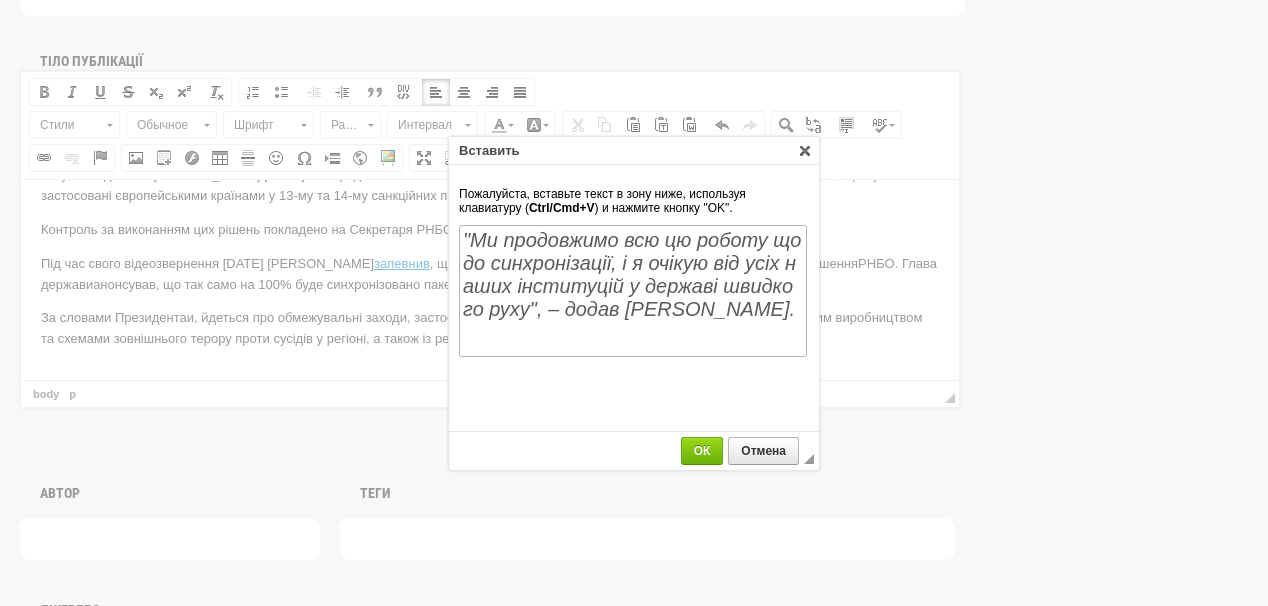 scroll, scrollTop: 0, scrollLeft: 0, axis: both 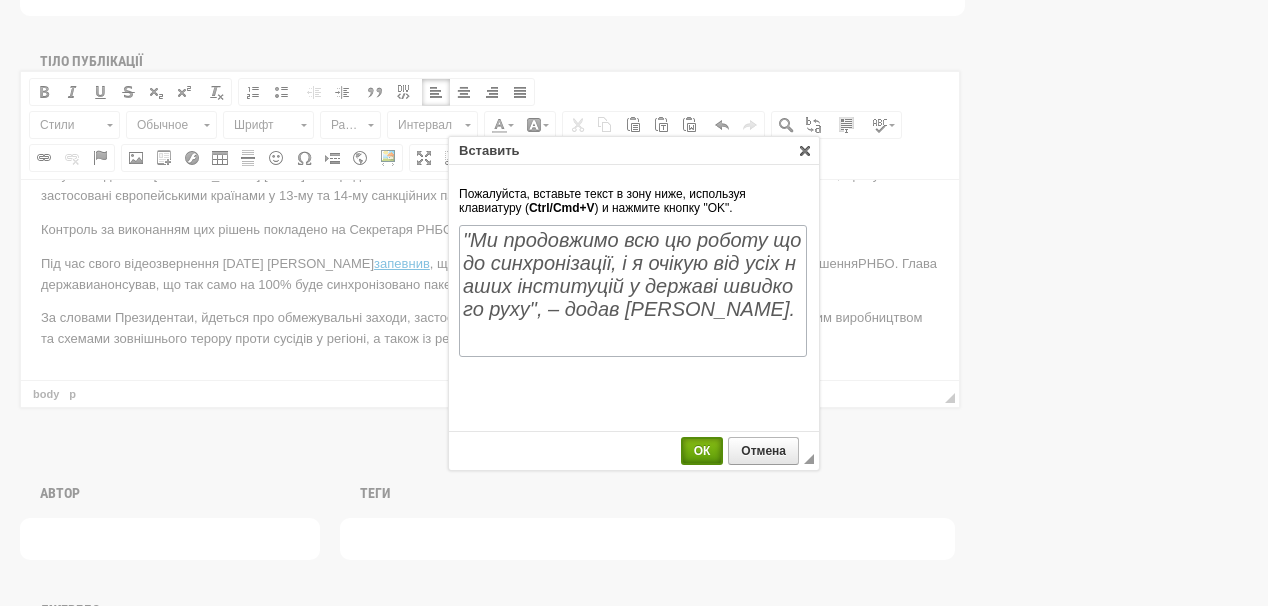 click on "ОК" at bounding box center (702, 451) 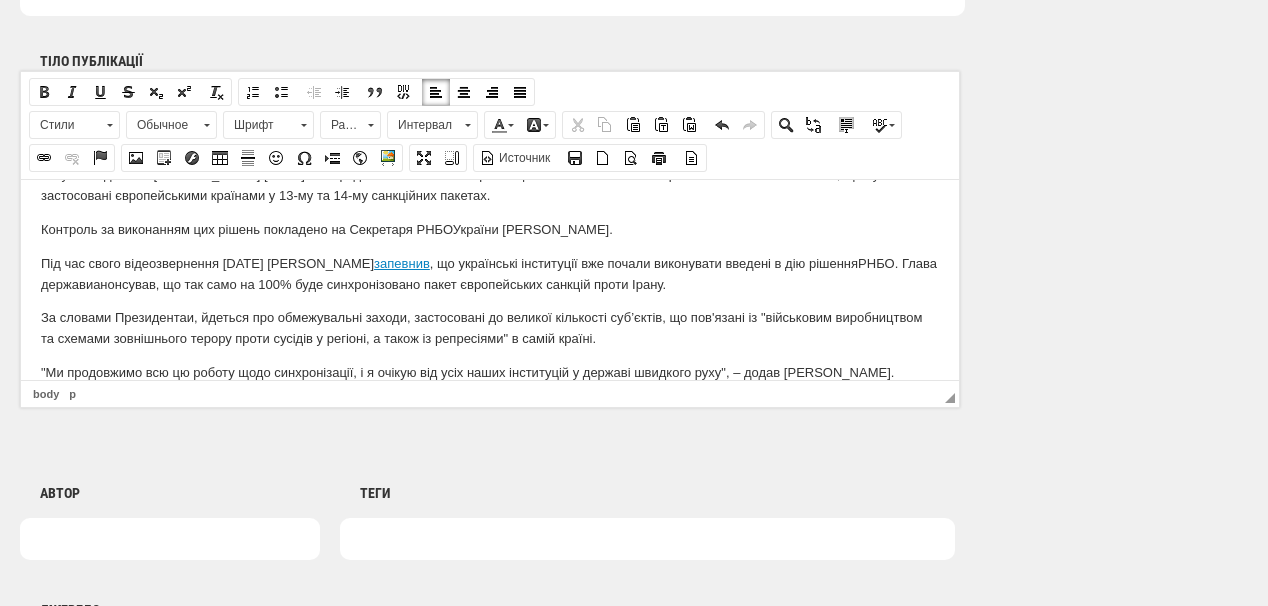 scroll, scrollTop: 147, scrollLeft: 0, axis: vertical 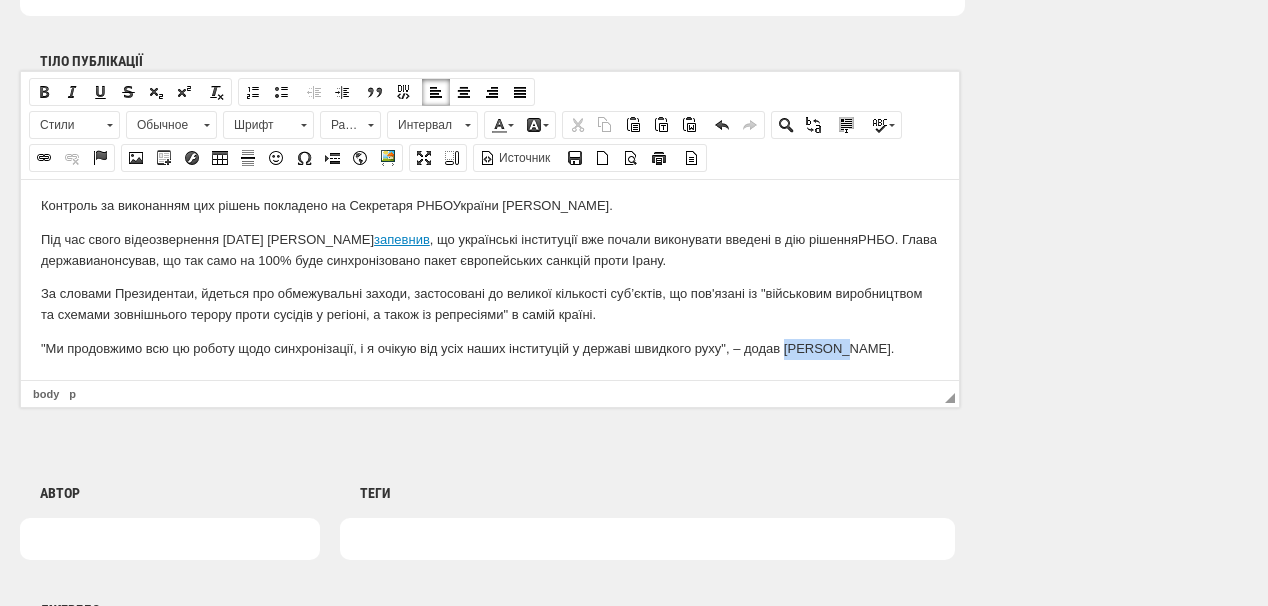 drag, startPoint x: 784, startPoint y: 370, endPoint x: 805, endPoint y: 350, distance: 29 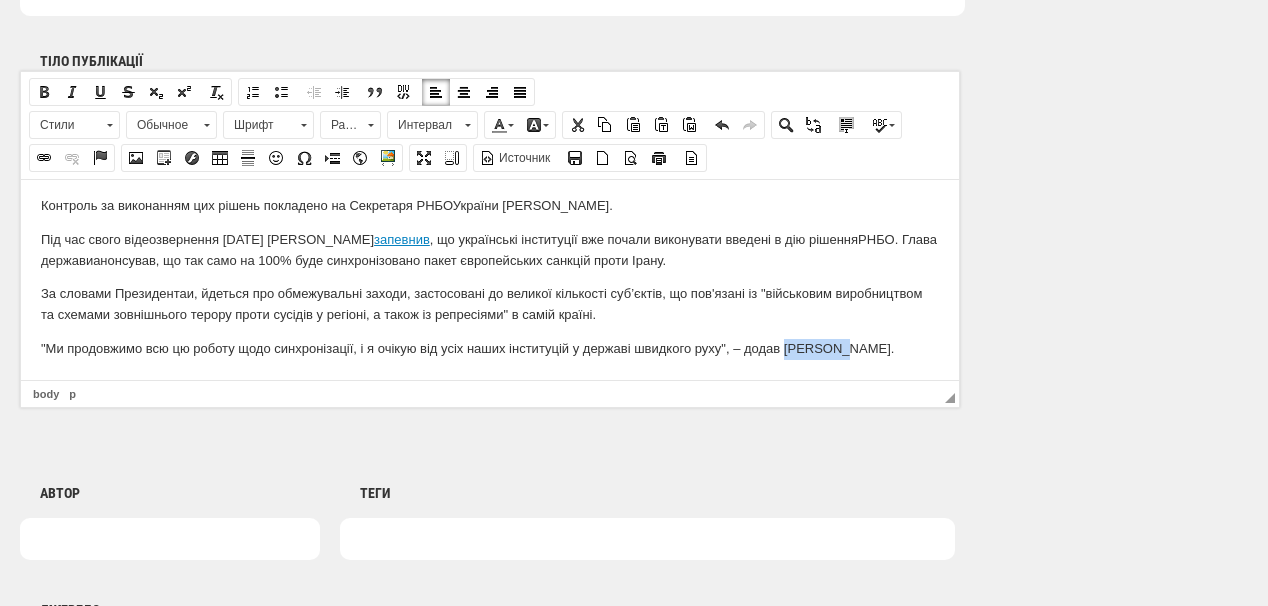click on ""Ми продовжимо всю цю роботу щодо синхронізації, і я очікую від усіх наших інституцій у державі швидкого руху", – додав [PERSON_NAME]." at bounding box center (490, 348) 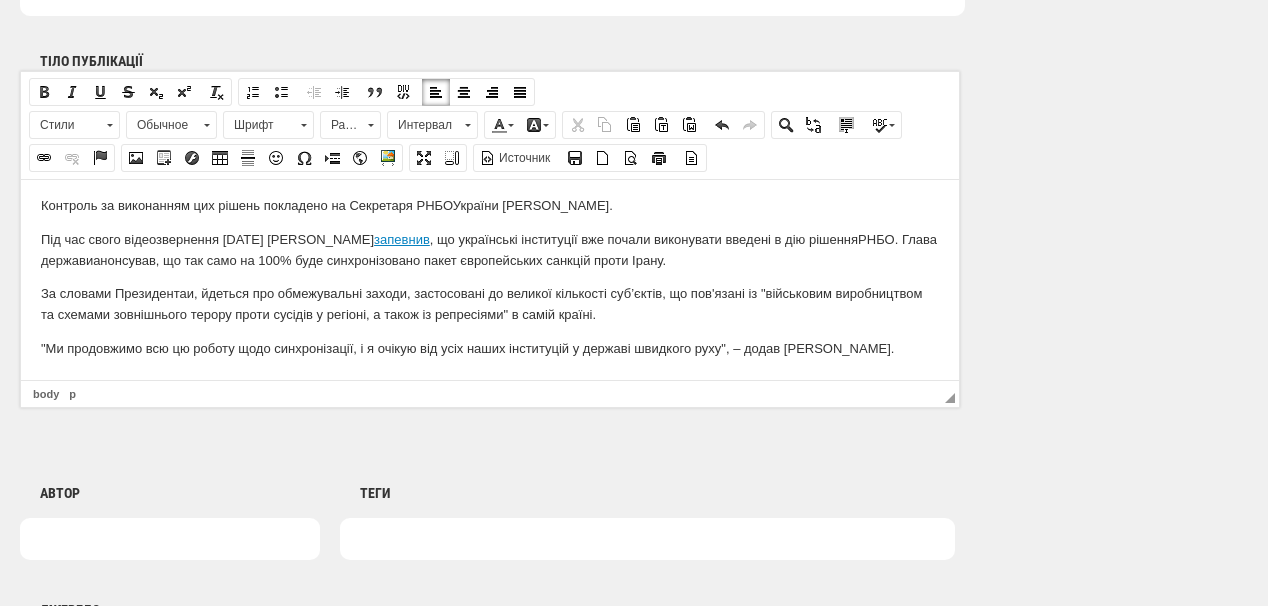 click on ""Ми продовжимо всю цю роботу щодо синхронізації, і я очікую від усіх наших інституцій у державі швидкого руху", – додав [PERSON_NAME]." at bounding box center (490, 348) 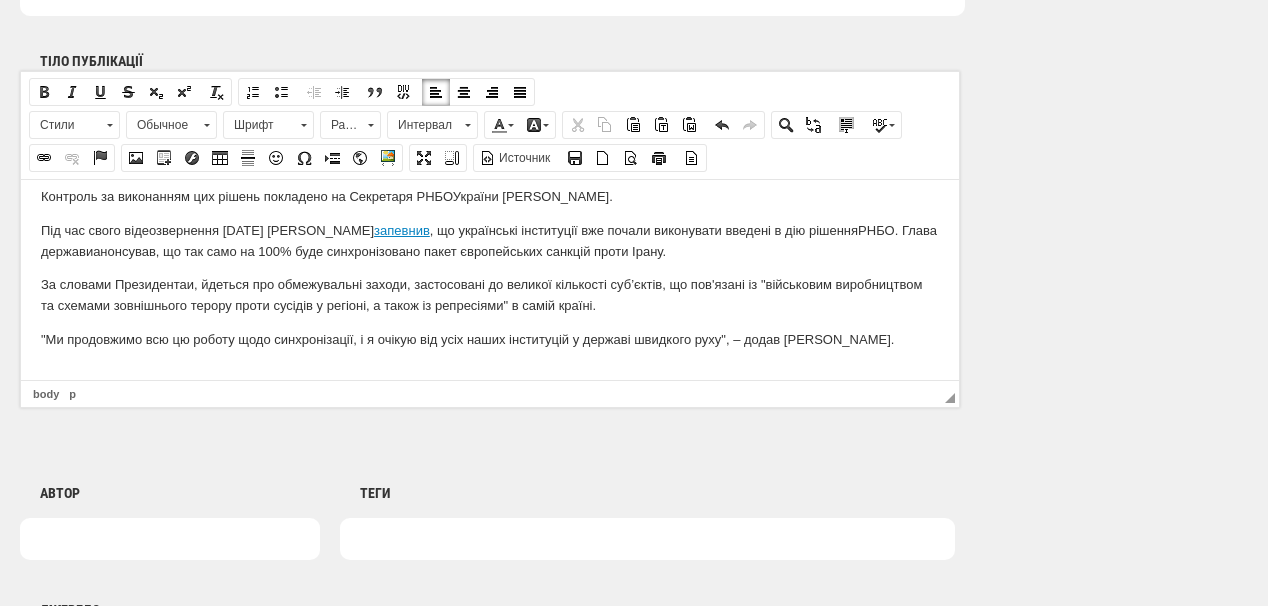 click at bounding box center (490, 373) 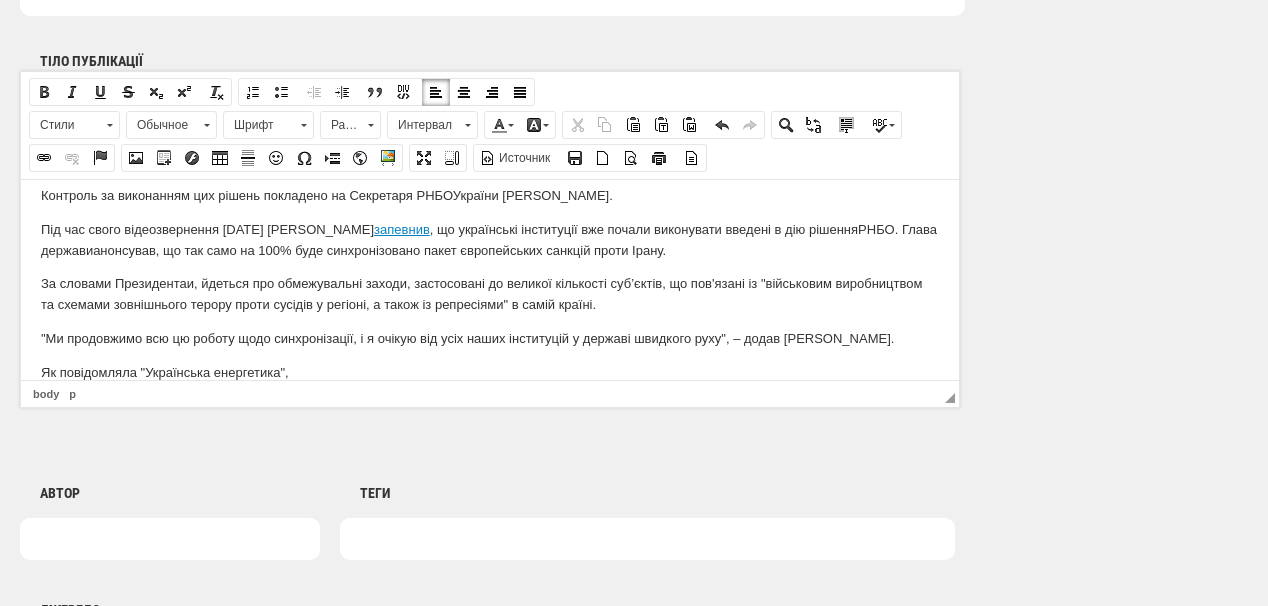 scroll, scrollTop: 180, scrollLeft: 0, axis: vertical 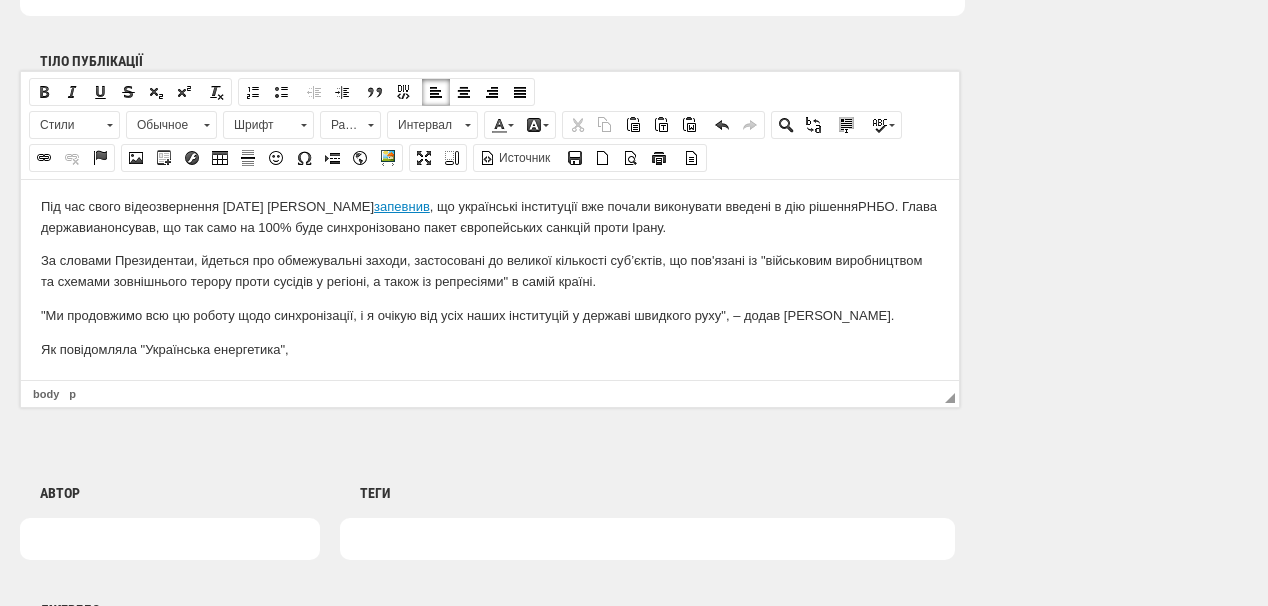 click at bounding box center [647, 539] 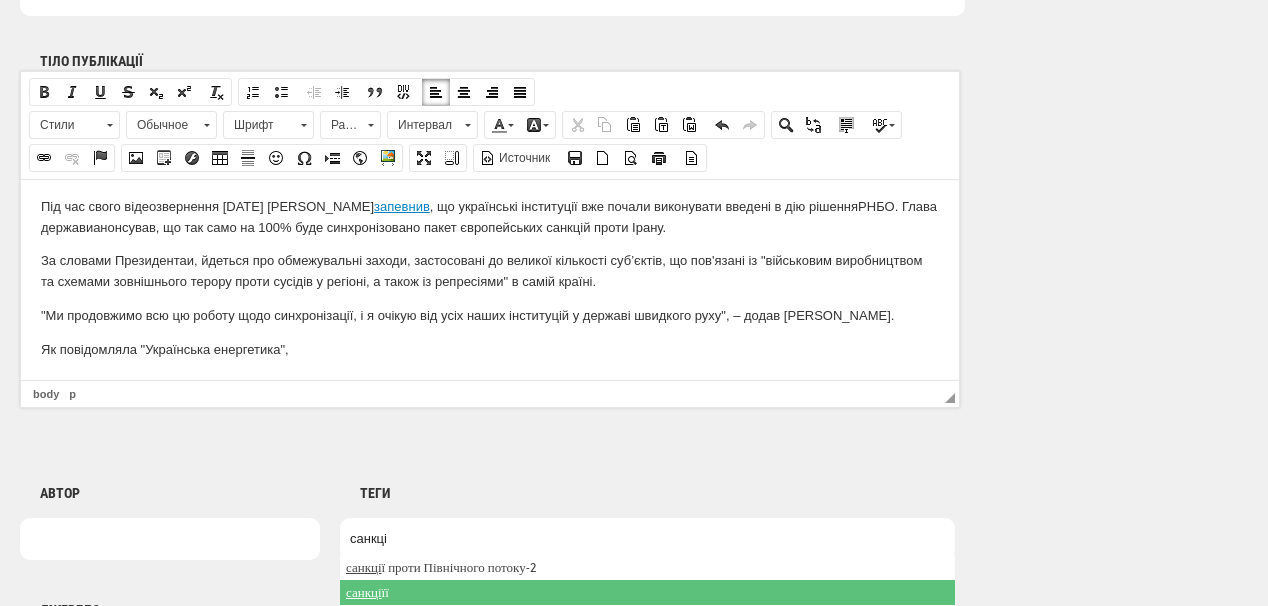 type on "санкці" 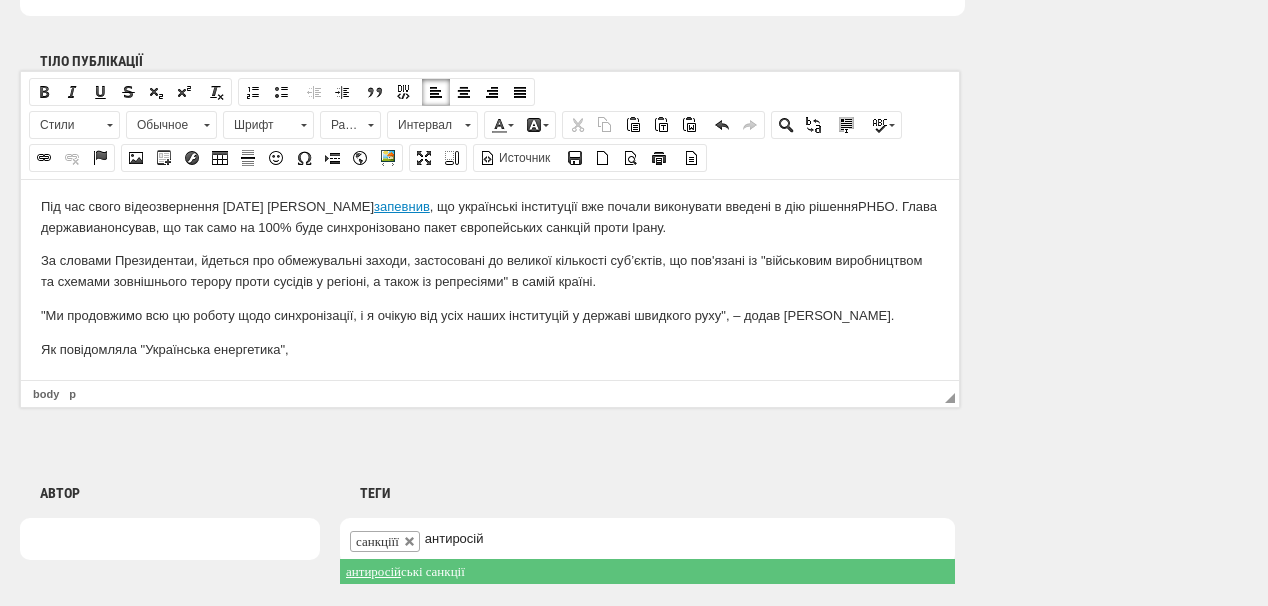 type on "антиросій" 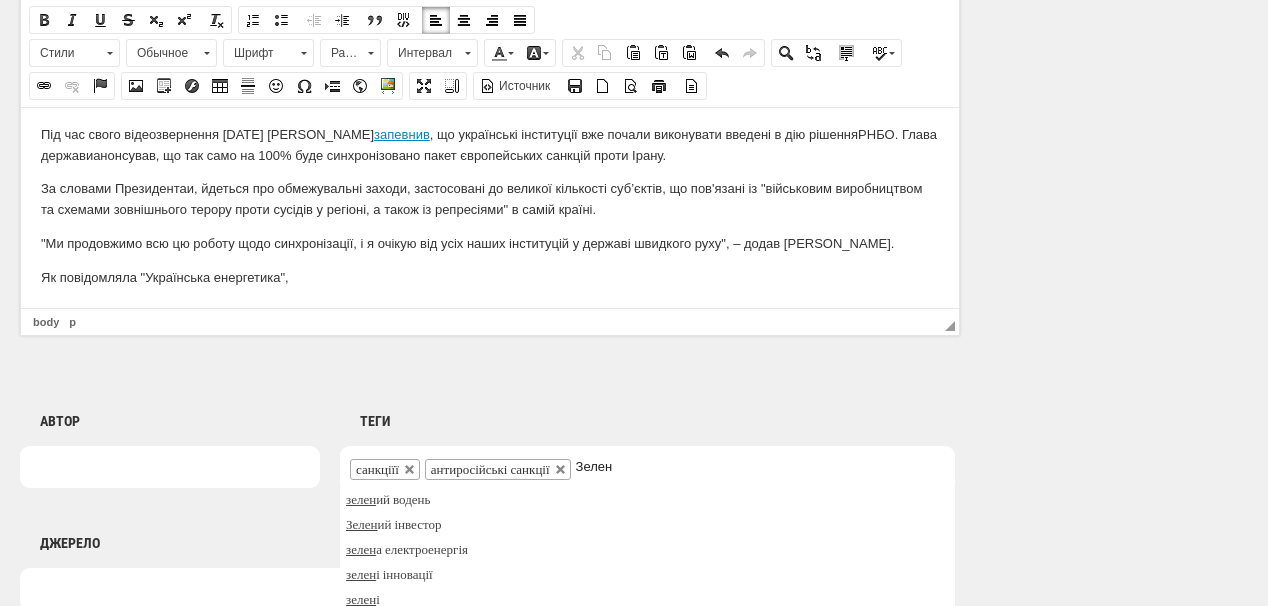scroll, scrollTop: 1416, scrollLeft: 0, axis: vertical 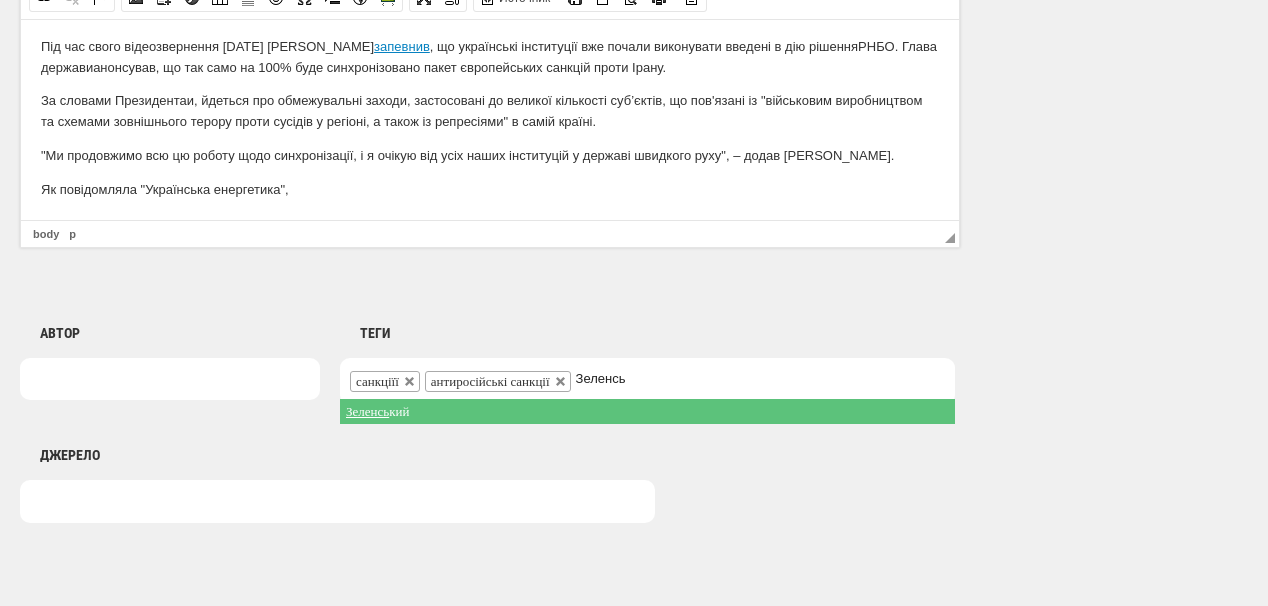 type on "Зеленсь" 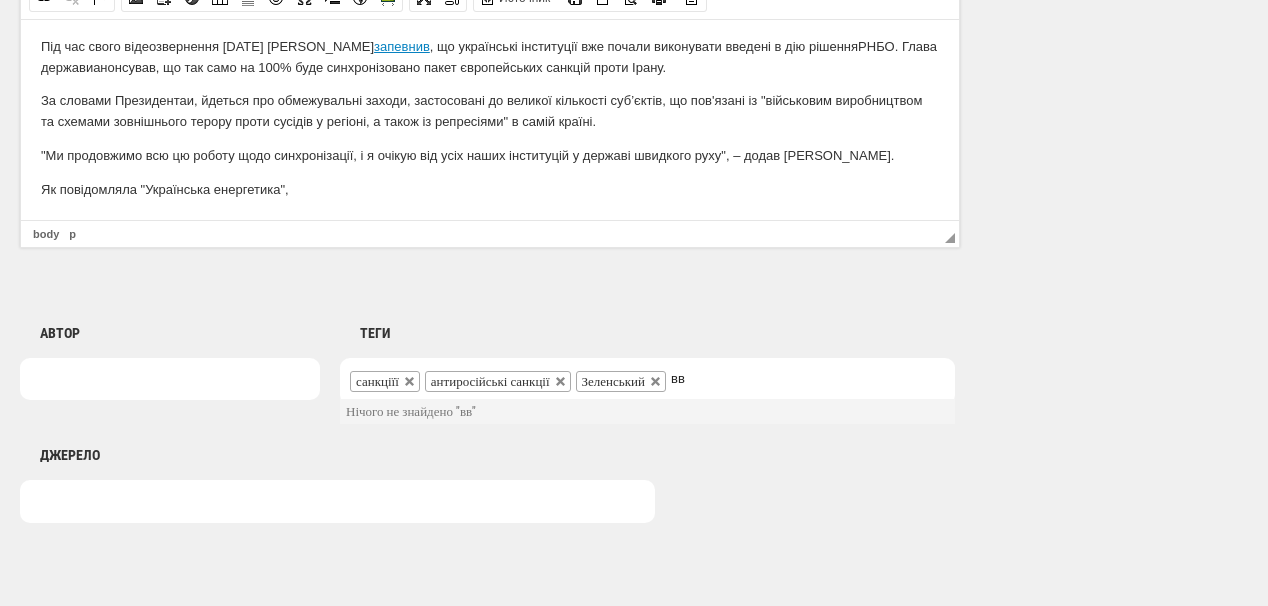 type on "в" 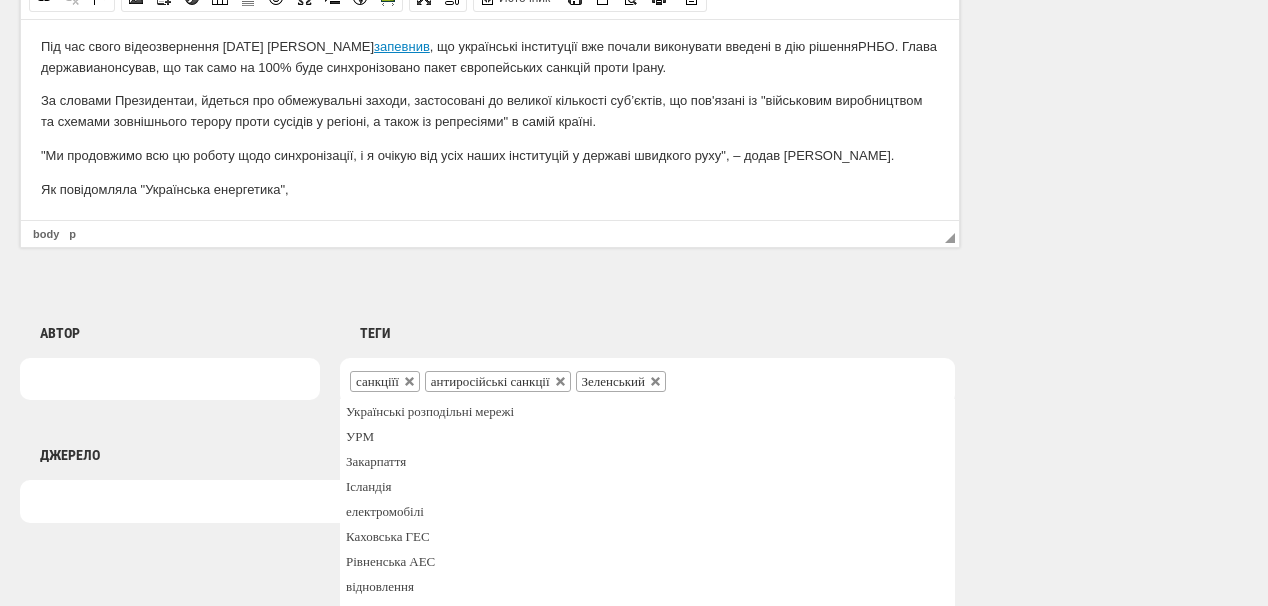 click at bounding box center [683, 379] 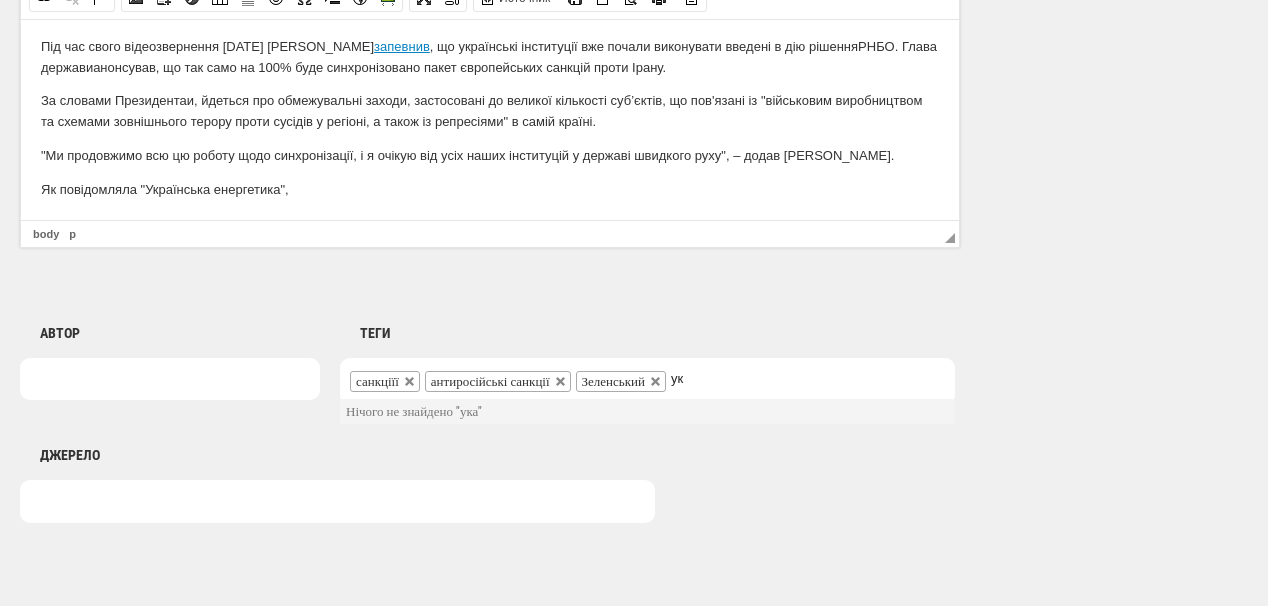 type on "у" 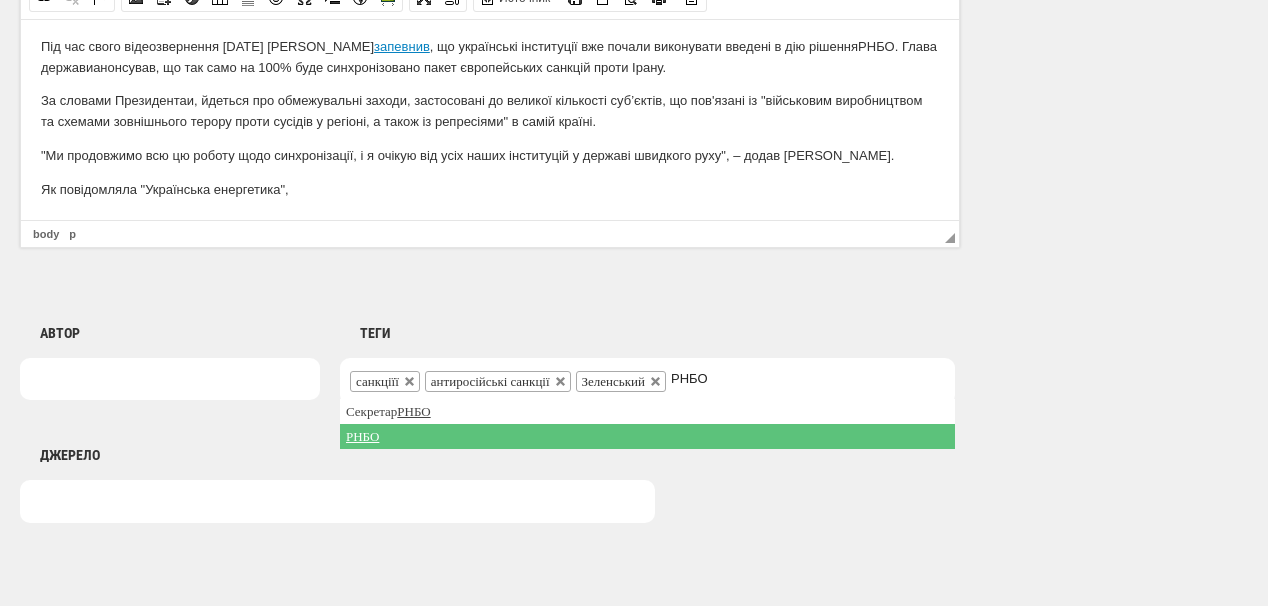 type on "РНБО" 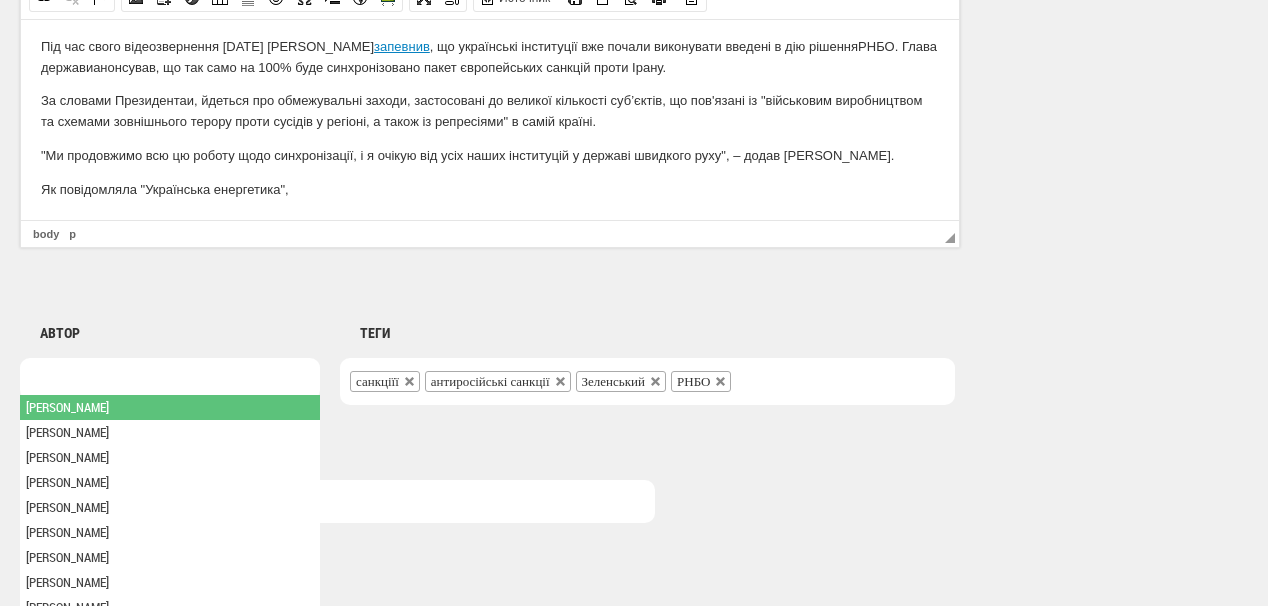 click at bounding box center (170, 379) 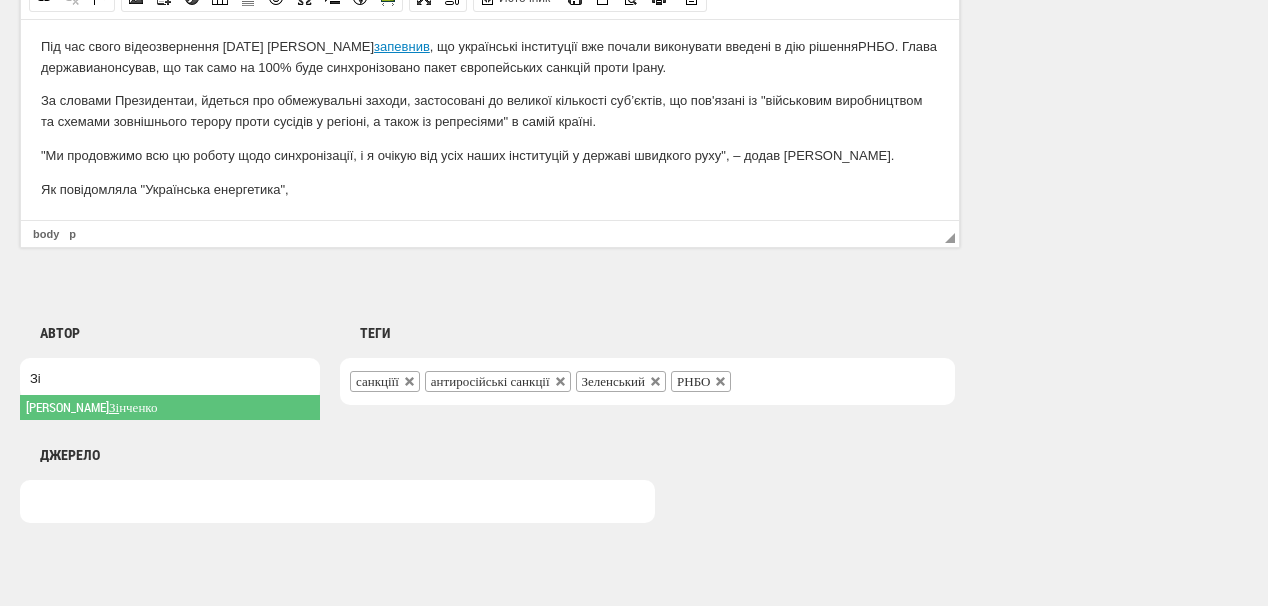 type on "Зі" 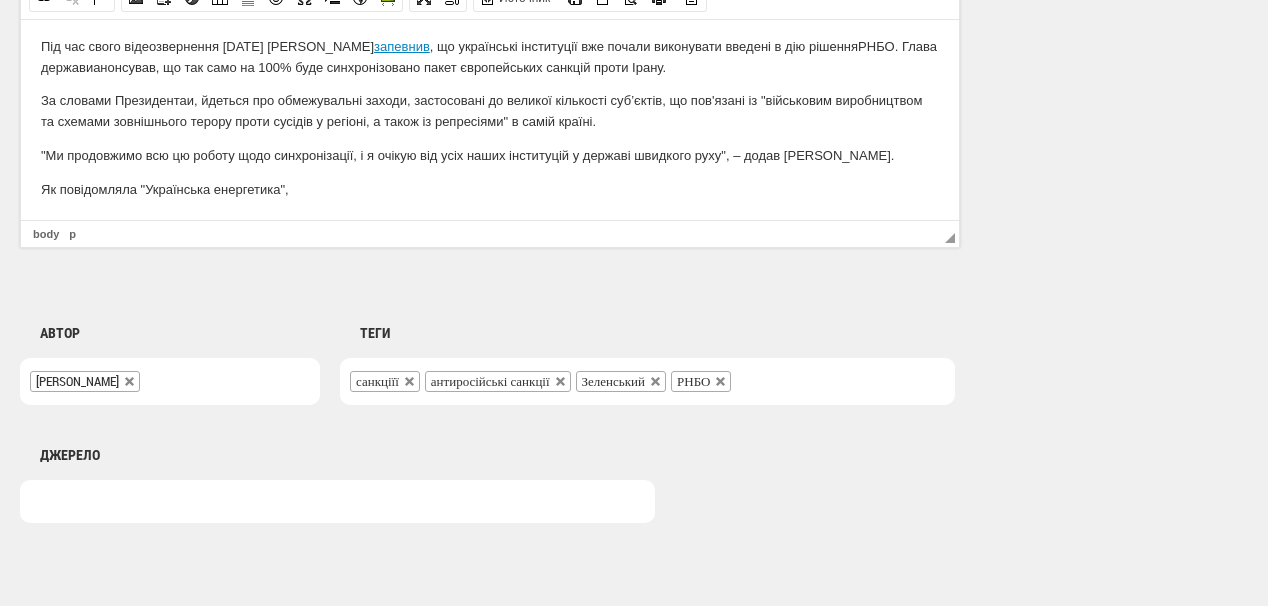 drag, startPoint x: 390, startPoint y: 185, endPoint x: 379, endPoint y: 194, distance: 14.21267 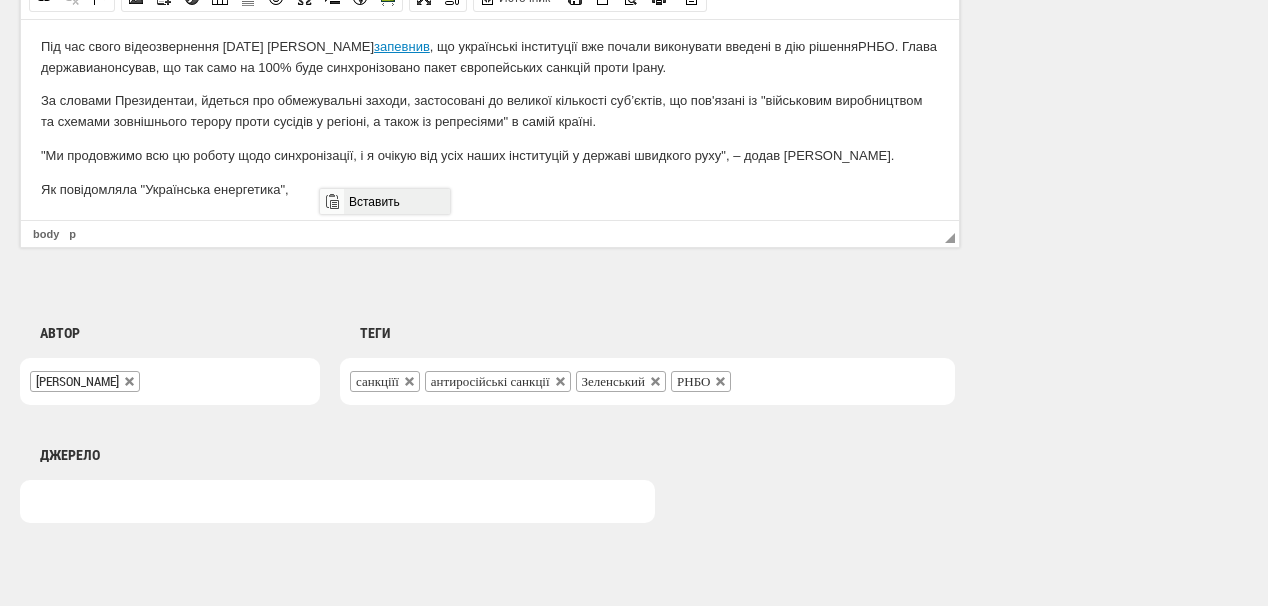 drag, startPoint x: 382, startPoint y: 203, endPoint x: 709, endPoint y: 392, distance: 377.69034 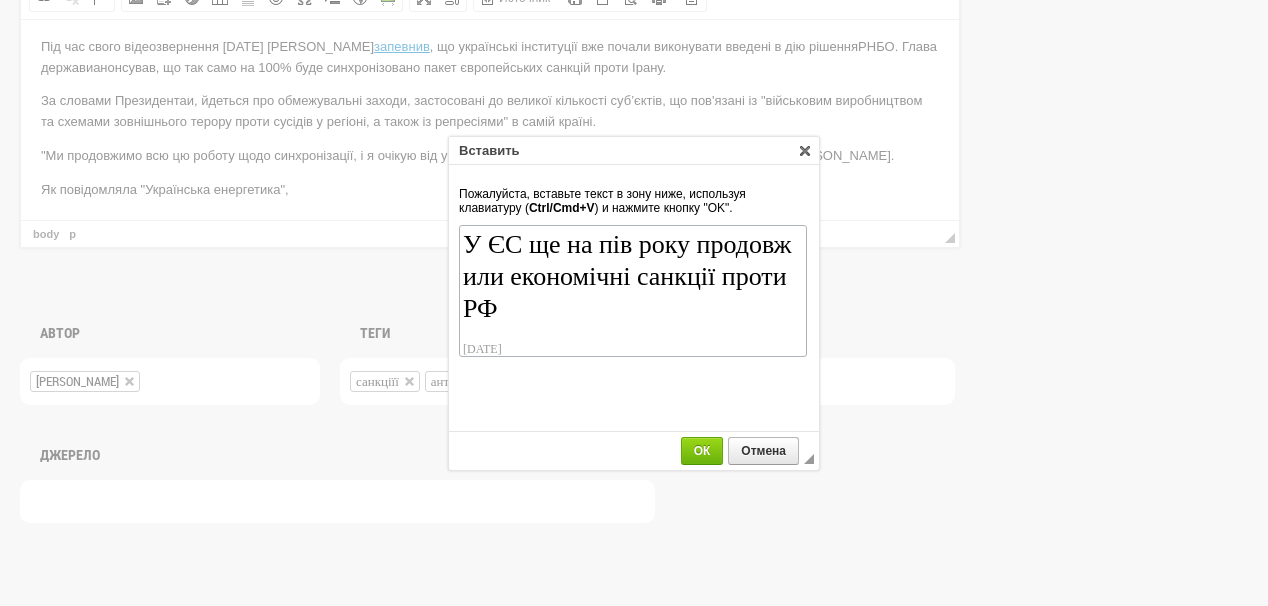 scroll, scrollTop: 134, scrollLeft: 0, axis: vertical 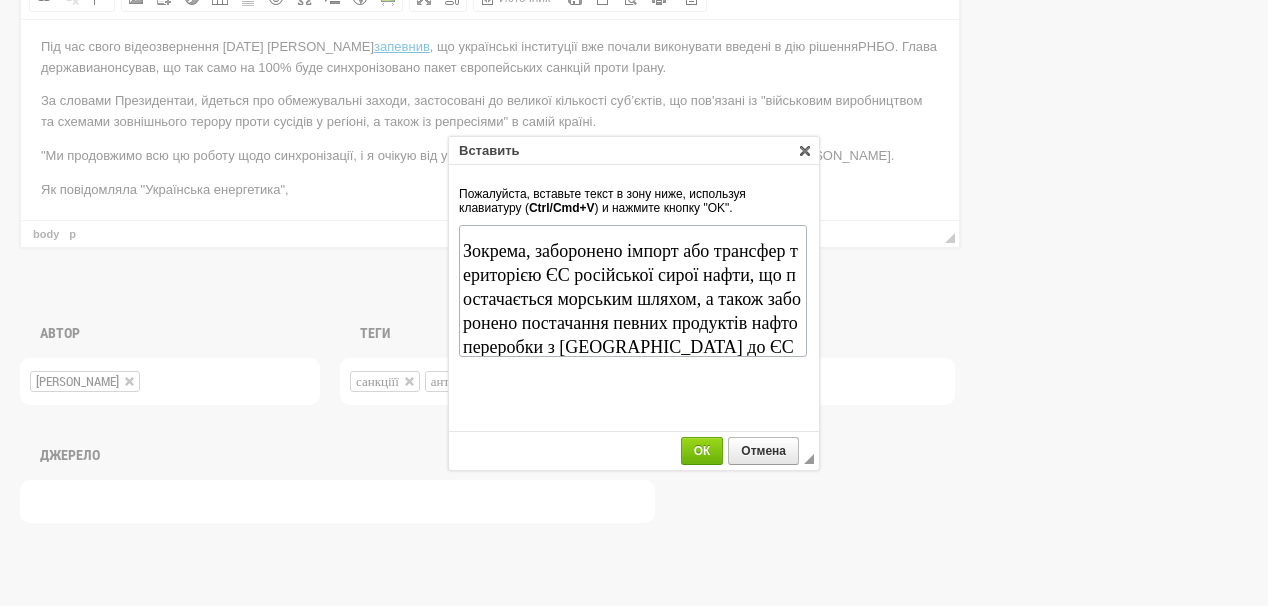 type 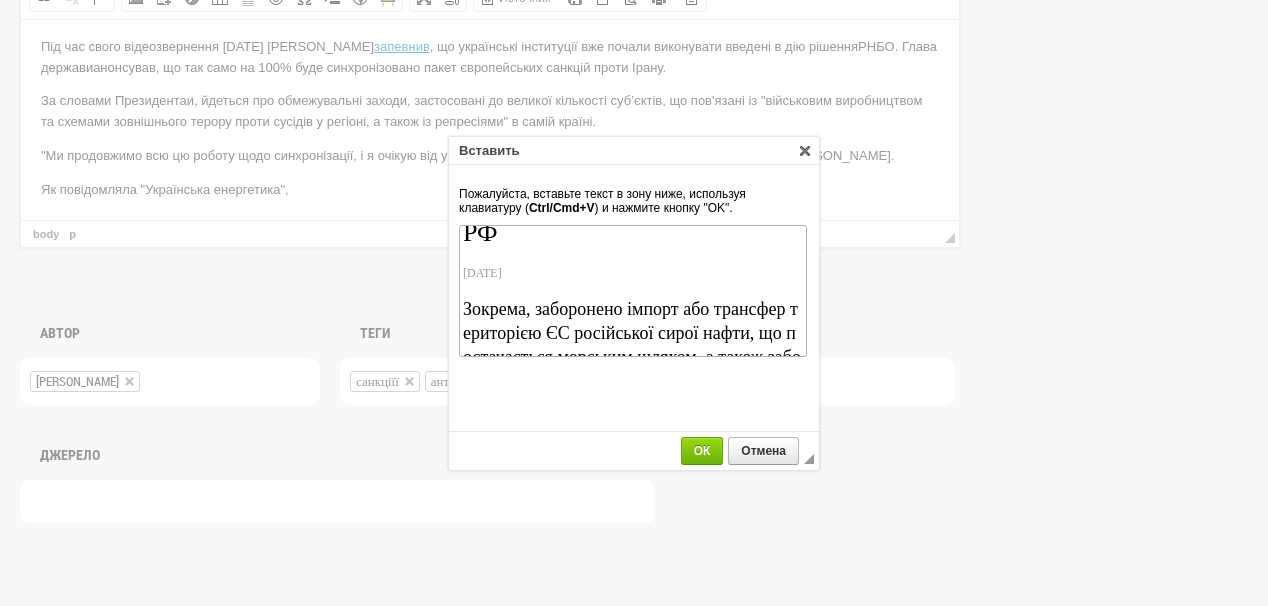 scroll, scrollTop: 54, scrollLeft: 0, axis: vertical 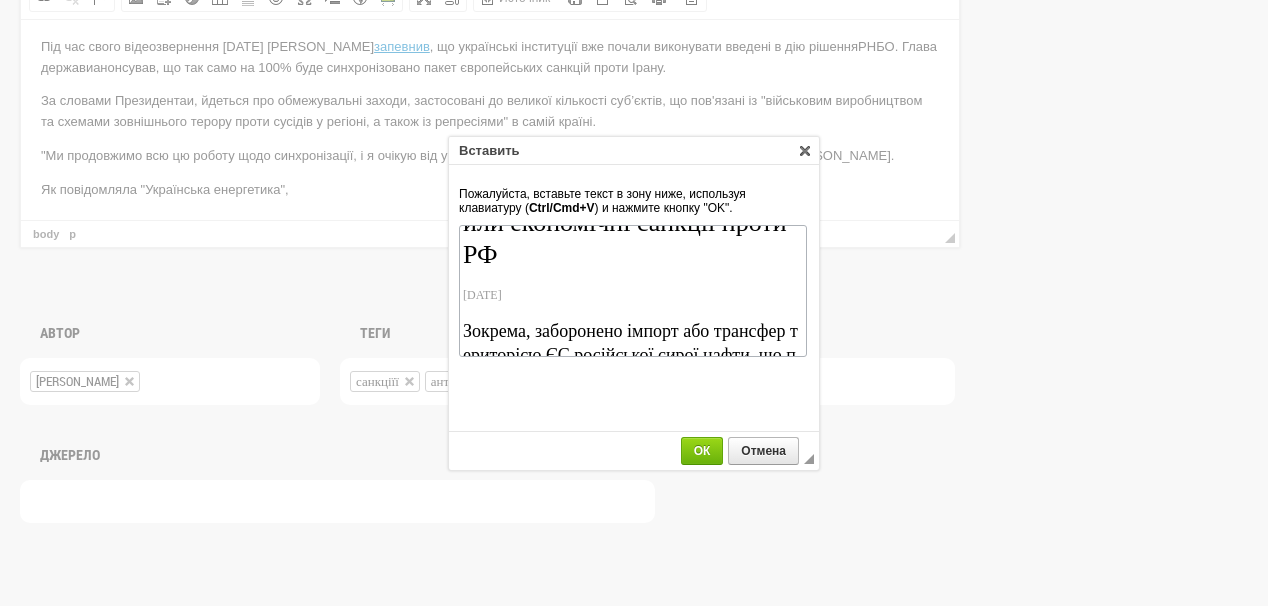 drag, startPoint x: 602, startPoint y: 289, endPoint x: 454, endPoint y: 289, distance: 148 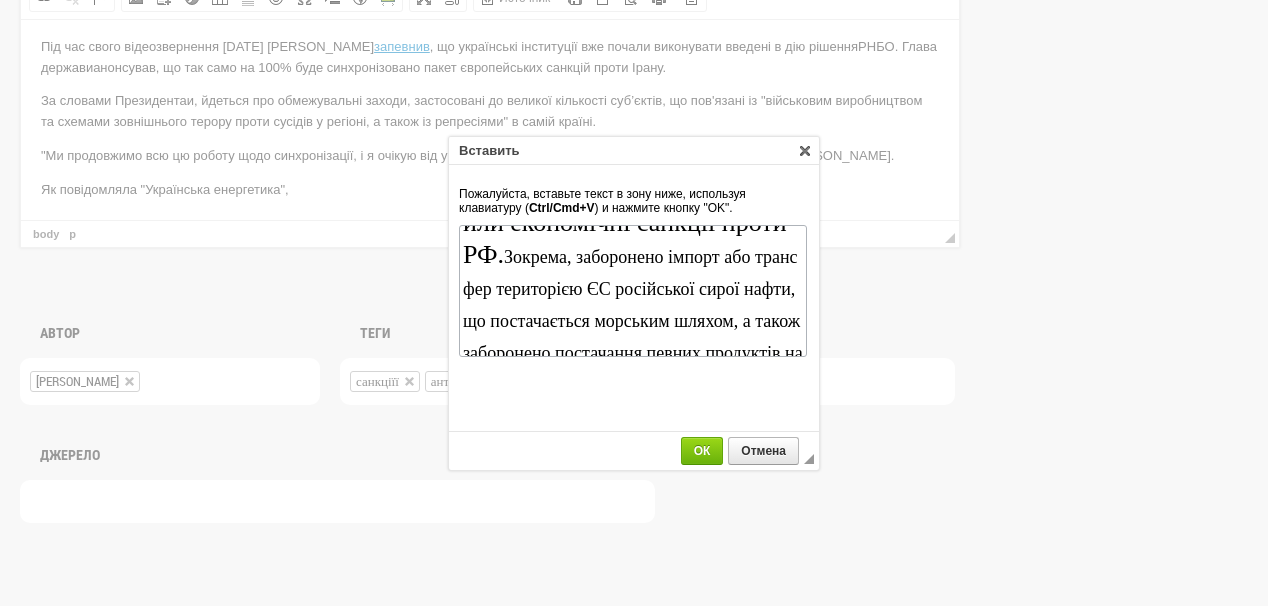 scroll, scrollTop: 0, scrollLeft: 0, axis: both 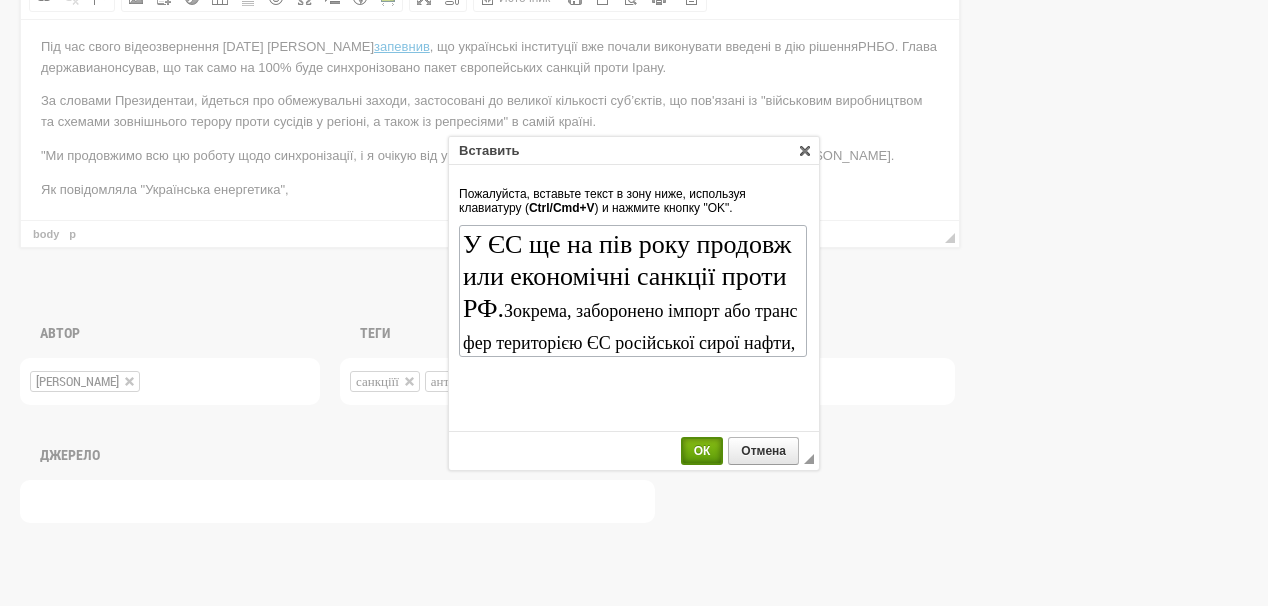 click on "ОК" at bounding box center (702, 451) 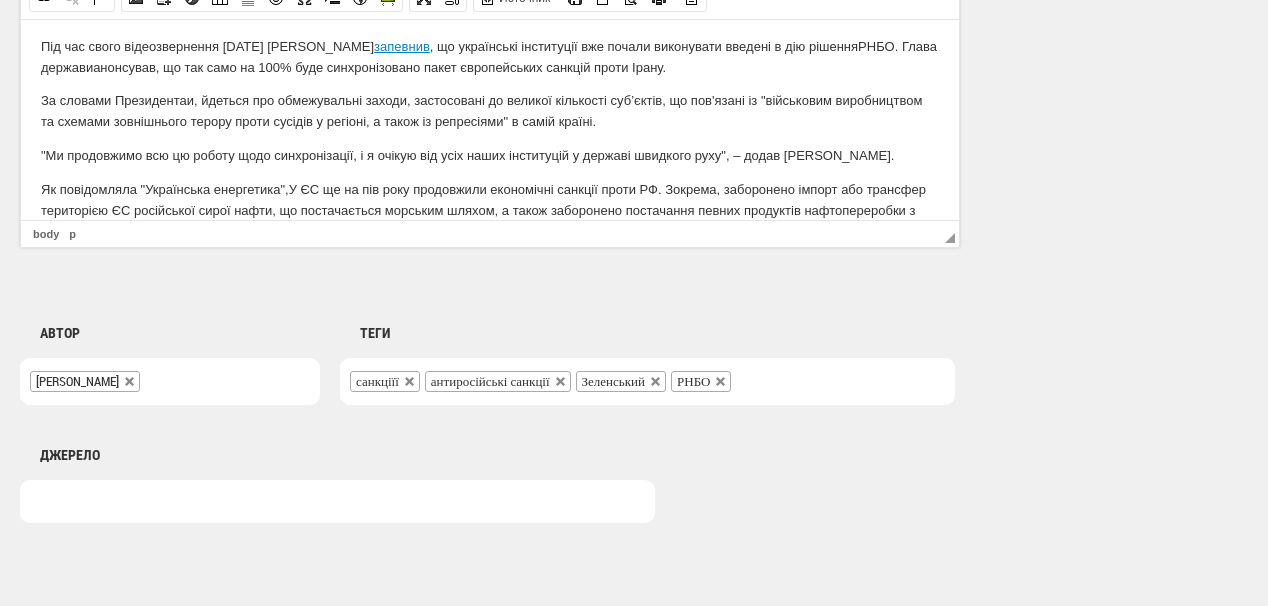 scroll, scrollTop: 198, scrollLeft: 0, axis: vertical 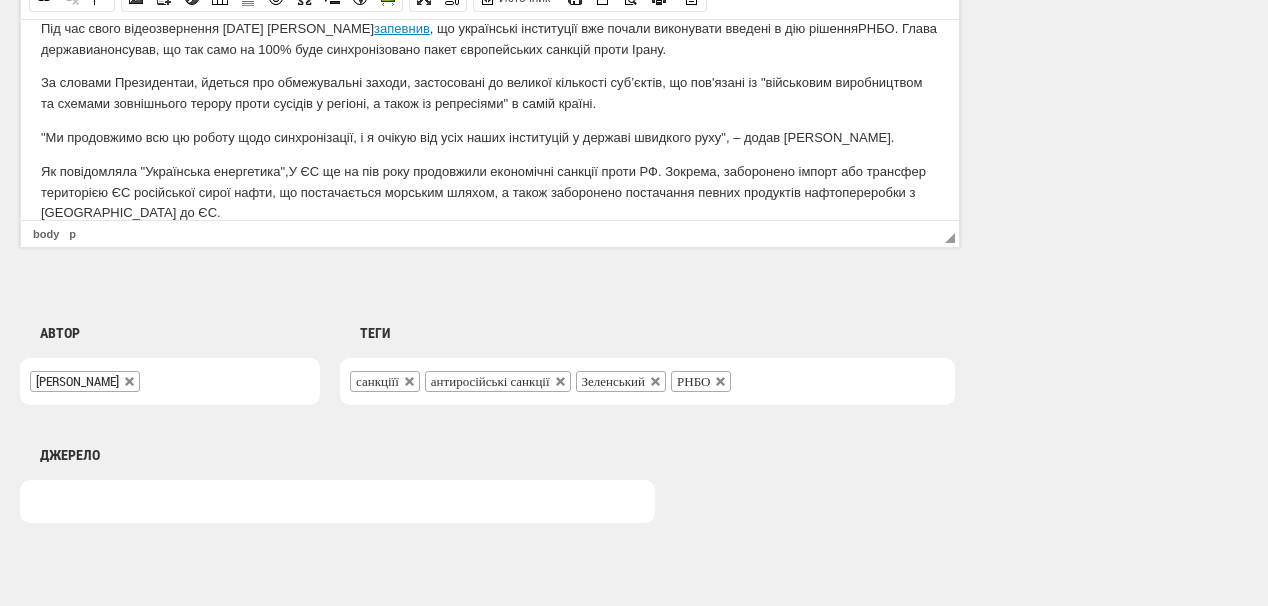 click on "Як повідомляла "Українська енергетика",  У ЄС ще на пів року продовжили економічні санкції проти РФ. Зокрема, заборонено імпорт або трансфер територією ЄС російської сирої нафти, що постачається морським шляхом, а також заборонено постачання певних продуктів нафтопереробки з РФ до ЄС." at bounding box center (490, 192) 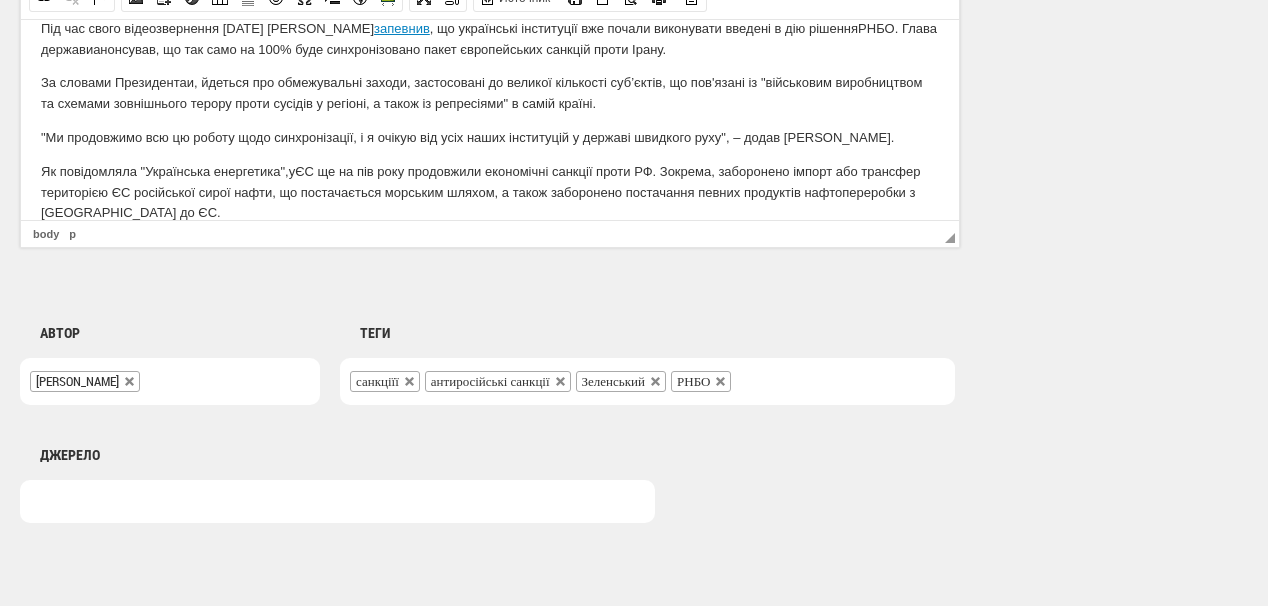 click on "Як повідомляла "Українська енергетика",у  ЄС ще на пів року продовжили економічні санкції проти РФ. Зокрема, заборонено імпорт або трансфер територією ЄС російської сирої нафти, що постачається морським шляхом, а також заборонено постачання певних продуктів нафтопереробки з РФ до ЄС." at bounding box center (490, 192) 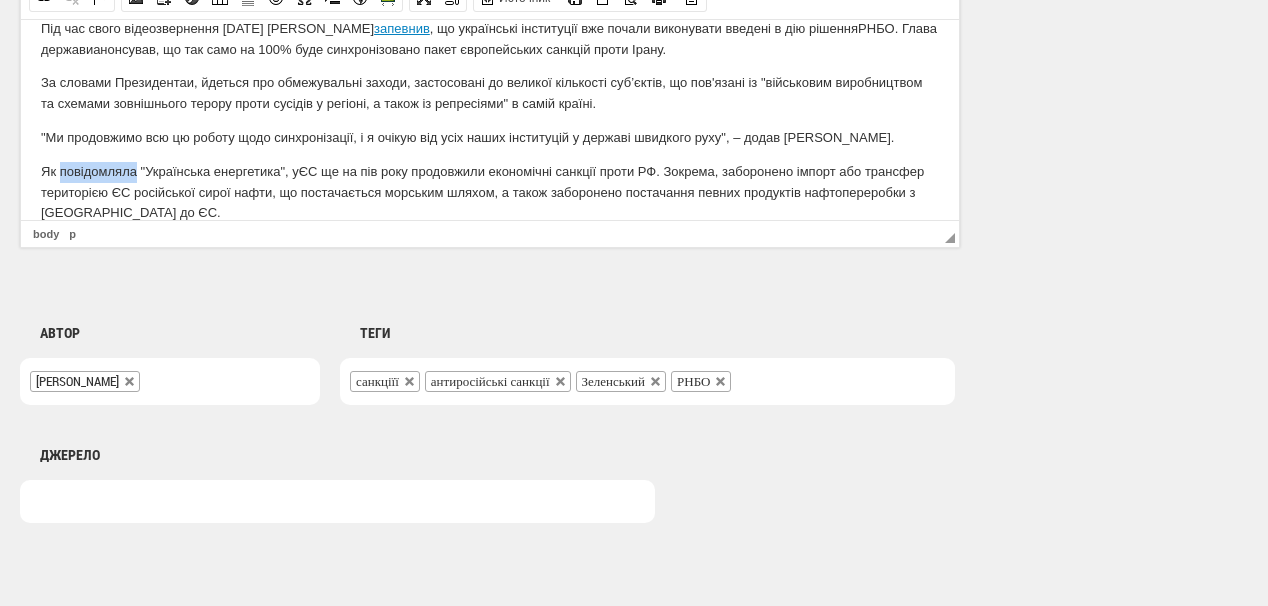 drag, startPoint x: 61, startPoint y: 169, endPoint x: 136, endPoint y: 171, distance: 75.026665 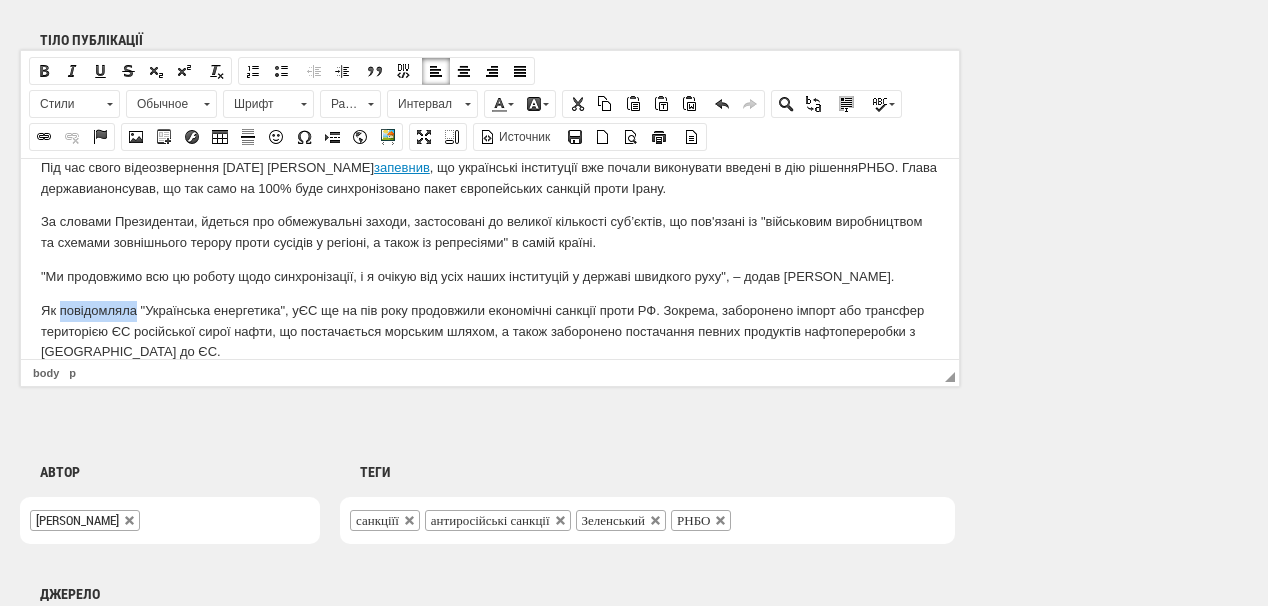 scroll, scrollTop: 1256, scrollLeft: 0, axis: vertical 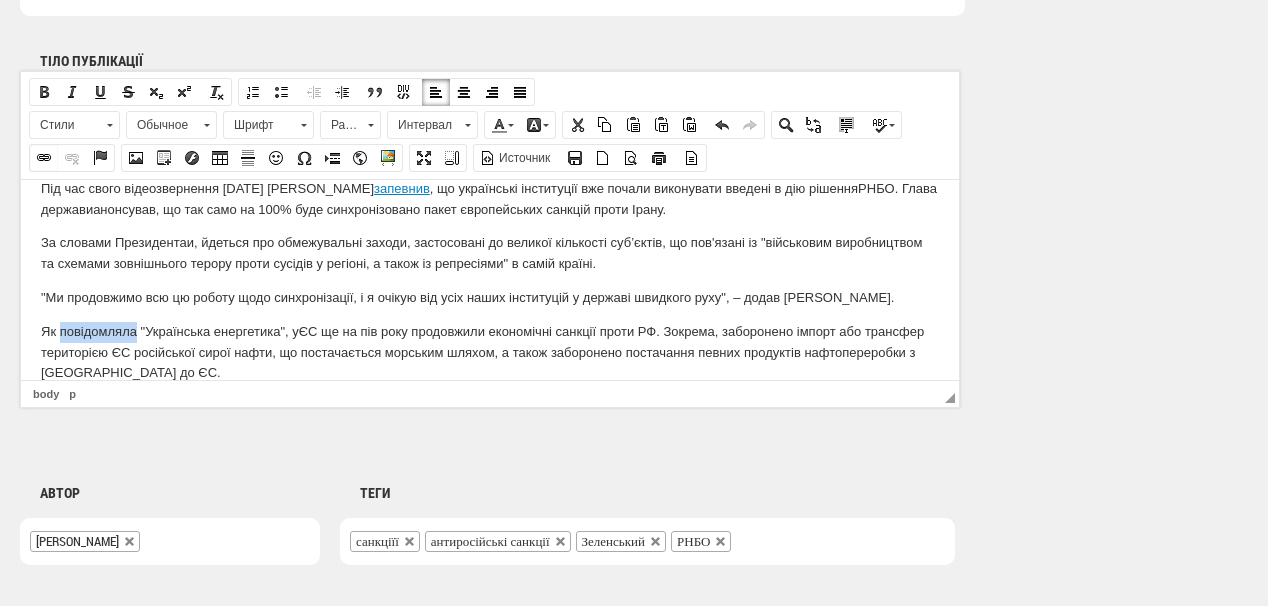 click at bounding box center (44, 158) 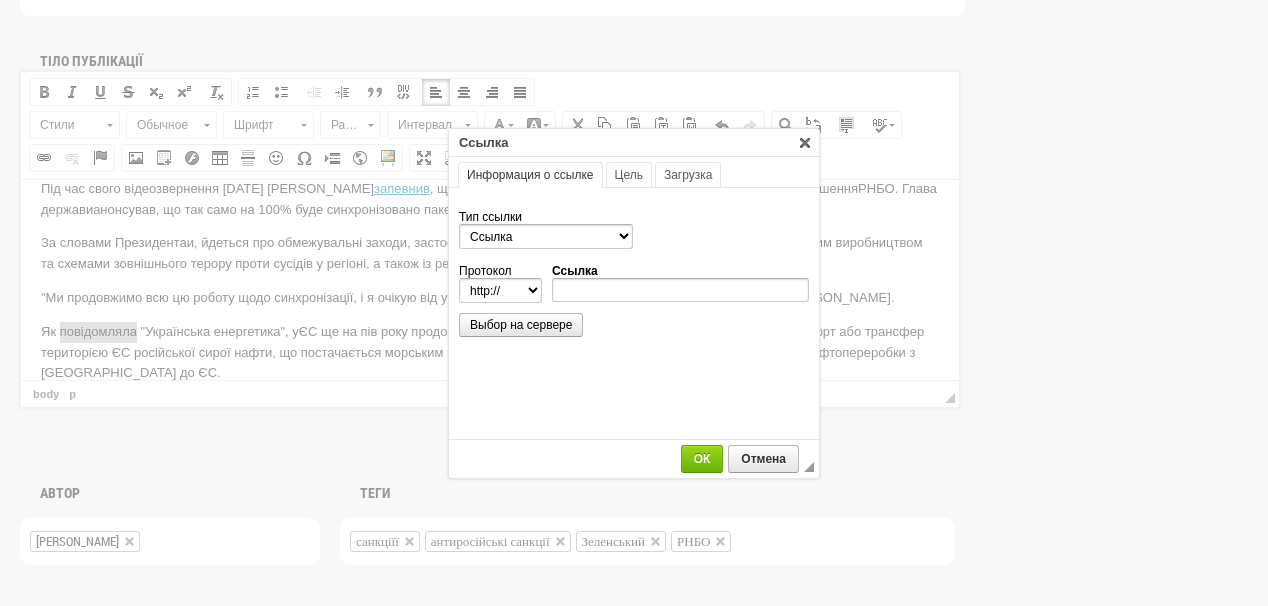 scroll, scrollTop: 0, scrollLeft: 0, axis: both 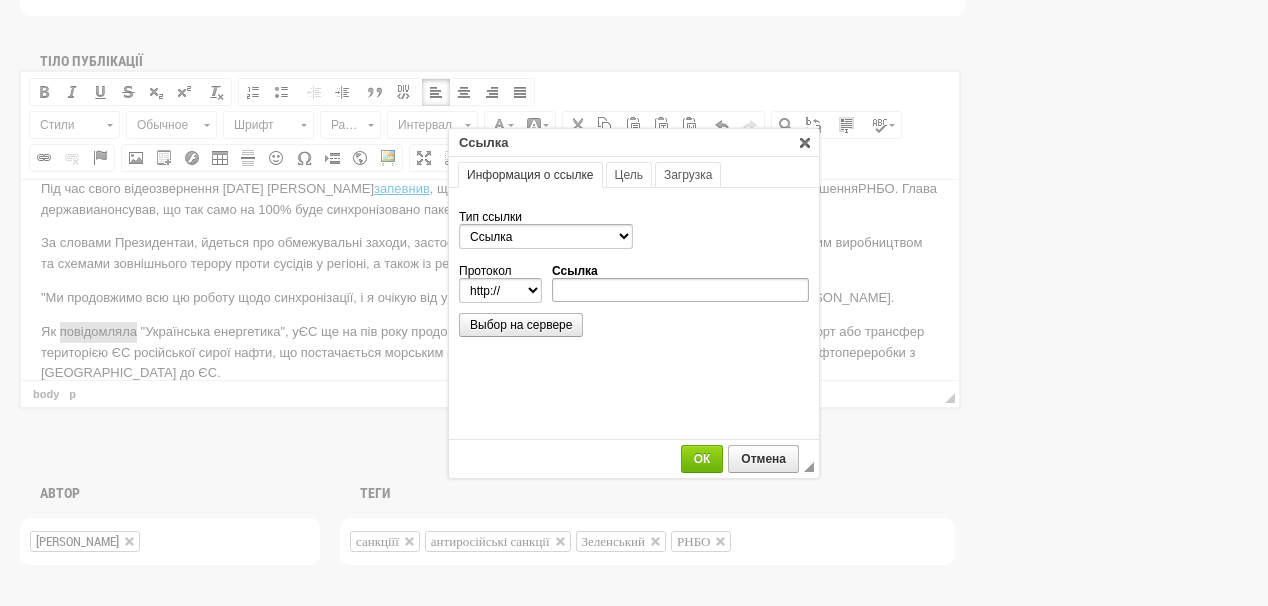 click on "Ссылка" at bounding box center [680, 290] 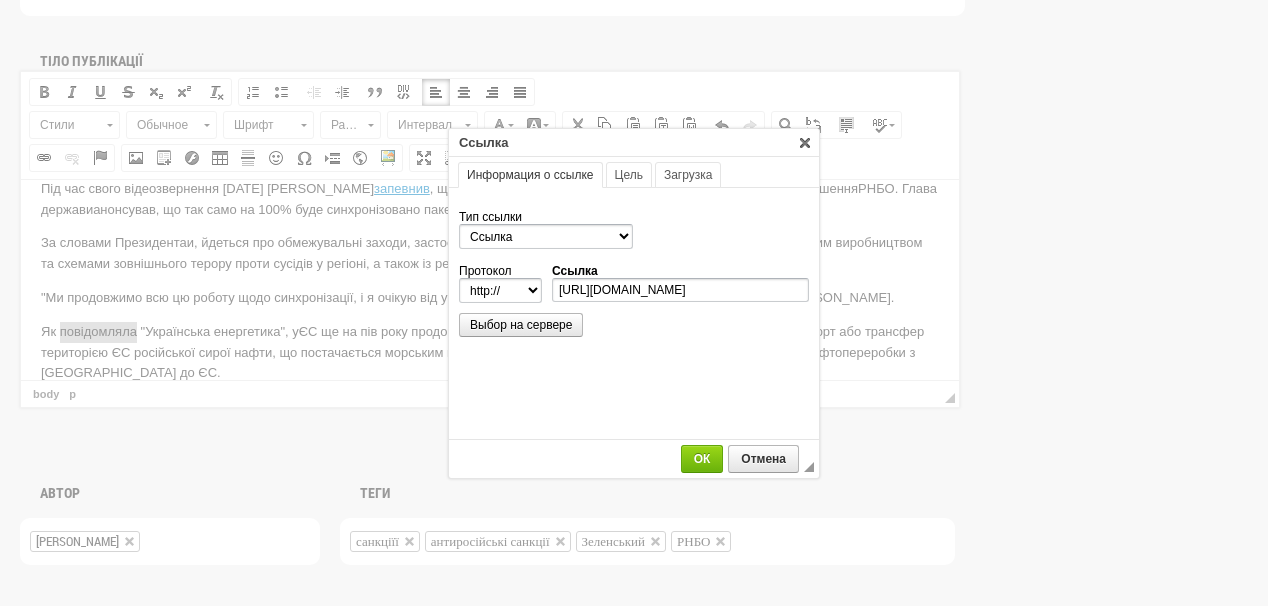 scroll, scrollTop: 0, scrollLeft: 271, axis: horizontal 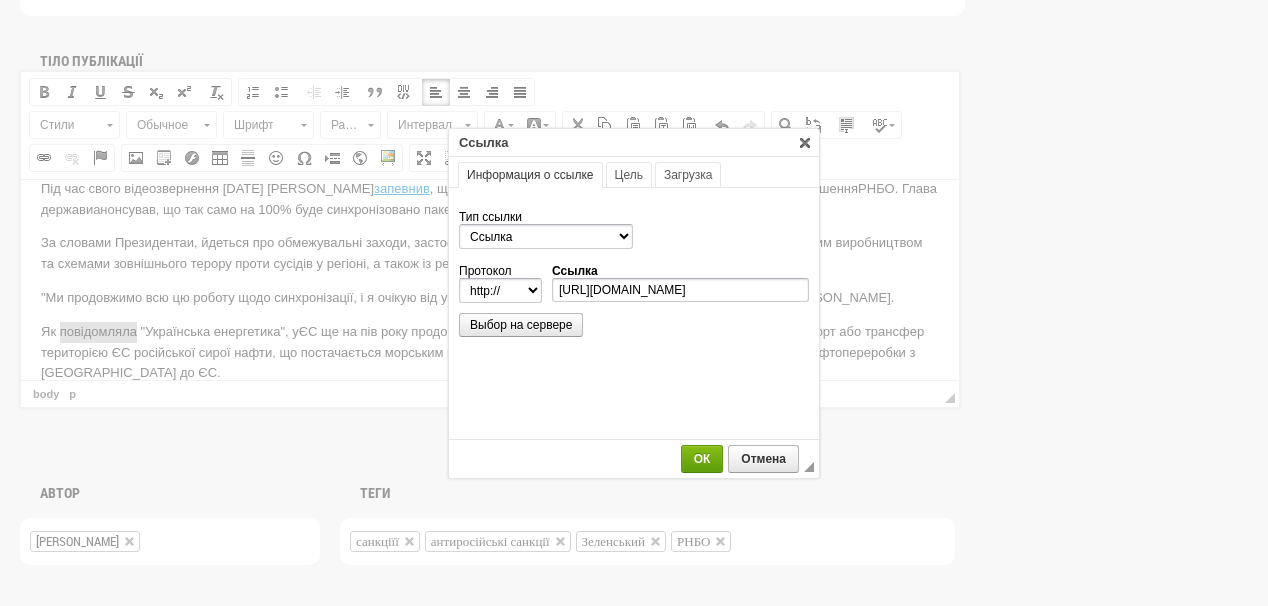 type on "https://ua-energy.org/uk/posts/u-yes-shche-na-piv-roku-prodovzhyly-ekonomichni-sanktsii-proty-rf" 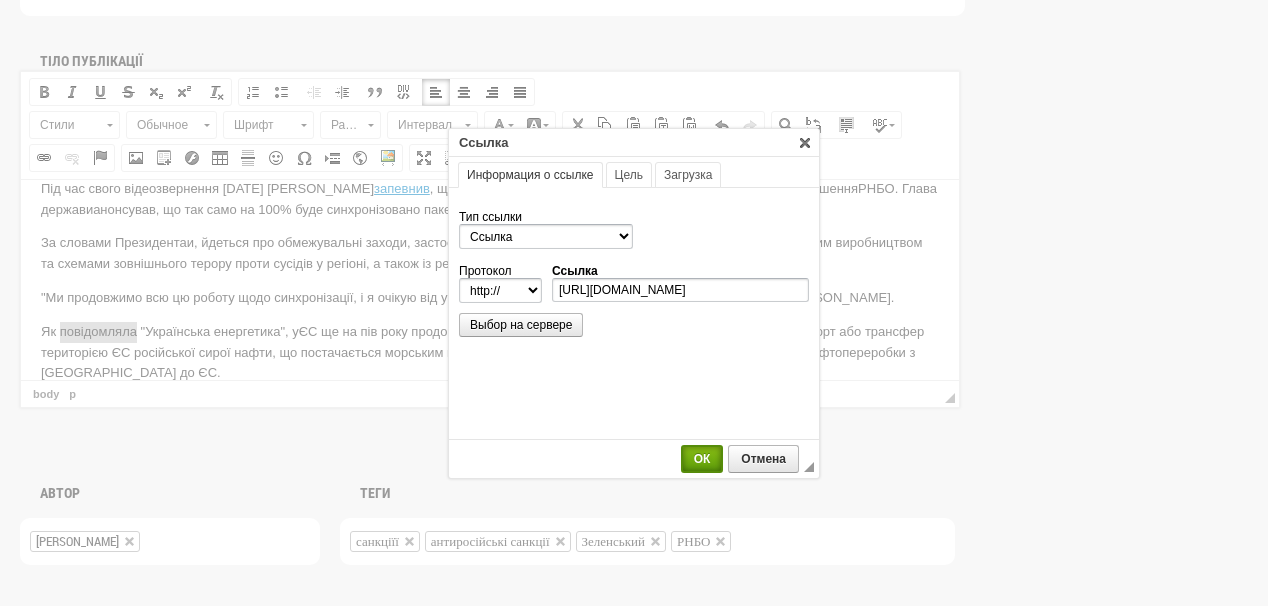 select on "https://" 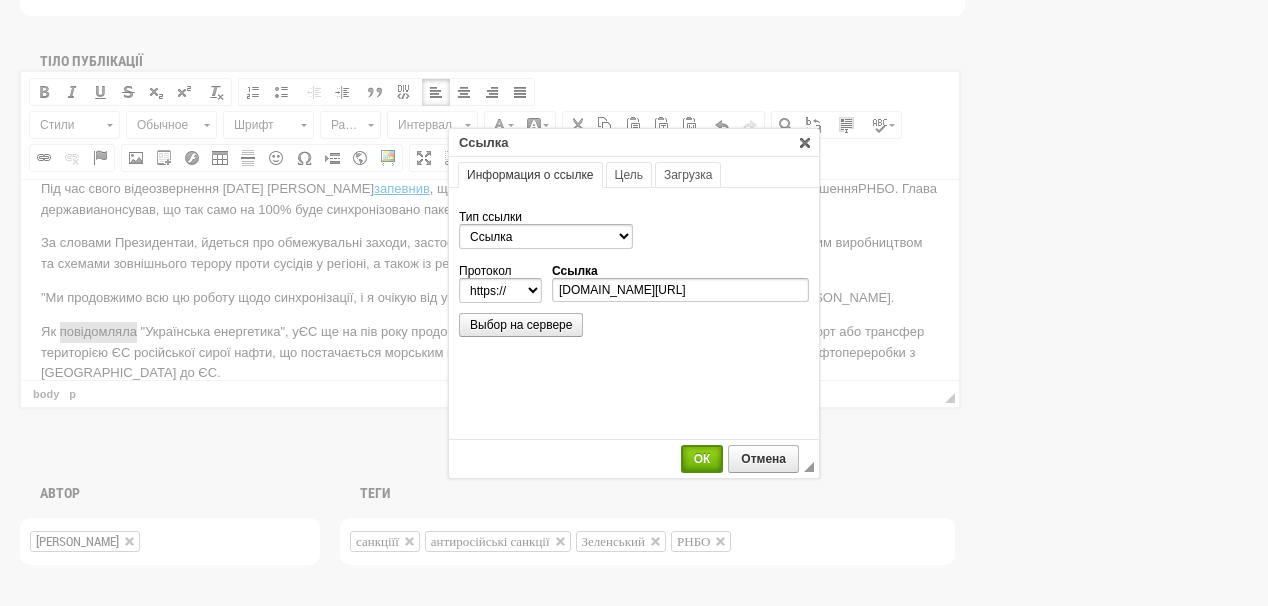 click on "ОК" at bounding box center [702, 459] 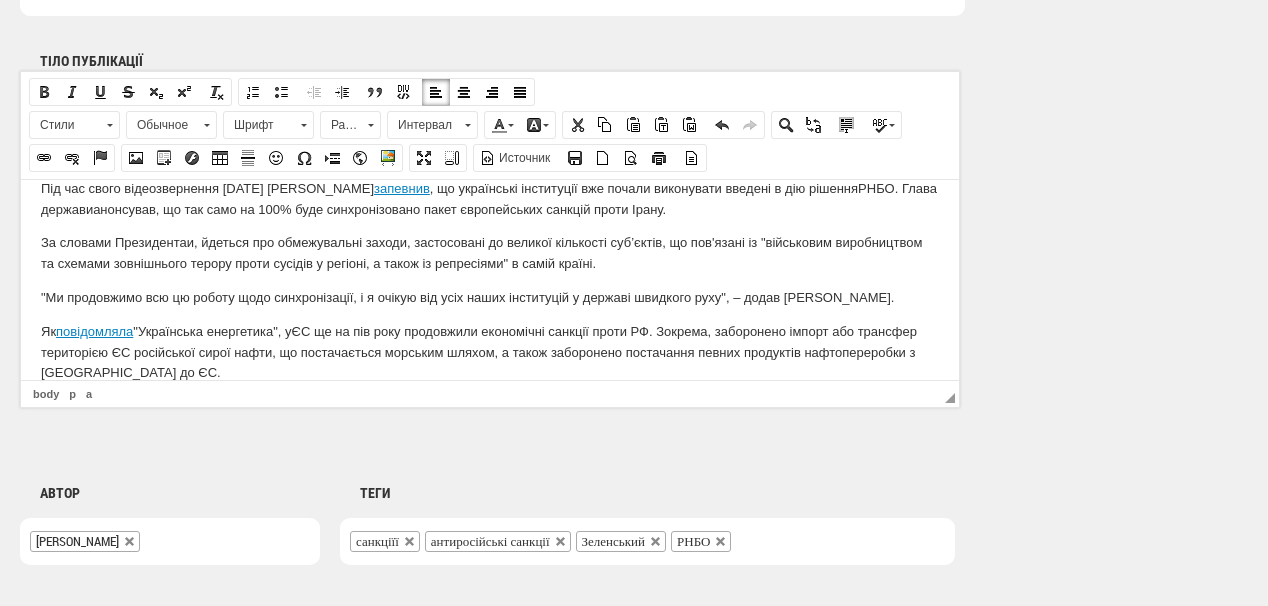 scroll, scrollTop: 0, scrollLeft: 0, axis: both 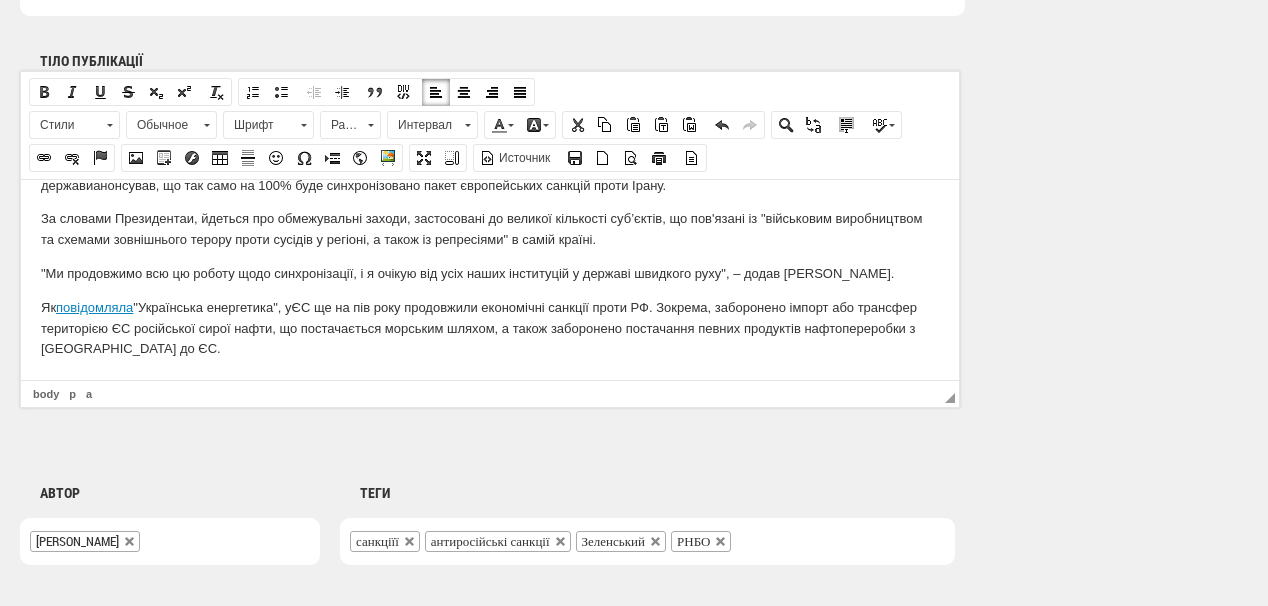 click on "Як  повідомляла  "Українська енергетика", у  ЄС ще на пів року продовжили економічні санкції проти РФ. Зокрема, заборонено імпорт або трансфер територією ЄС російської сирої нафти, що постачається морським шляхом, а також заборонено постачання певних продуктів нафтопереробки з РФ до ЄС." at bounding box center [490, 328] 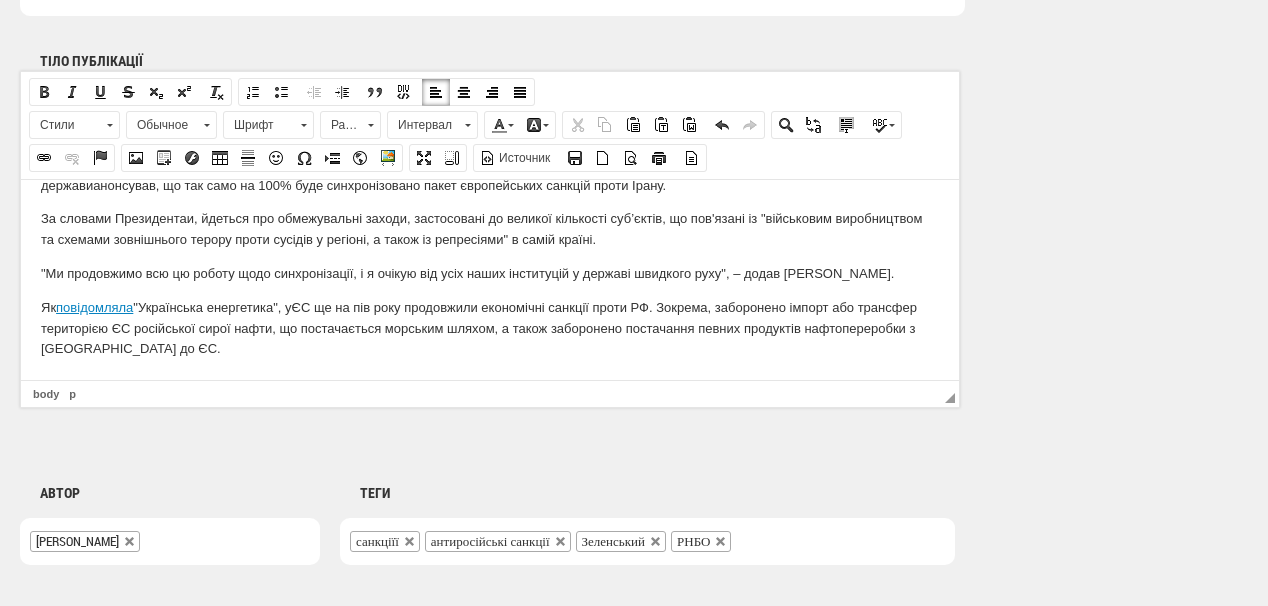 scroll, scrollTop: 232, scrollLeft: 0, axis: vertical 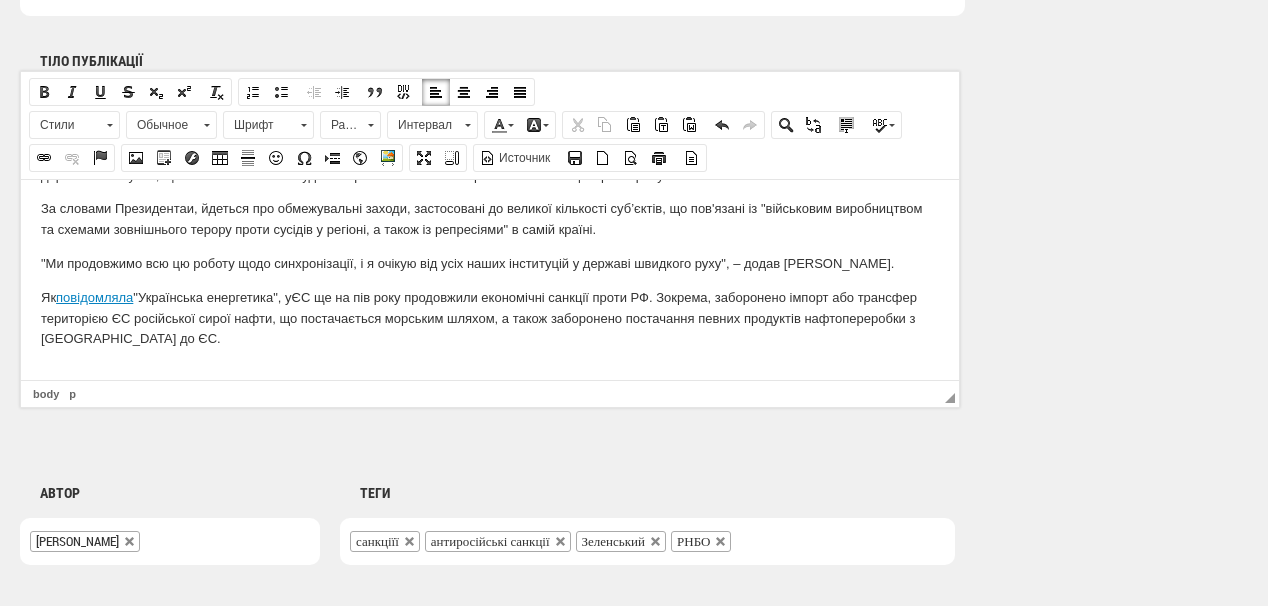 click at bounding box center (490, 372) 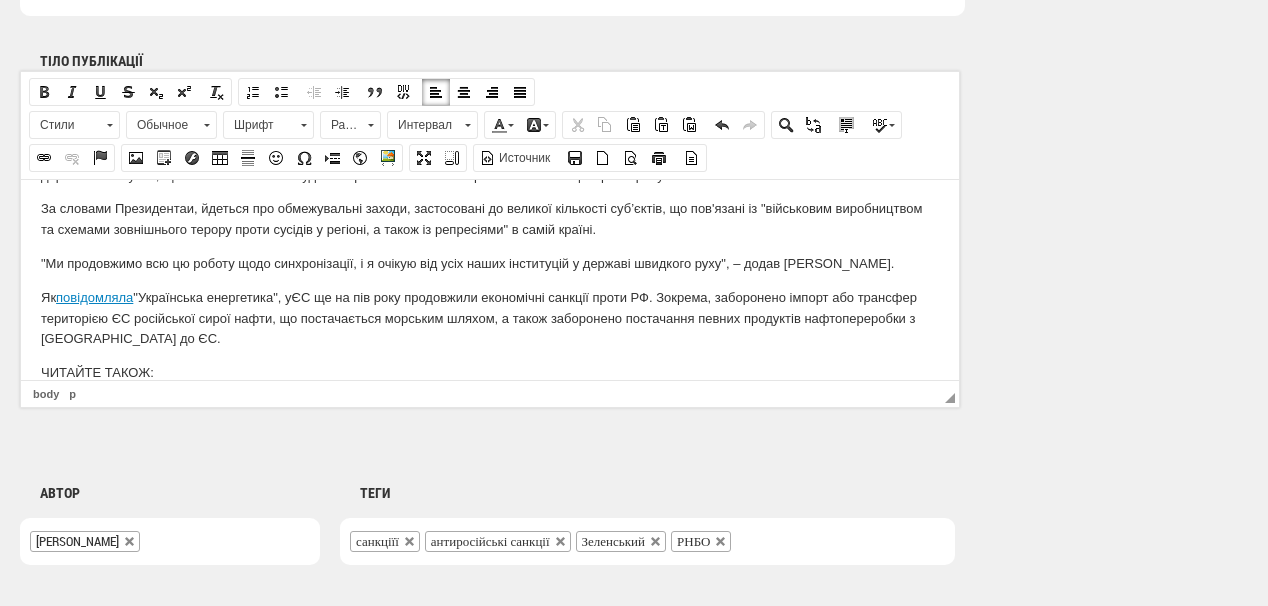 click on "ЧИТАЙТЕ ТАКОЖ:" at bounding box center [490, 372] 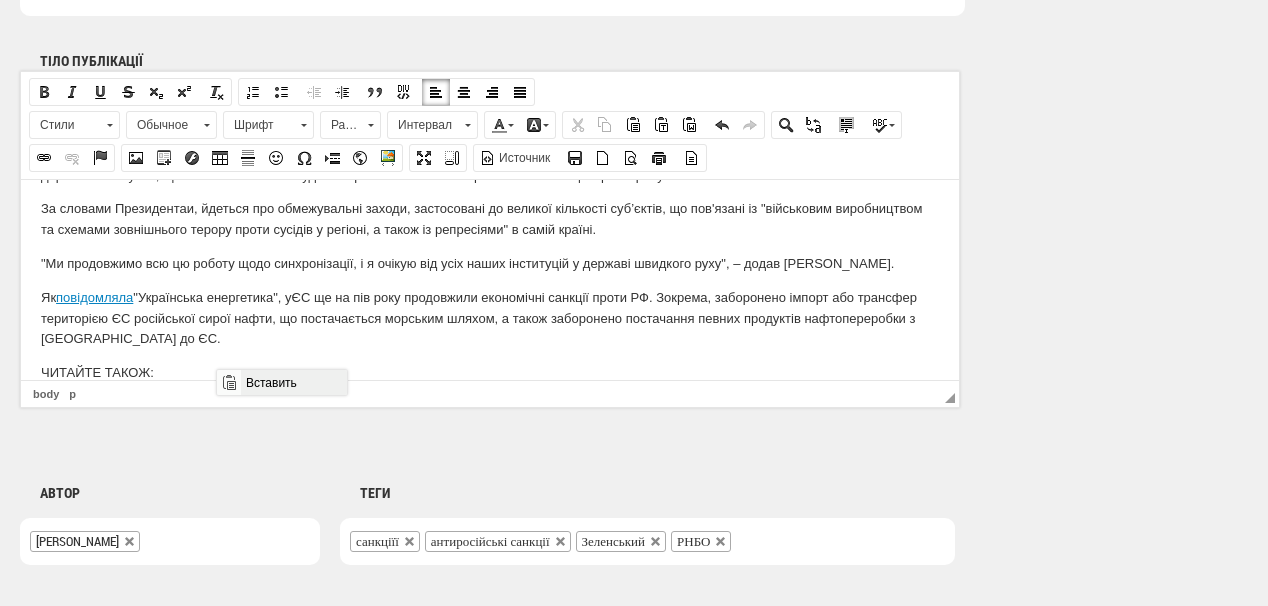 click on "Вставить" at bounding box center (293, 382) 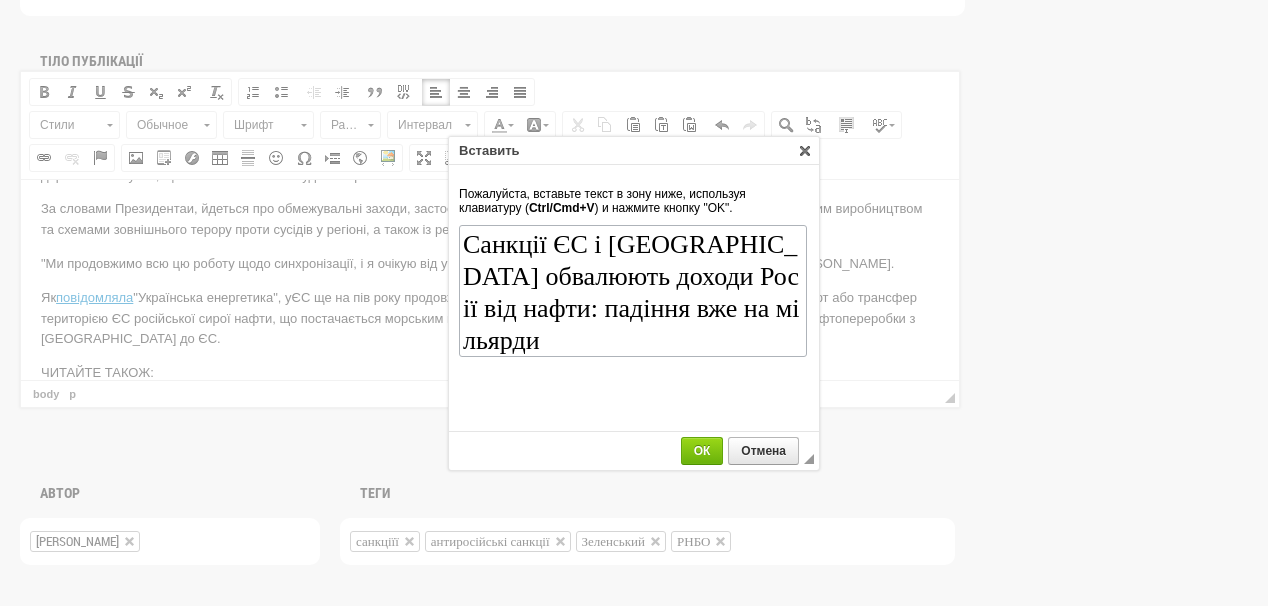 scroll, scrollTop: 0, scrollLeft: 0, axis: both 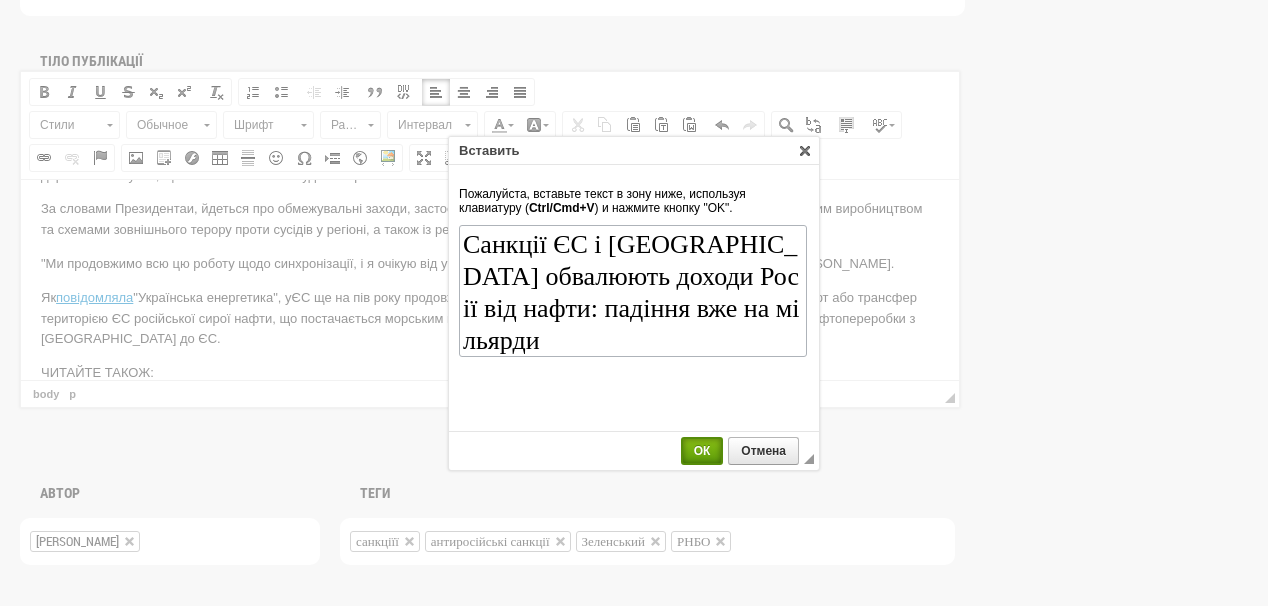 click on "ОК" at bounding box center (702, 451) 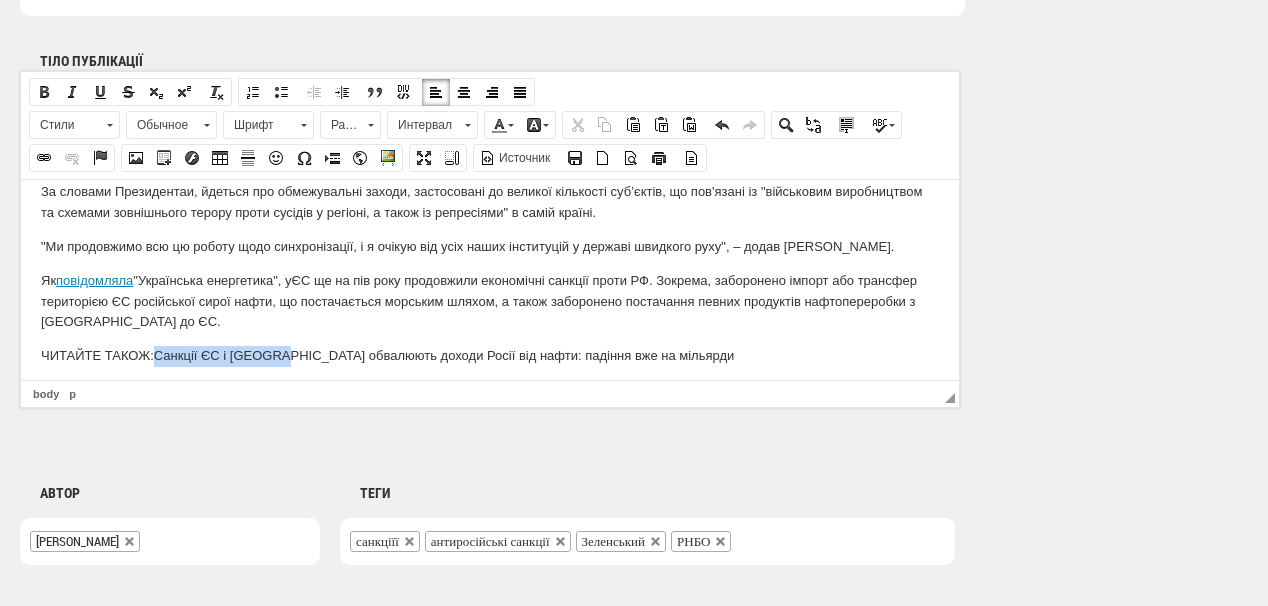 scroll, scrollTop: 256, scrollLeft: 0, axis: vertical 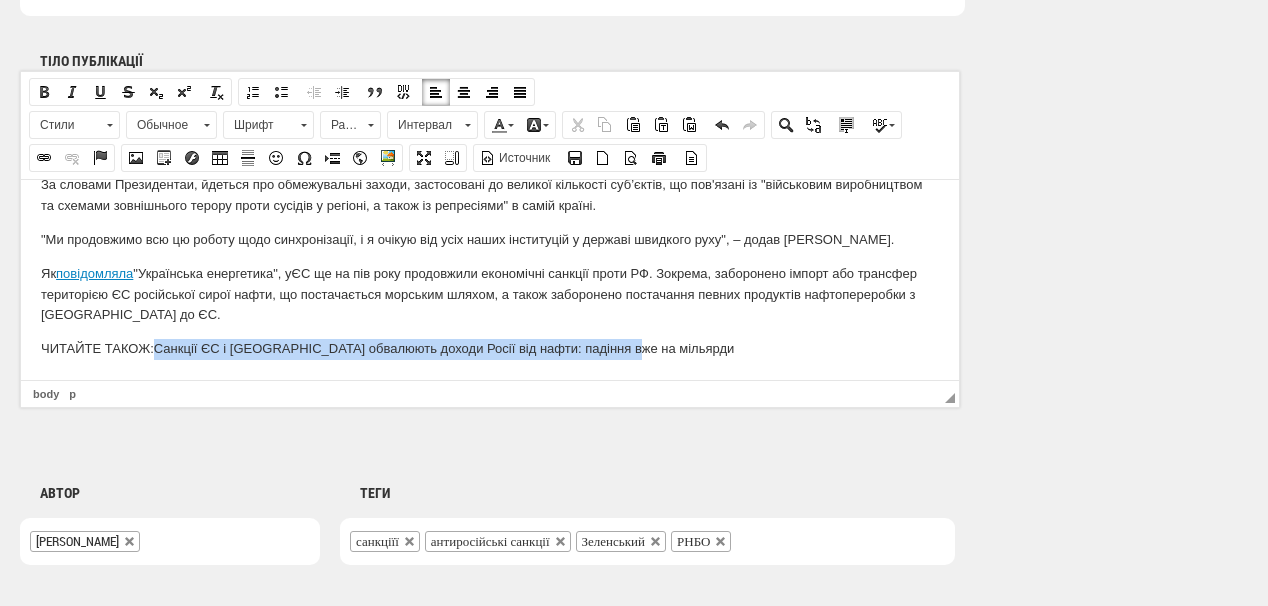 drag, startPoint x: 159, startPoint y: 364, endPoint x: 637, endPoint y: 363, distance: 478.00104 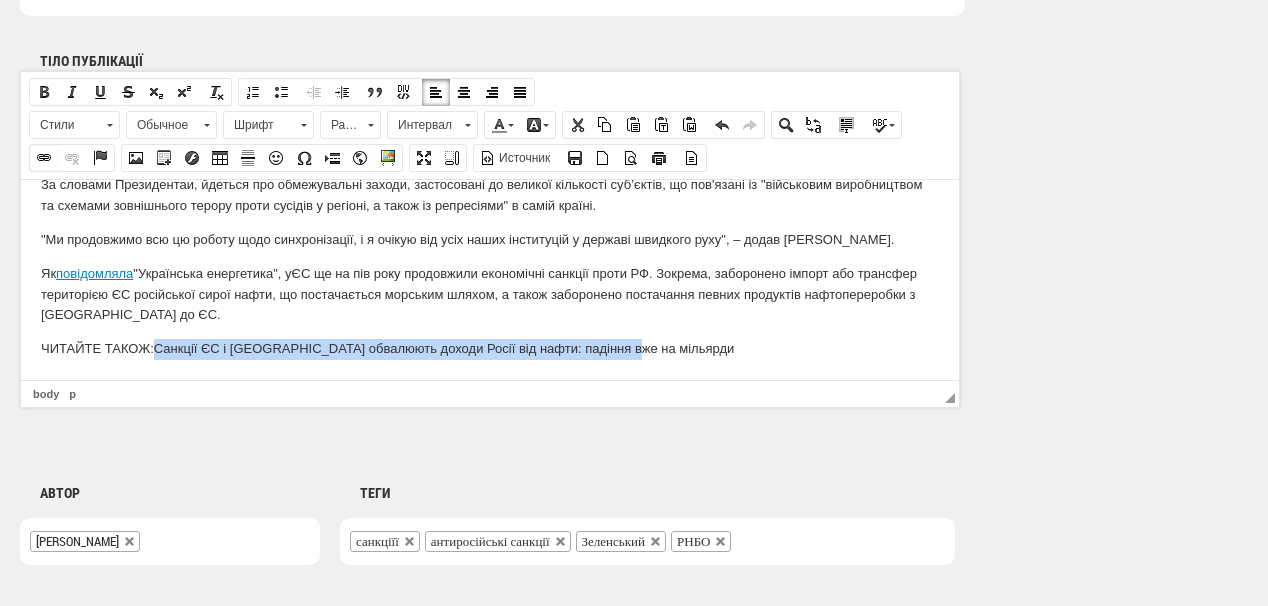click at bounding box center (44, 158) 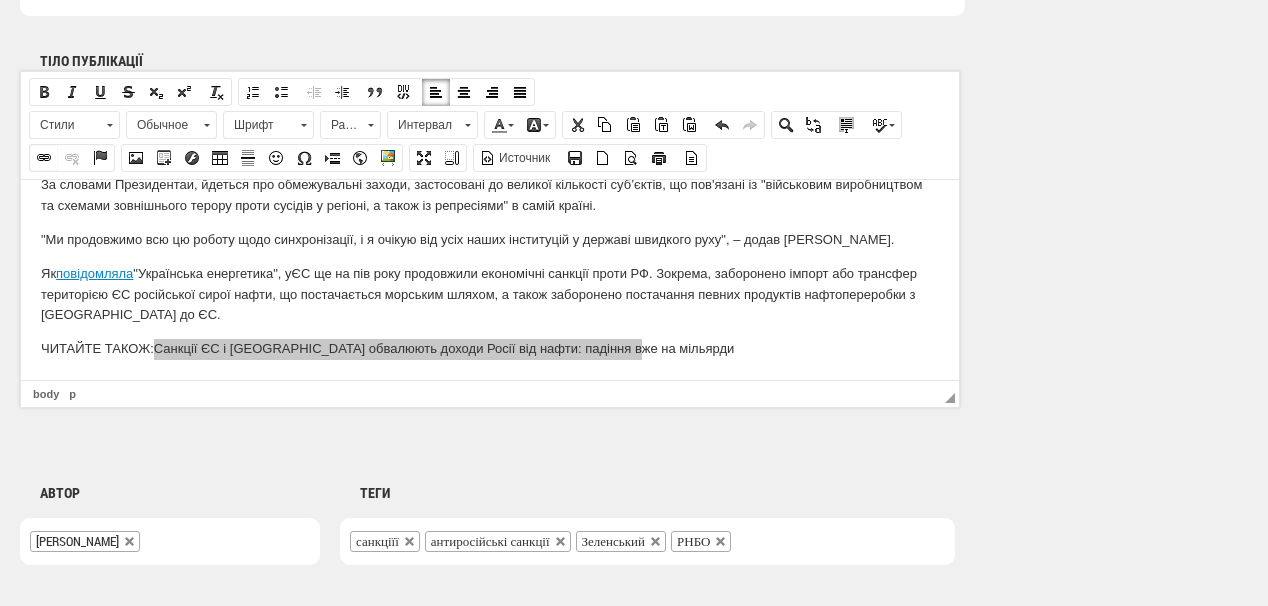 select on "http://" 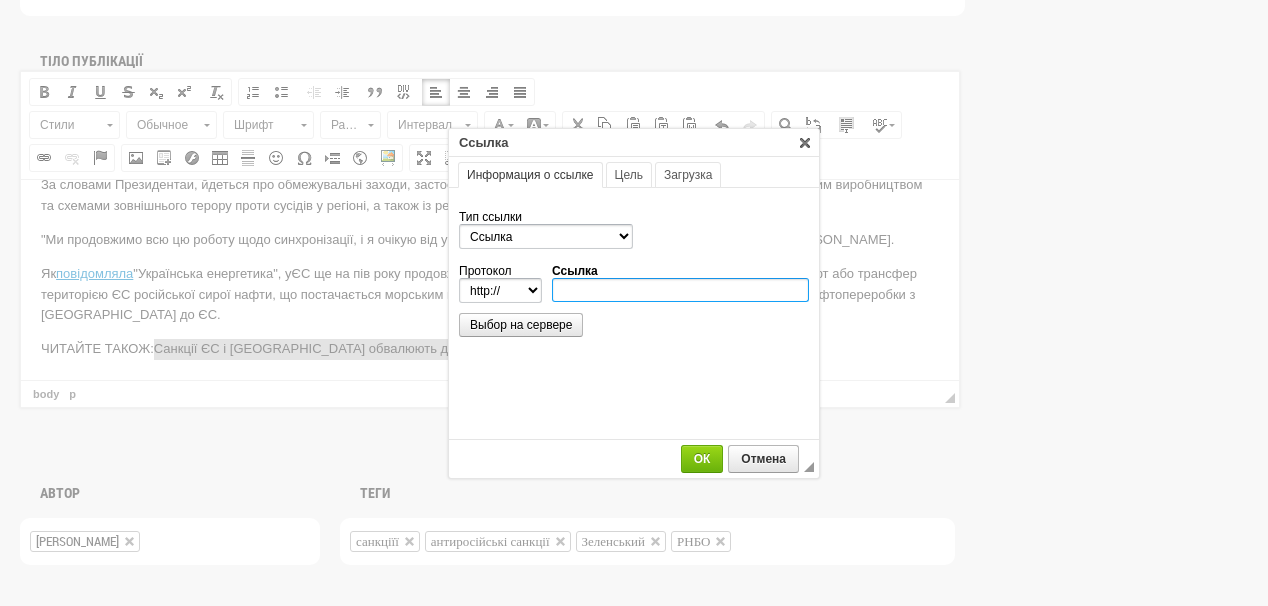 click on "Ссылка" at bounding box center (680, 290) 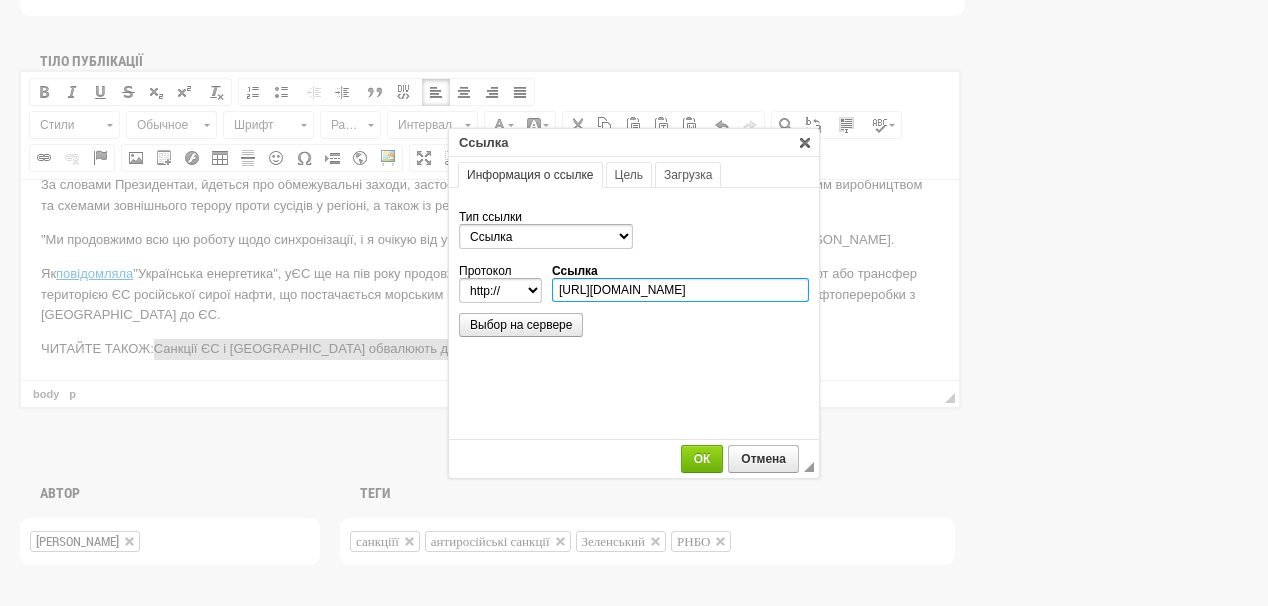 scroll, scrollTop: 0, scrollLeft: 336, axis: horizontal 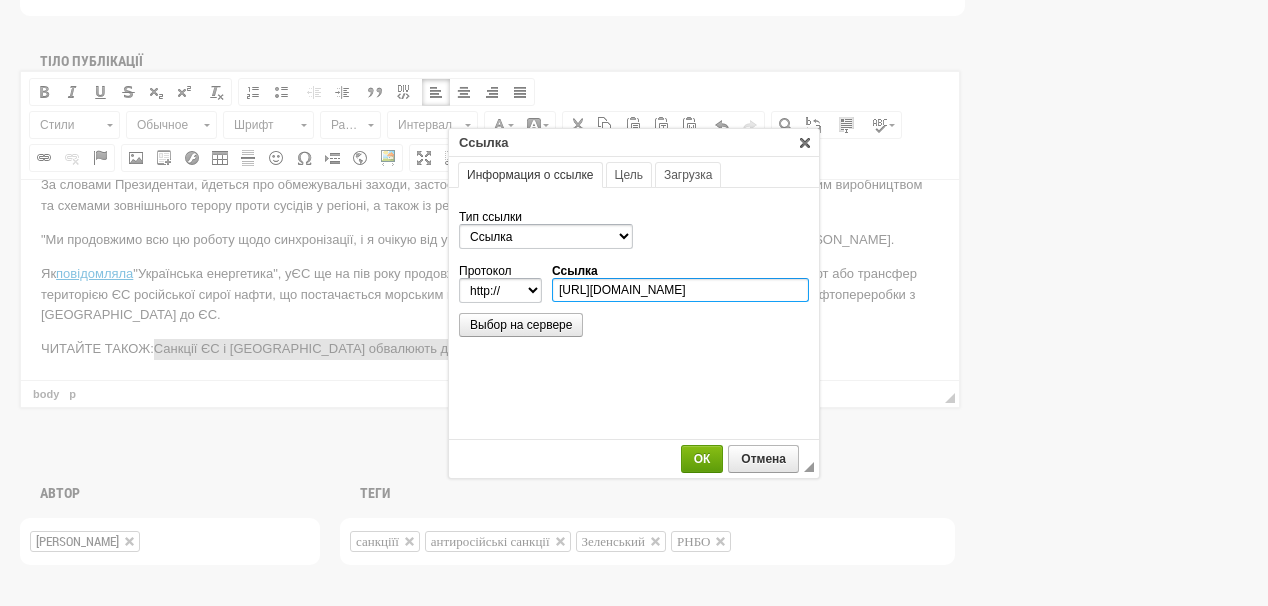 type on "https://ua-energy.org/uk/posts/sanktsii-yes-i-ssha-obvaliuiut-dokhody-rosii-vid-nafty-padinnia-vzhe-na-miliardy" 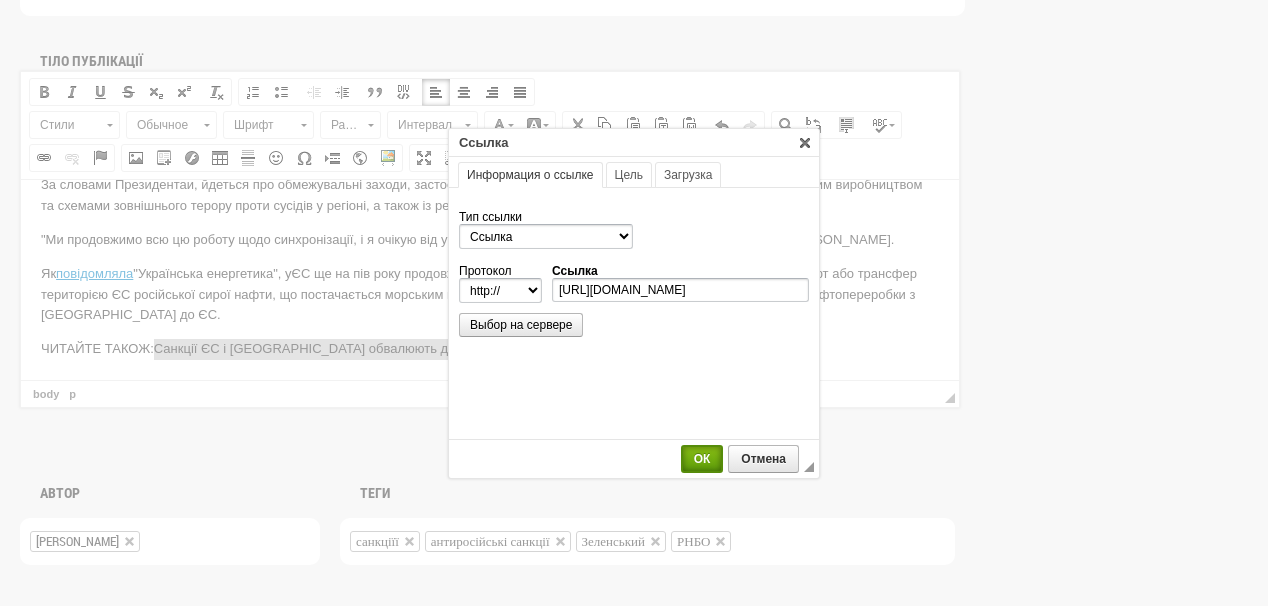 select on "https://" 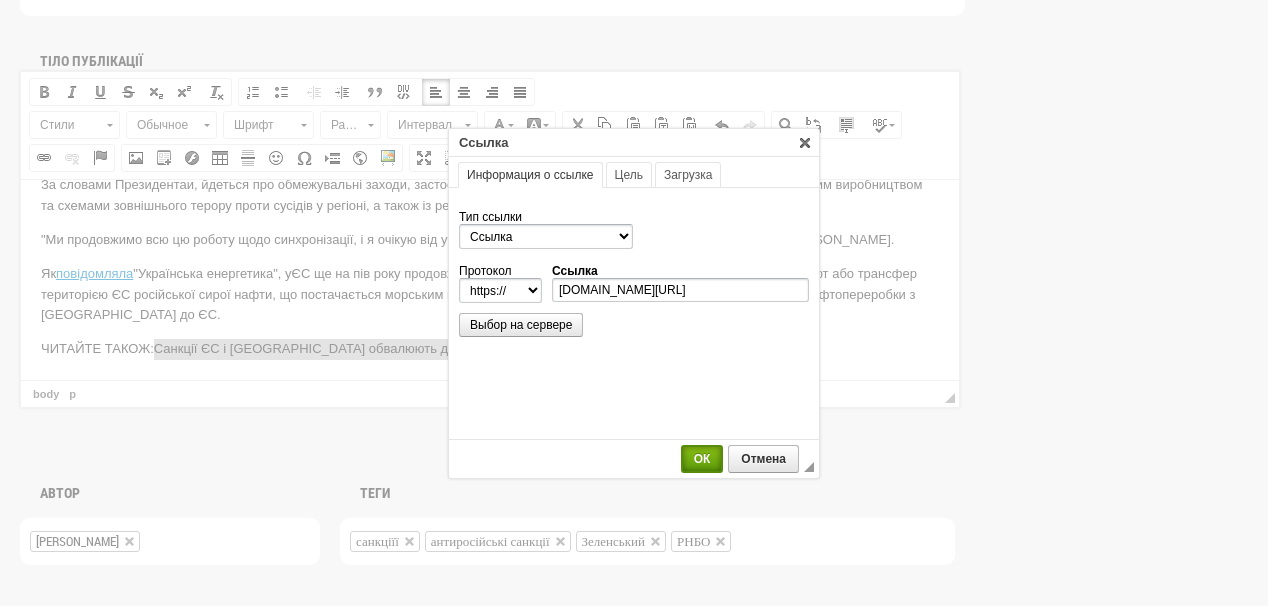 scroll, scrollTop: 0, scrollLeft: 0, axis: both 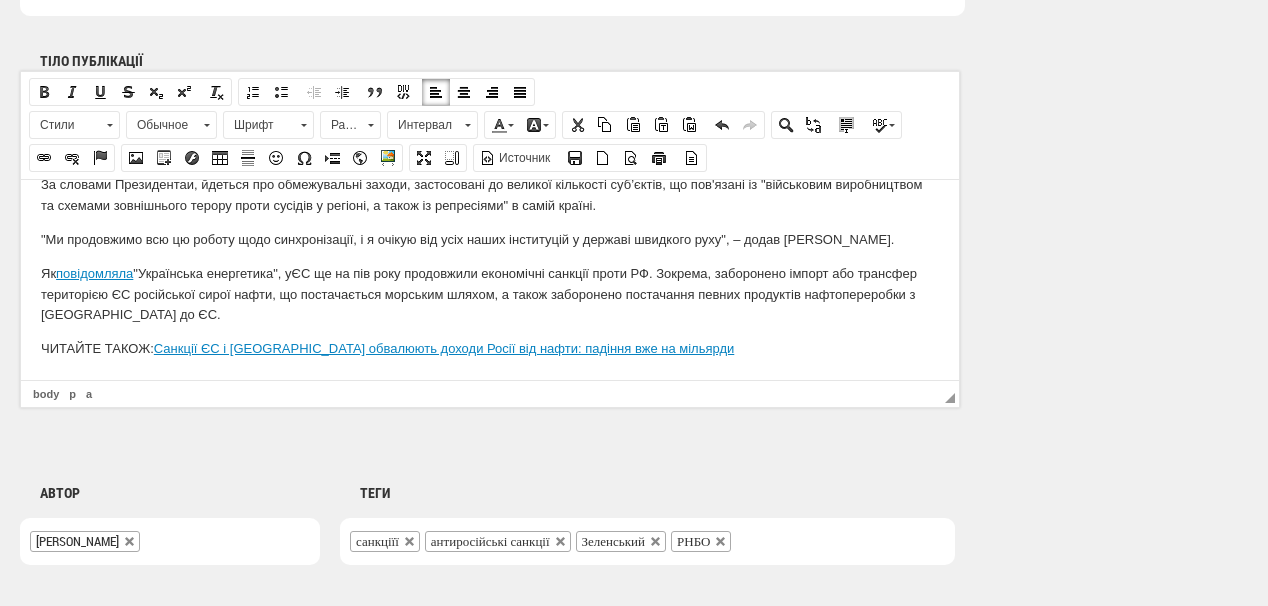 click on "ЧИТАЙТЕ ТАКОЖ:  Санкції ЄС і США обвалюють доходи Росії від нафти: падіння вже на мільярди" at bounding box center (490, 348) 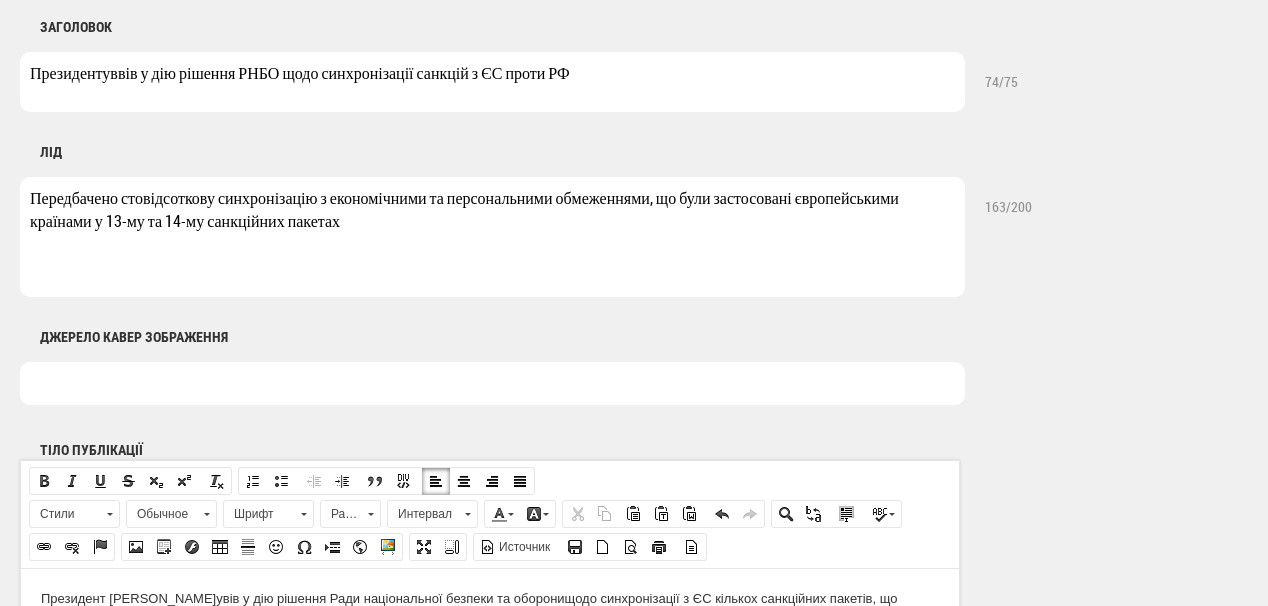 scroll, scrollTop: 856, scrollLeft: 0, axis: vertical 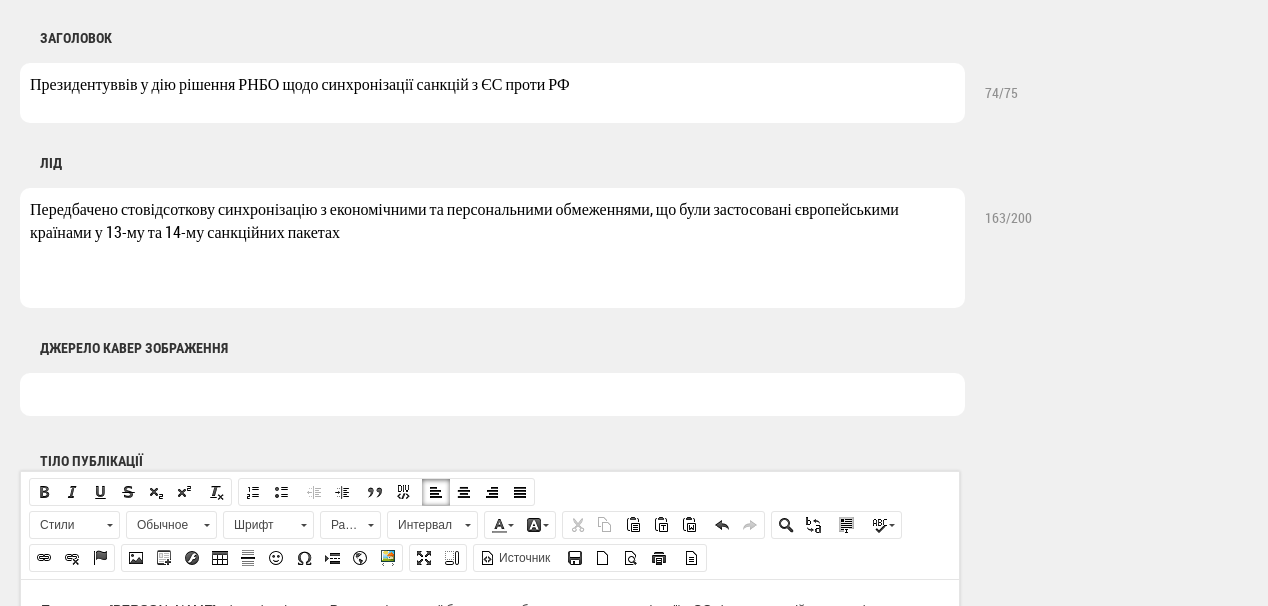 click at bounding box center [492, 394] 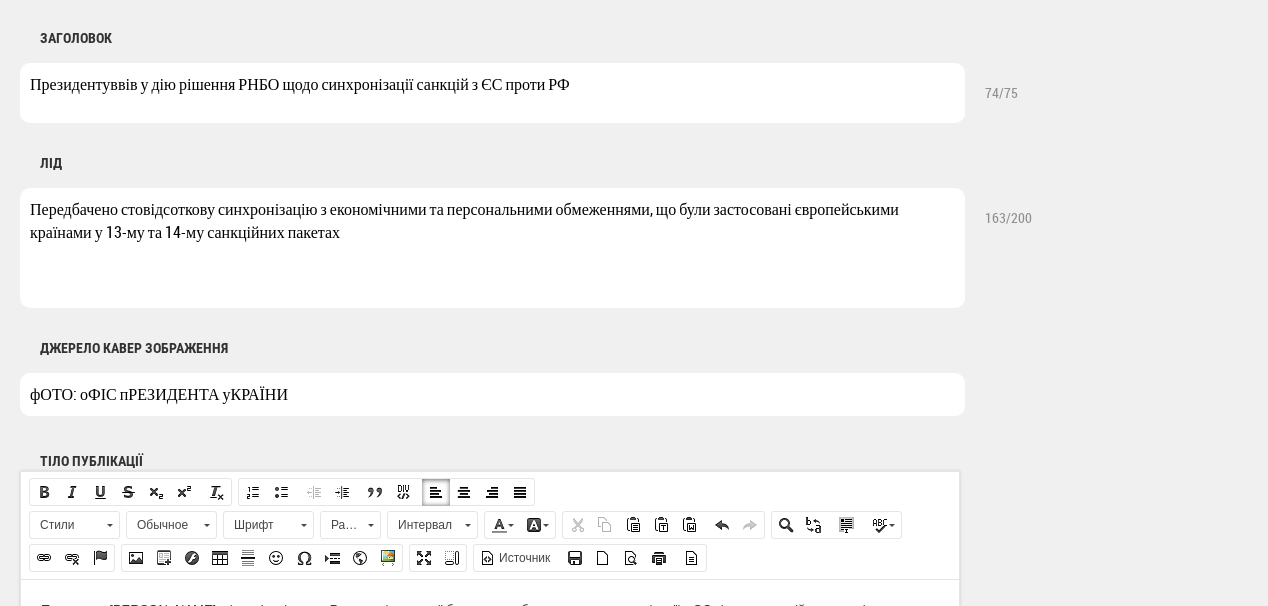 drag, startPoint x: 279, startPoint y: 402, endPoint x: 80, endPoint y: 404, distance: 199.01006 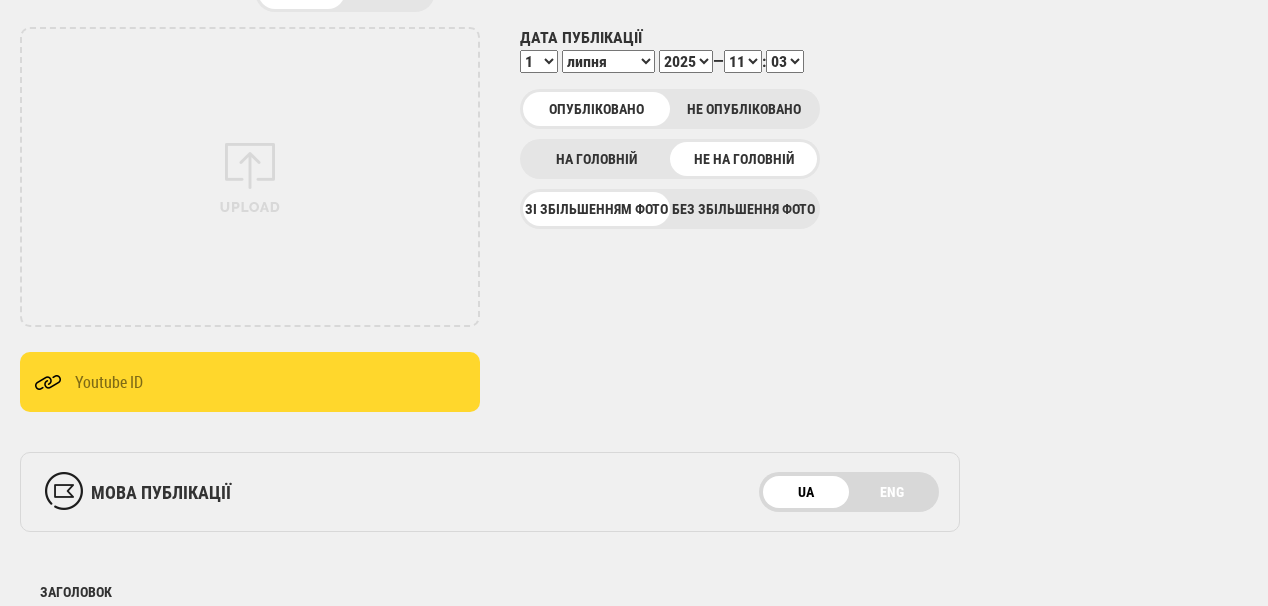 scroll, scrollTop: 296, scrollLeft: 0, axis: vertical 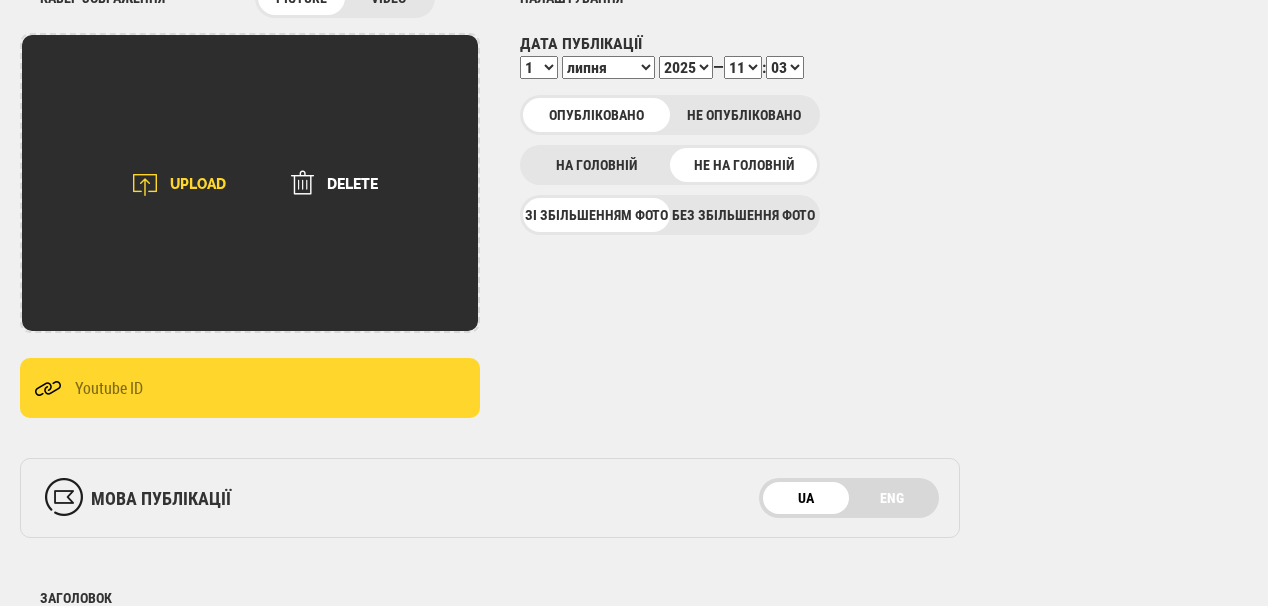 type on "фОТО: Офіс Президента України" 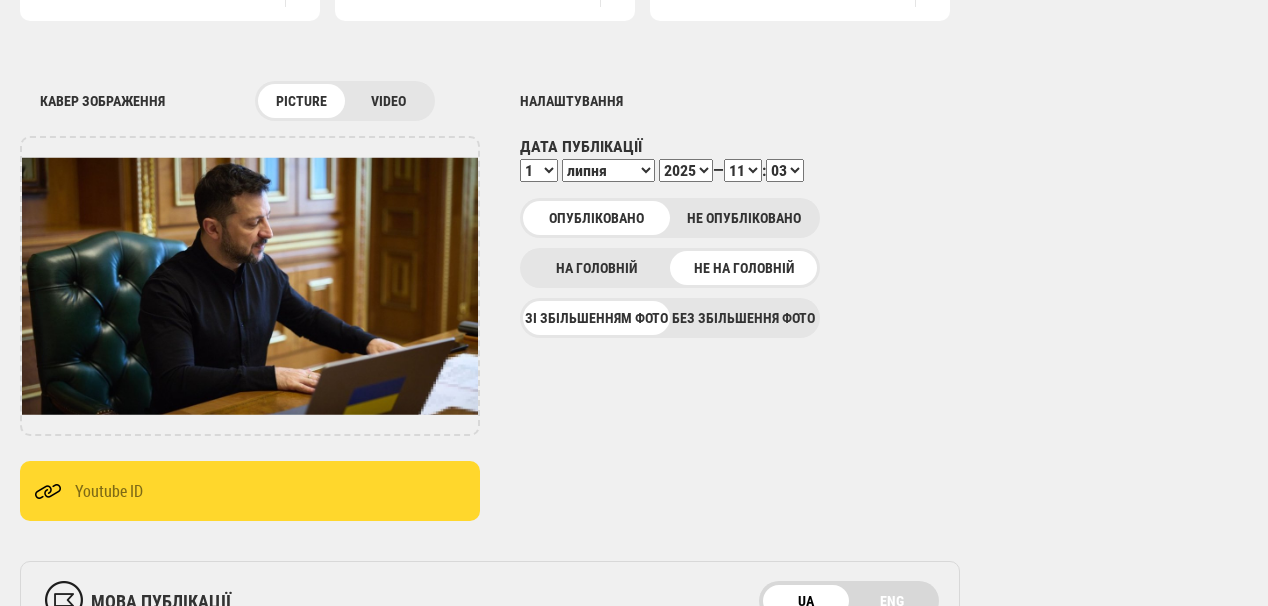 scroll, scrollTop: 296, scrollLeft: 0, axis: vertical 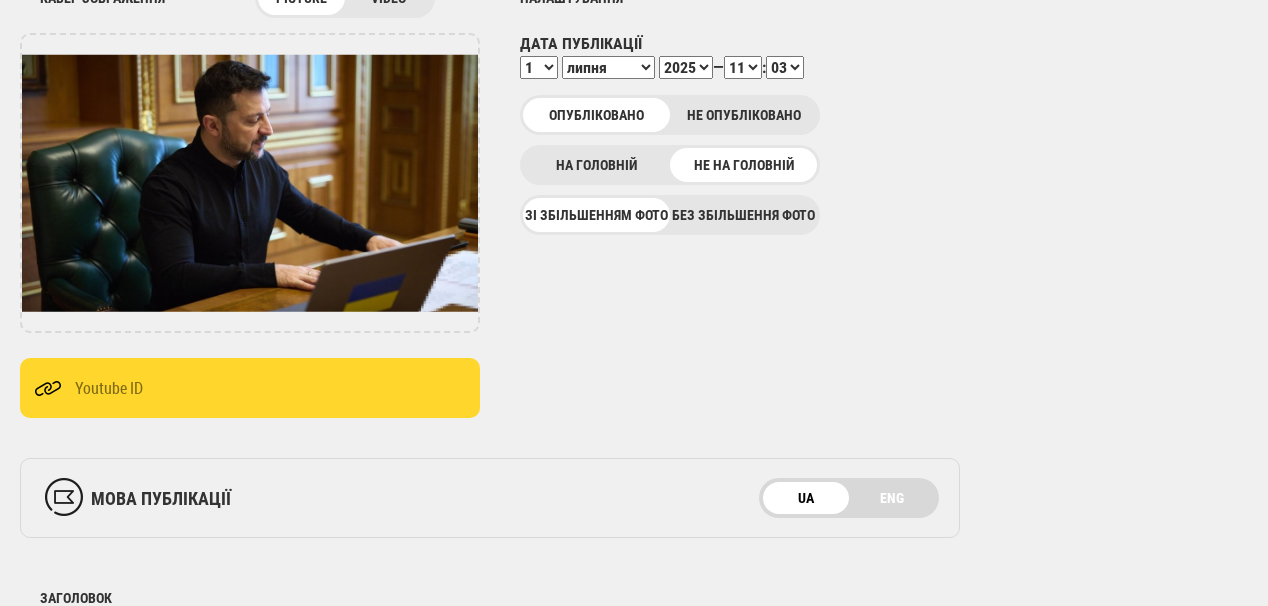 click on "00
01
02
03
04
05
06
07
08
09
10
11
12
13
14
15
16
17
18
19
20
21
22
23
24
25
26
27
28
29
30
31
32
33
34
35
36
37
38
39
40
41
42
43
44
45
46
47
48
49
50
51
52
53
54
55
56
57
58
59" at bounding box center (785, 67) 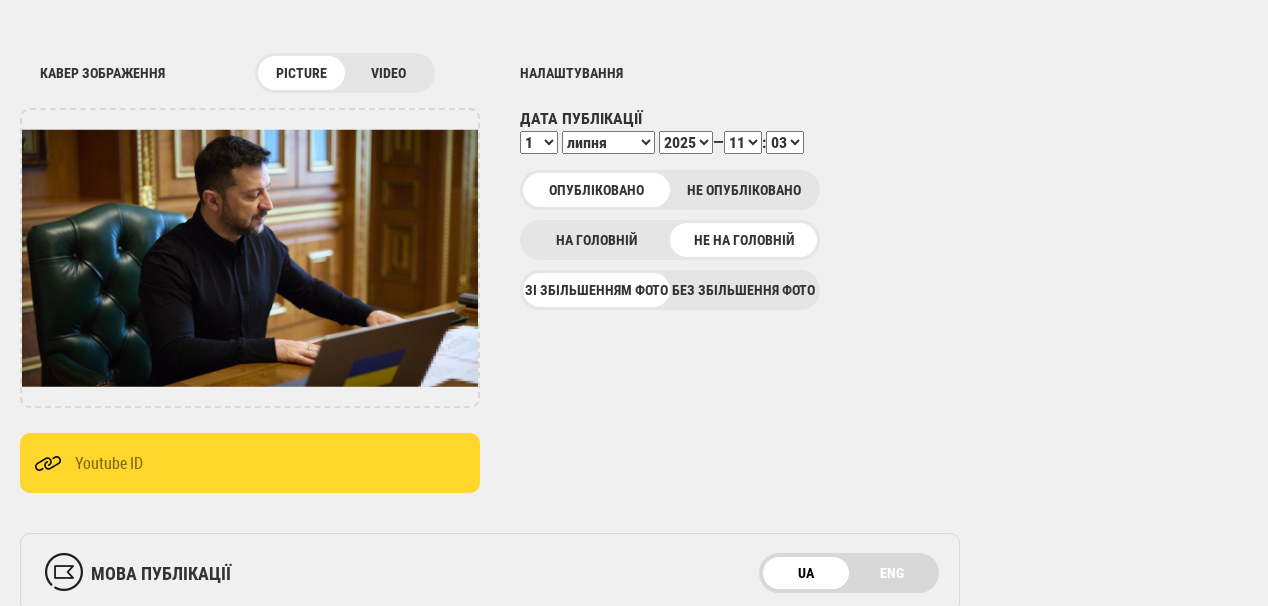 scroll, scrollTop: 216, scrollLeft: 0, axis: vertical 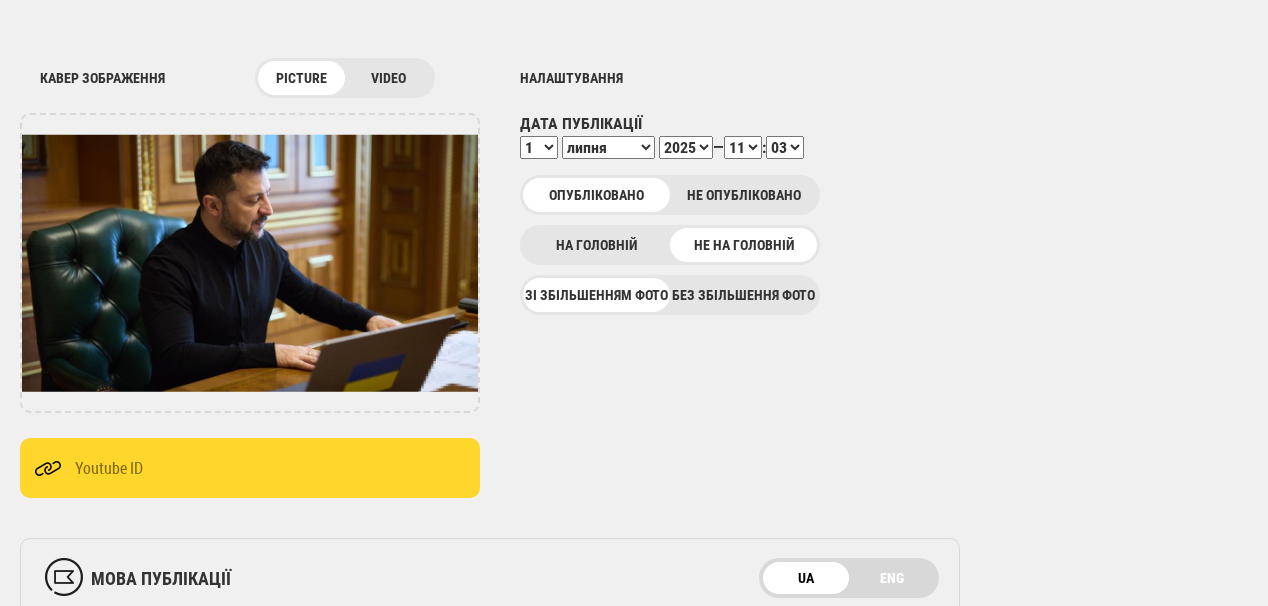 click on "00
01
02
03
04
05
06
07
08
09
10
11
12
13
14
15
16
17
18
19
20
21
22
23
24
25
26
27
28
29
30
31
32
33
34
35
36
37
38
39
40
41
42
43
44
45
46
47
48
49
50
51
52
53
54
55
56
57
58
59" at bounding box center (785, 147) 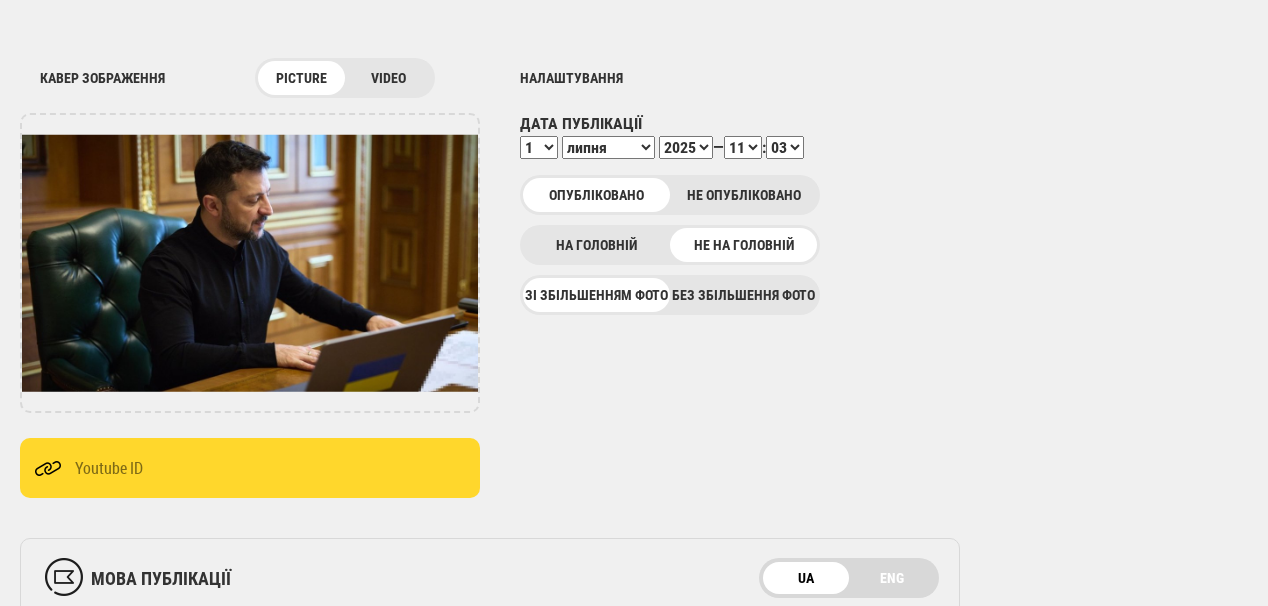 select on "19" 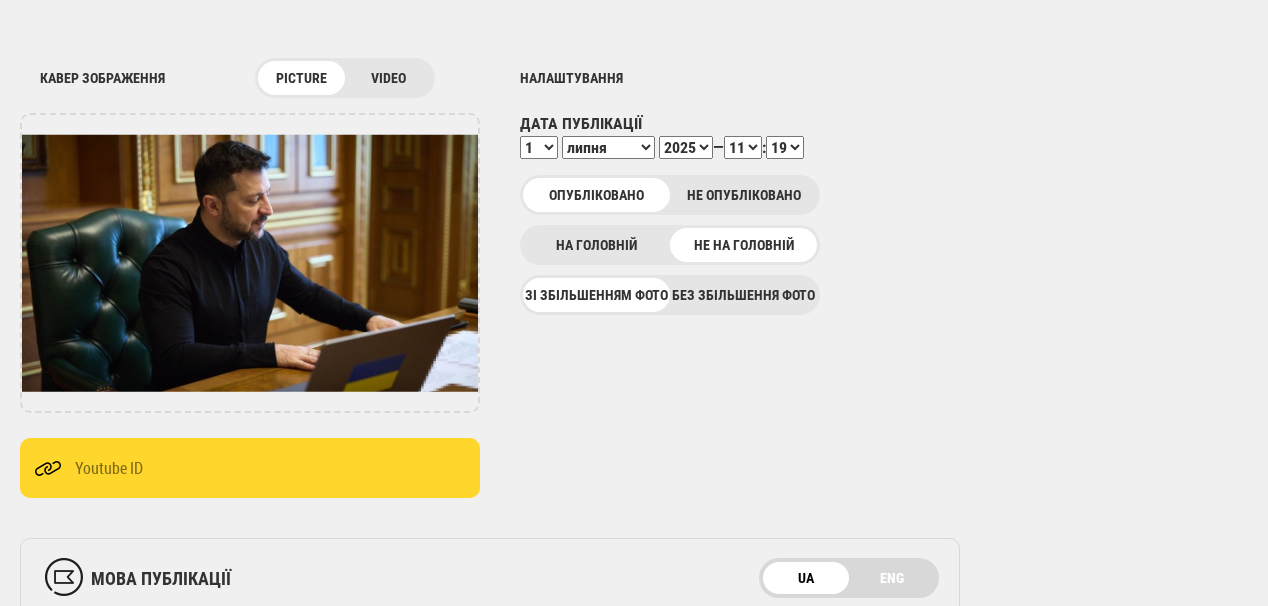 click on "00
01
02
03
04
05
06
07
08
09
10
11
12
13
14
15
16
17
18
19
20
21
22
23
24
25
26
27
28
29
30
31
32
33
34
35
36
37
38
39
40
41
42
43
44
45
46
47
48
49
50
51
52
53
54
55
56
57
58
59" at bounding box center (785, 147) 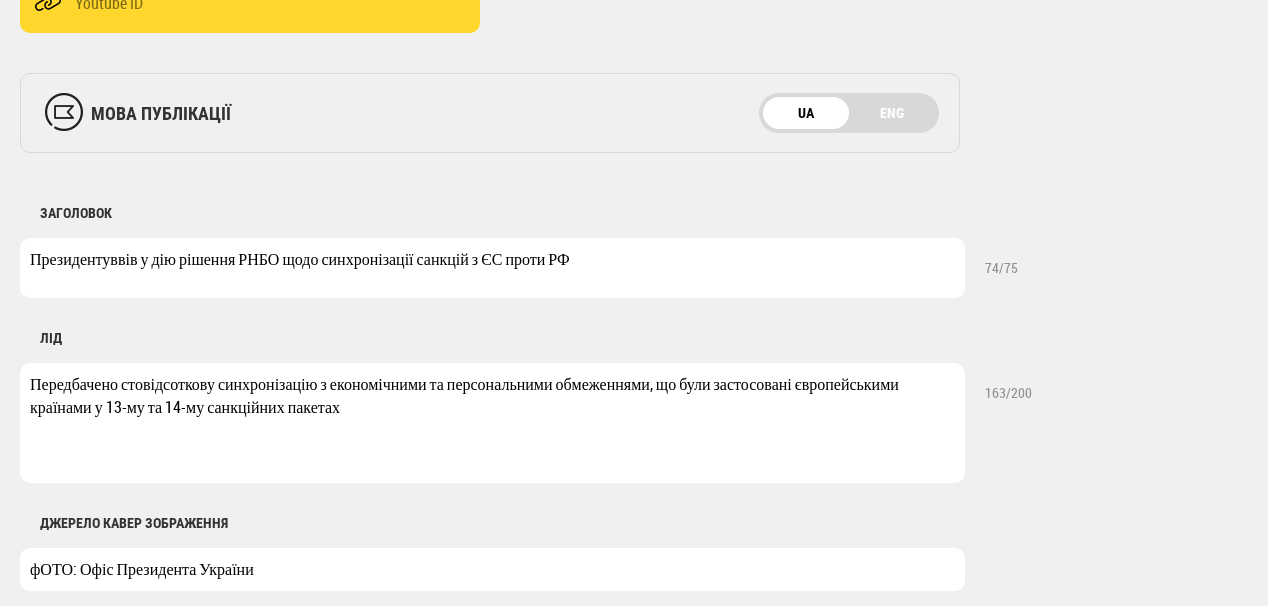 scroll, scrollTop: 776, scrollLeft: 0, axis: vertical 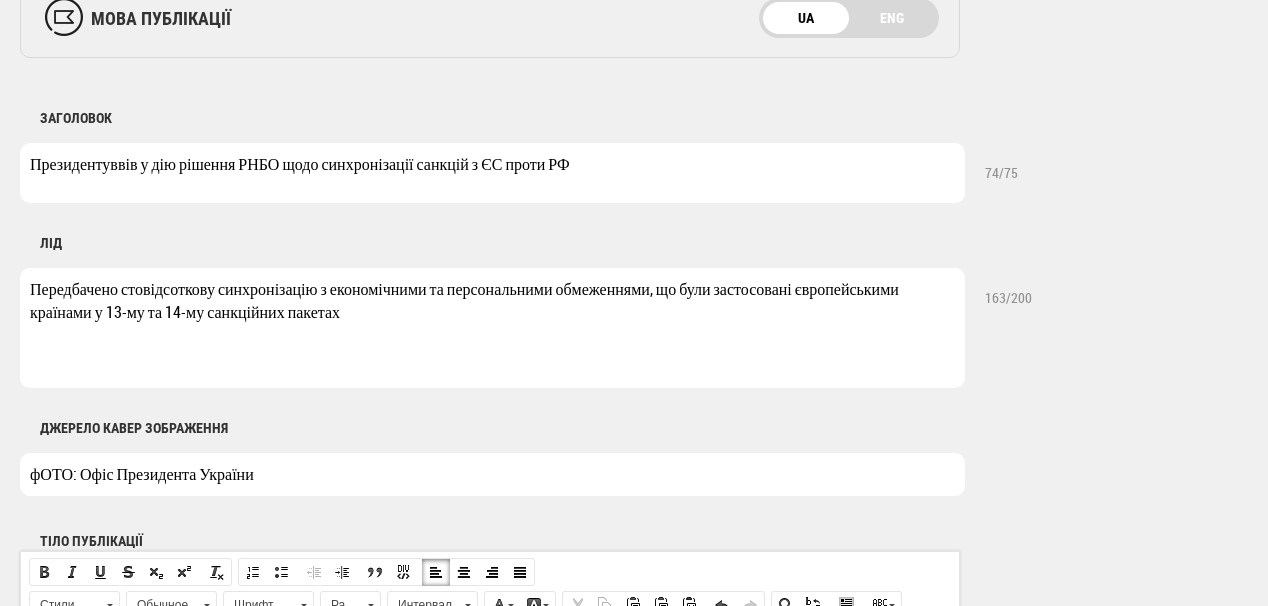 click on "Президентуввів у дію рішення РНБО щодо синхронізації санкцій з ЄС проти РФ" at bounding box center [492, 173] 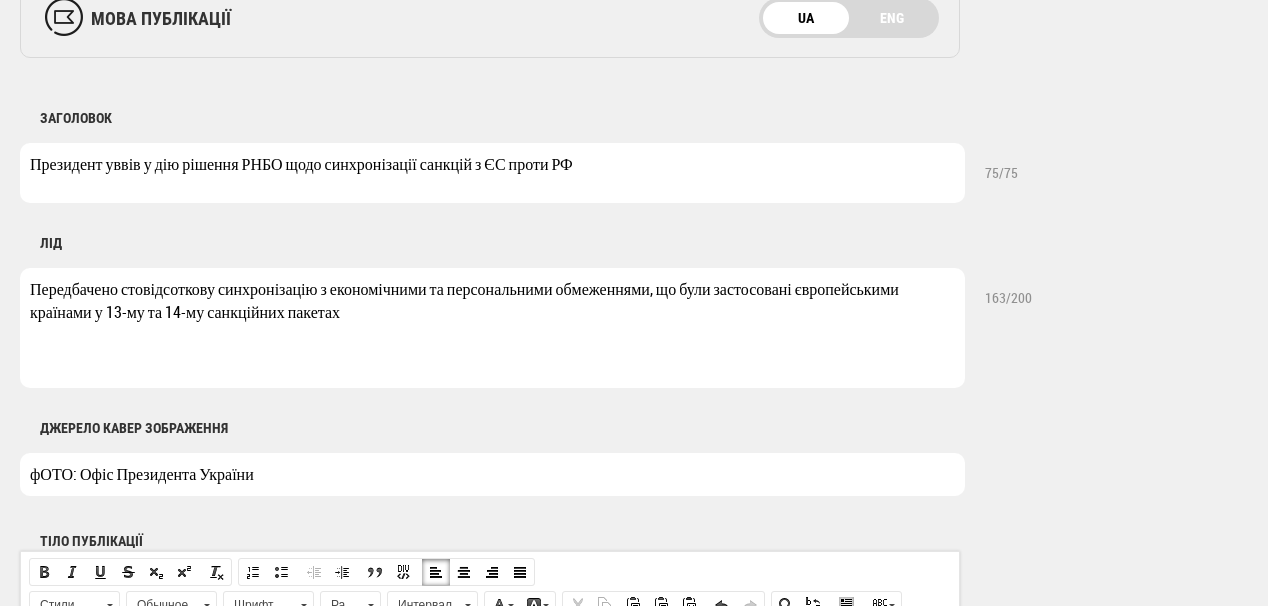 click on "Президент уввів у дію рішення РНБО щодо синхронізації санкцій з ЄС проти РФ" at bounding box center (492, 173) 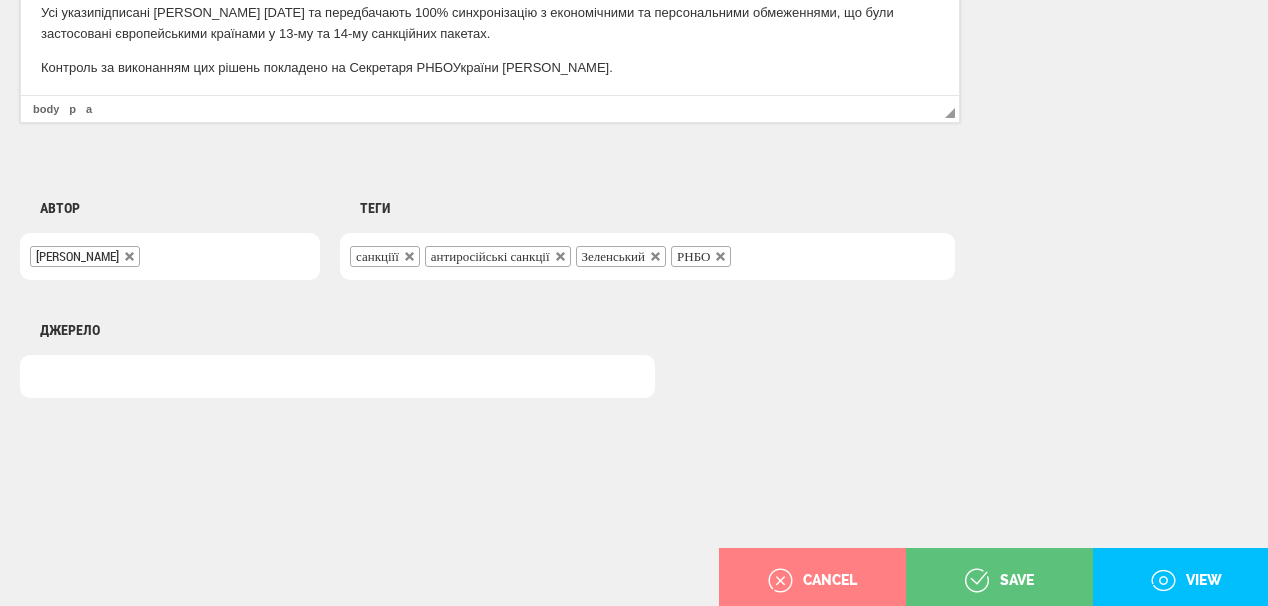 scroll, scrollTop: 1560, scrollLeft: 0, axis: vertical 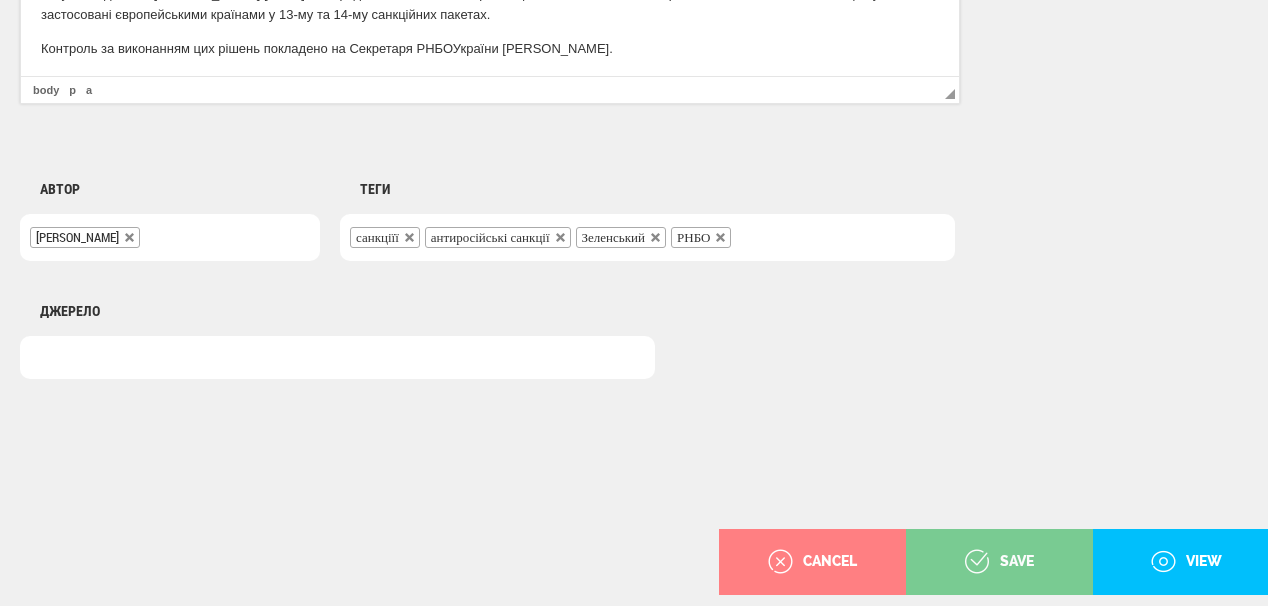 type on "Президент увів у дію рішення РНБО щодо синхронізації санкцій з ЄС проти РФ" 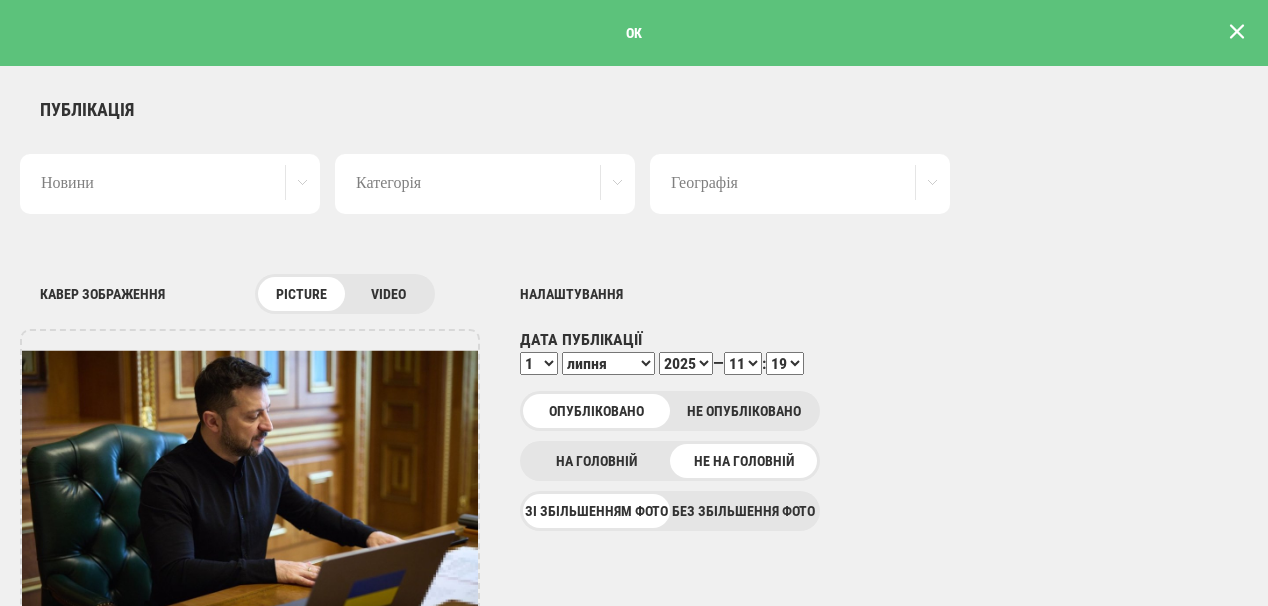 scroll, scrollTop: 0, scrollLeft: 0, axis: both 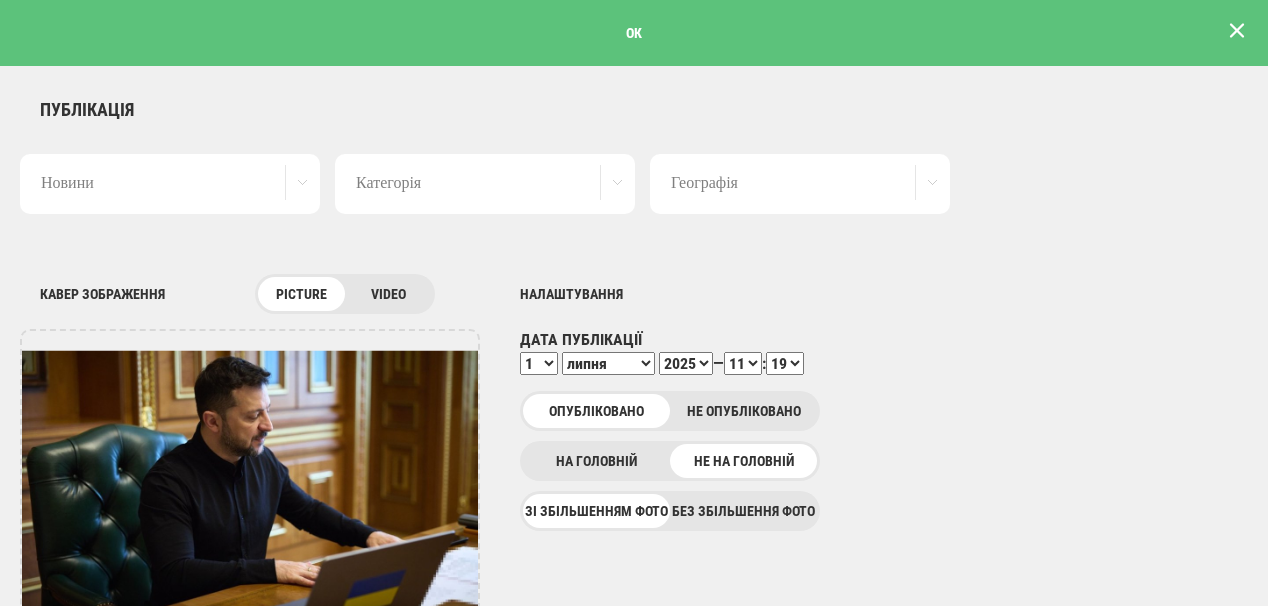 click at bounding box center (1237, 31) 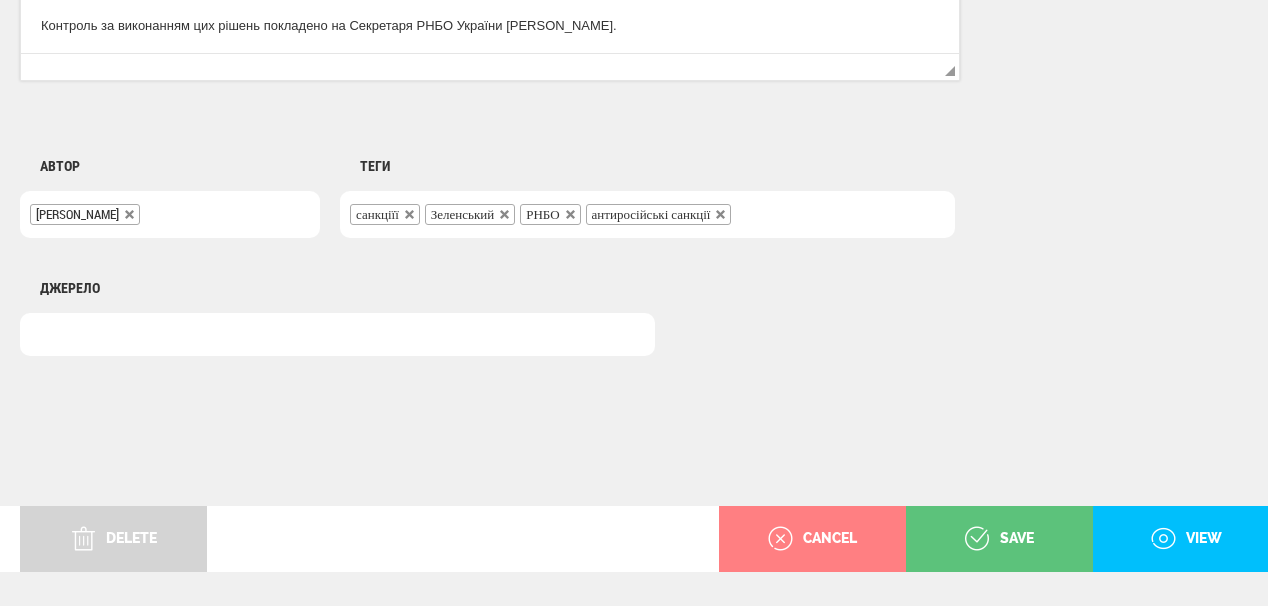 scroll, scrollTop: 1625, scrollLeft: 0, axis: vertical 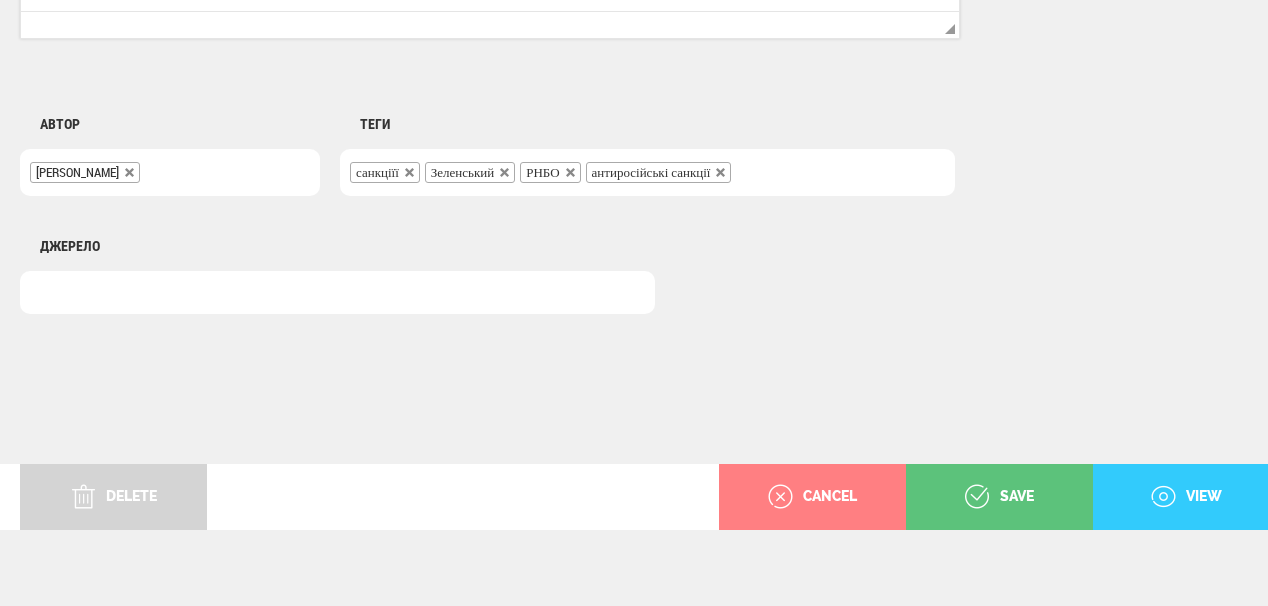 click on "view" at bounding box center (1186, 497) 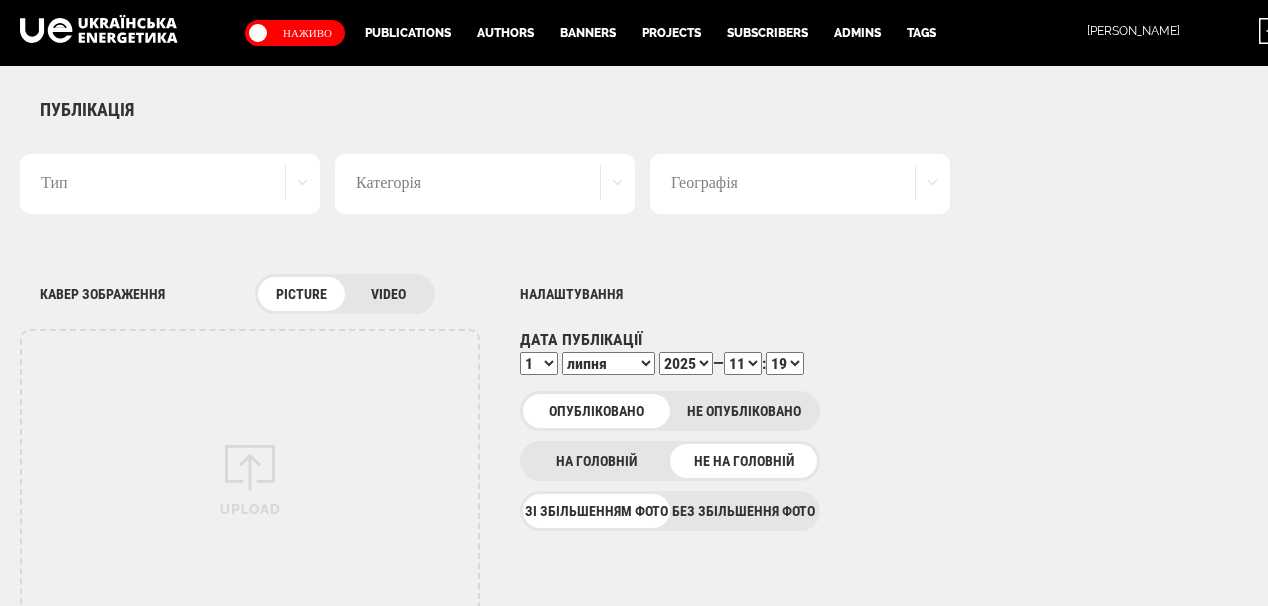 select on "19" 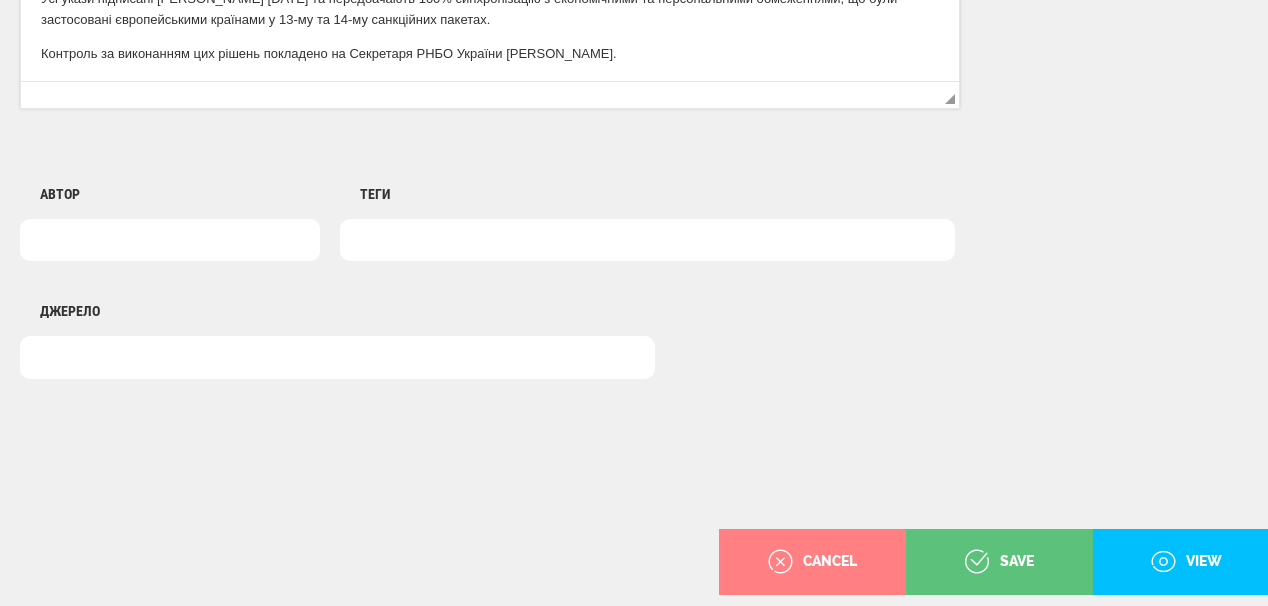 scroll, scrollTop: 0, scrollLeft: 0, axis: both 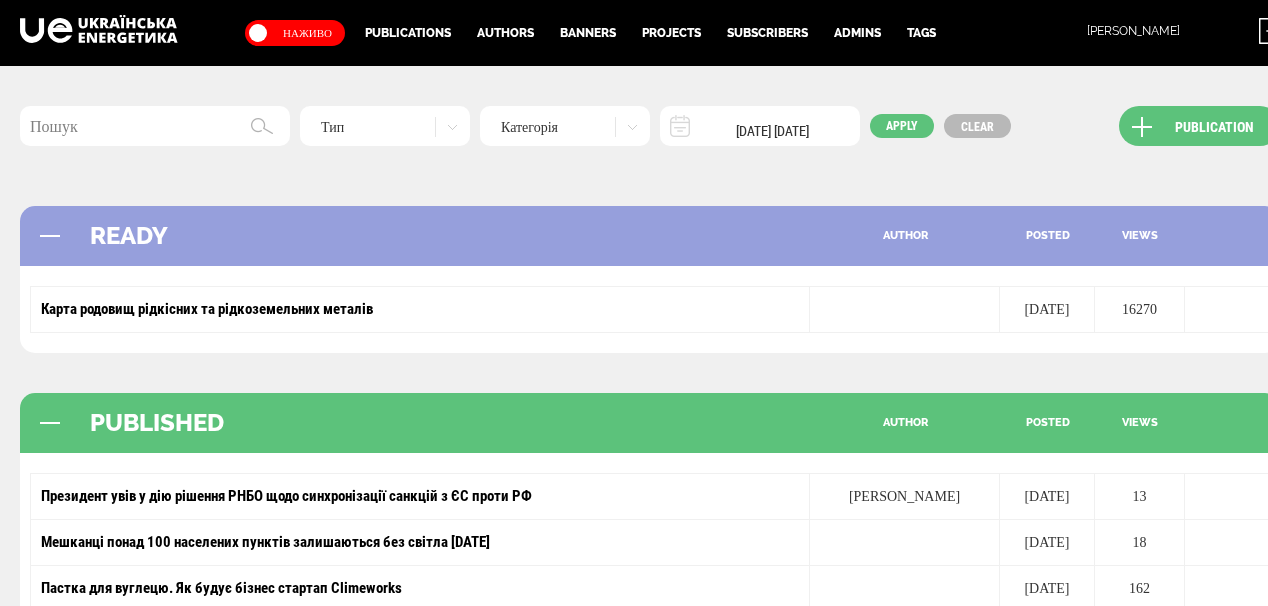 click on "Президент увів у дію рішення РНБО щодо синхронізації санкцій з ЄС проти РФ" at bounding box center [286, 496] 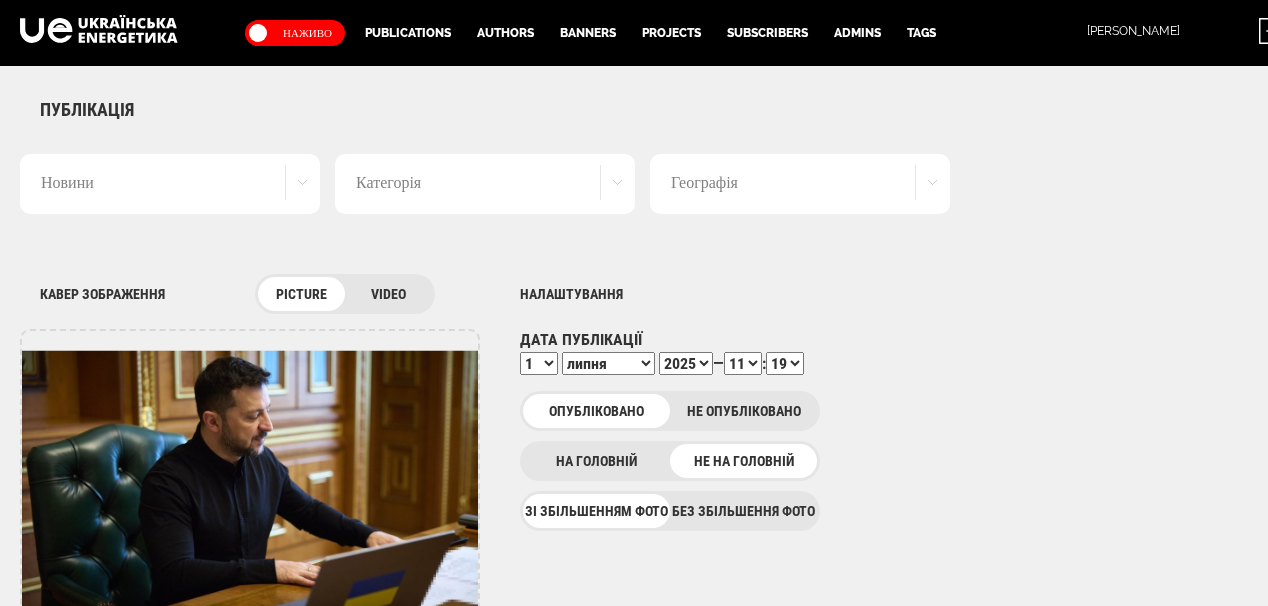 scroll, scrollTop: 0, scrollLeft: 0, axis: both 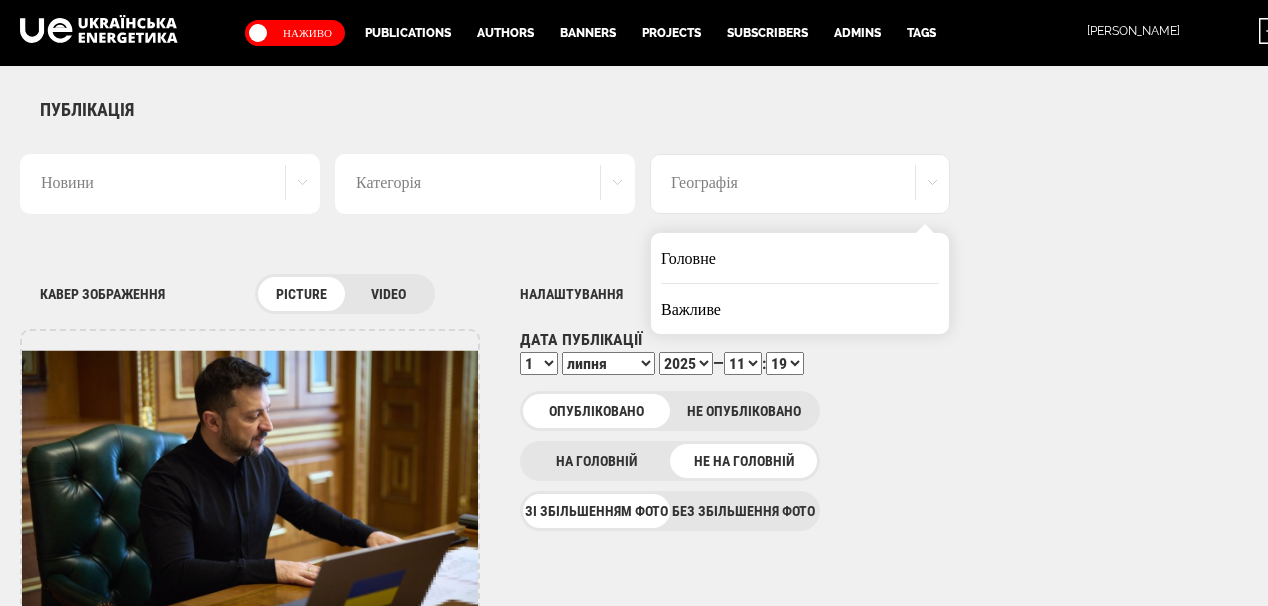 drag, startPoint x: 769, startPoint y: 256, endPoint x: 936, endPoint y: 278, distance: 168.44287 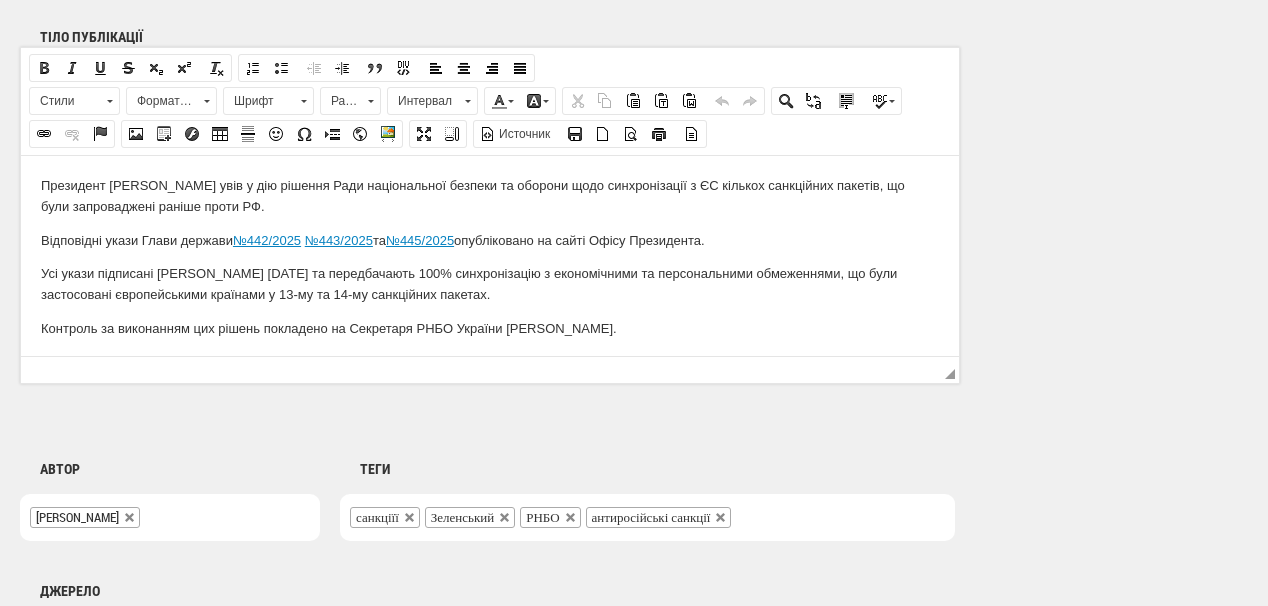 scroll, scrollTop: 1625, scrollLeft: 0, axis: vertical 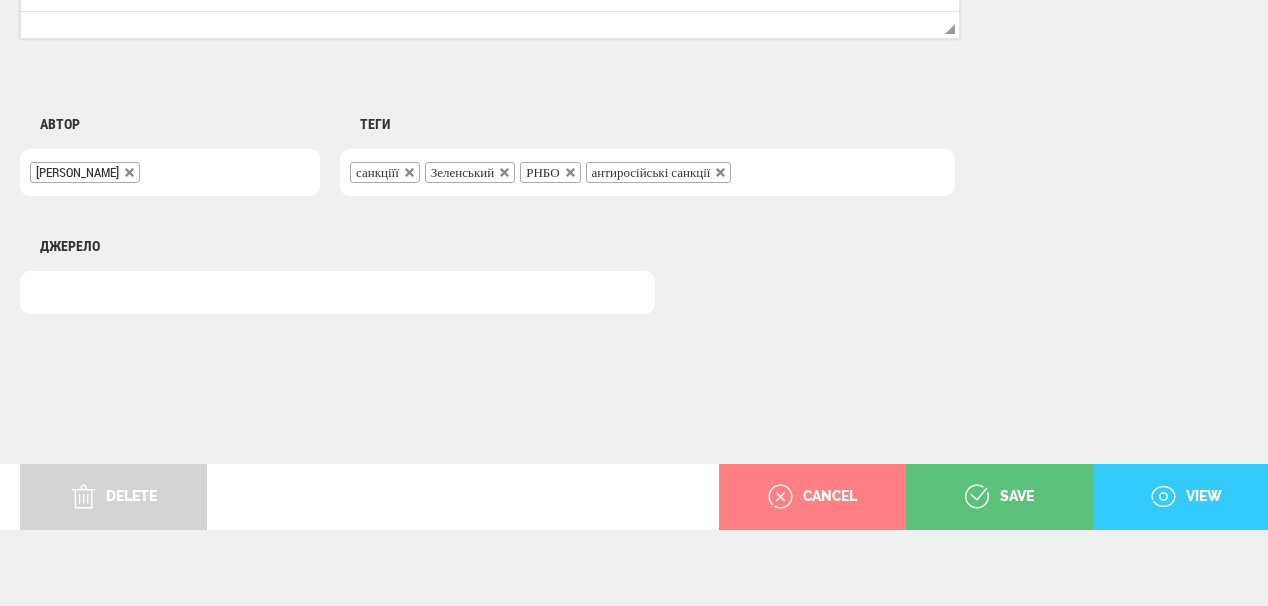 click on "view" at bounding box center [1186, 497] 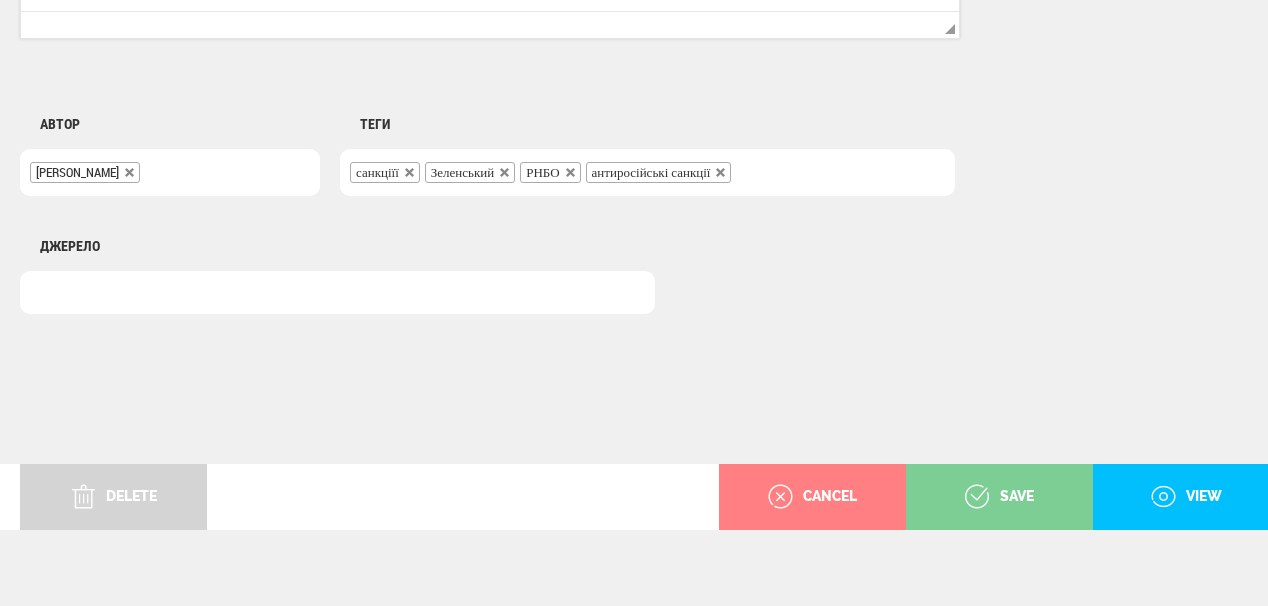 click on "save" at bounding box center [999, 497] 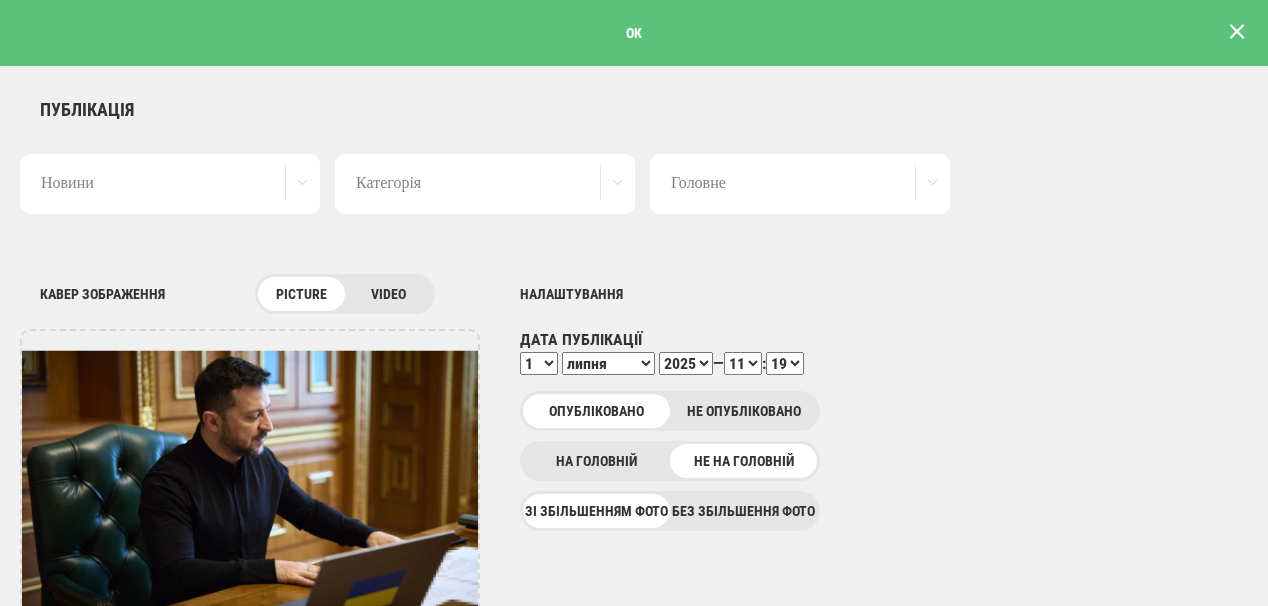 scroll, scrollTop: 0, scrollLeft: 0, axis: both 